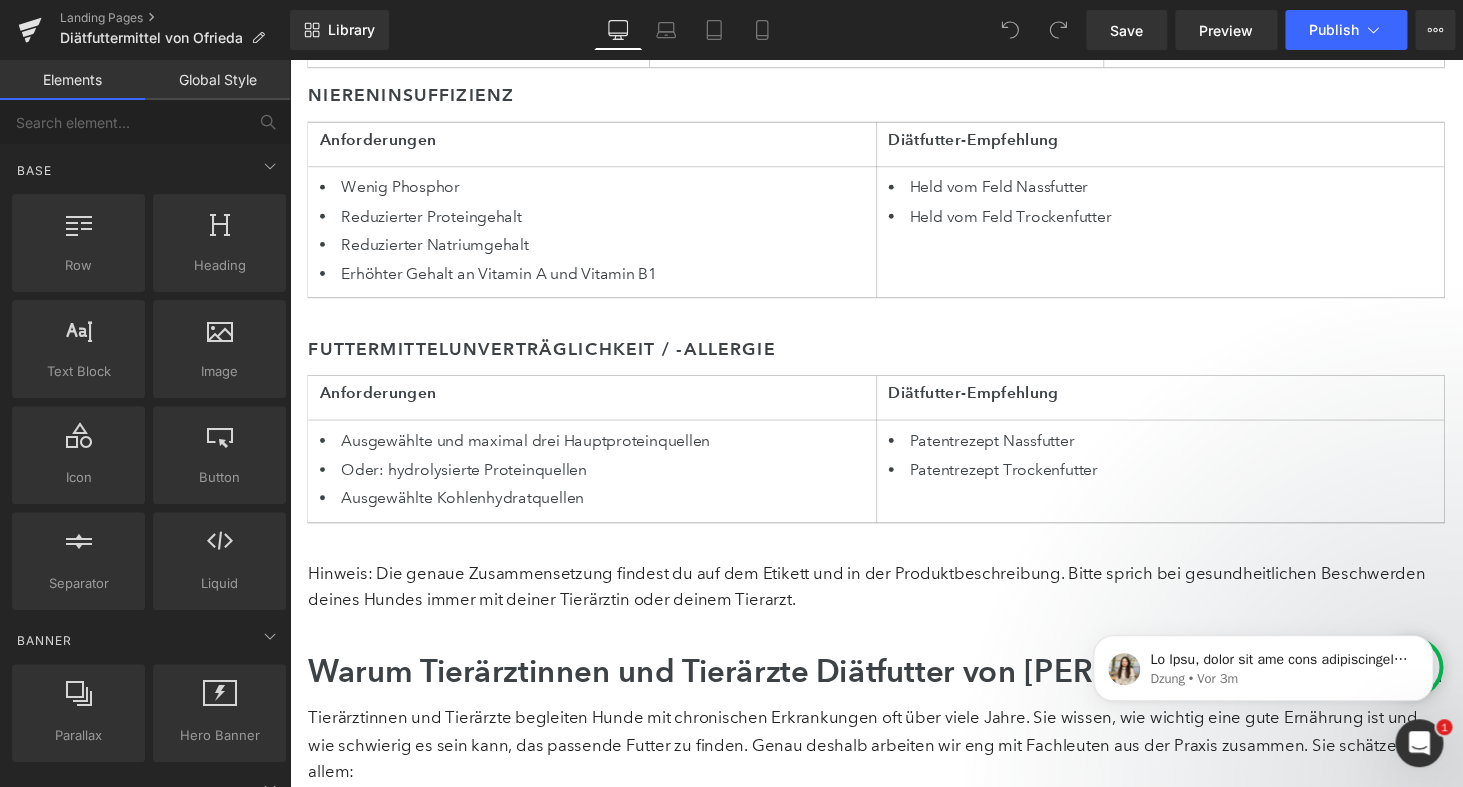 scroll, scrollTop: 2655, scrollLeft: 0, axis: vertical 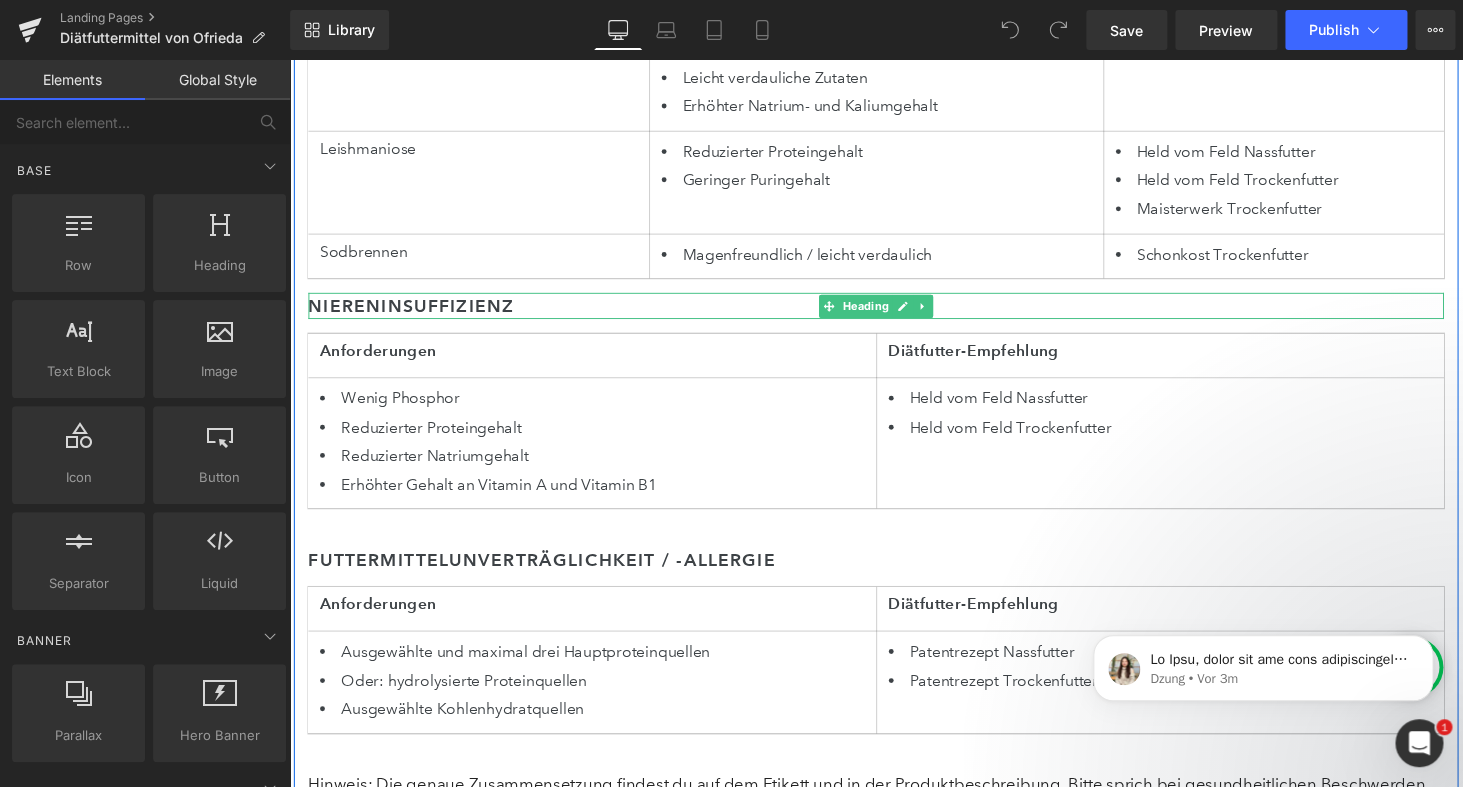 click on "Niereninsuffizienz" at bounding box center [894, 313] 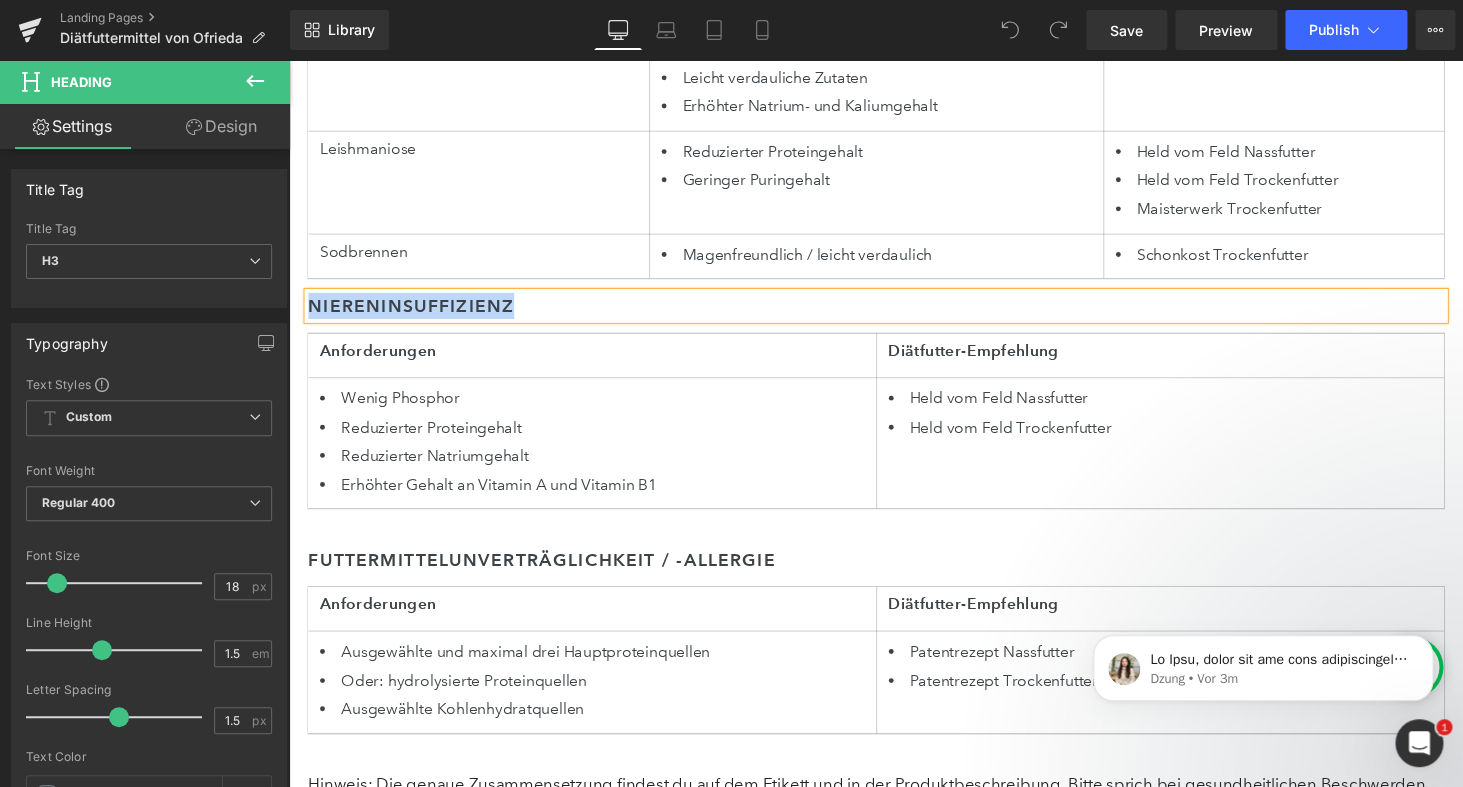 click on "Anforderungen" at bounding box center [601, 360] 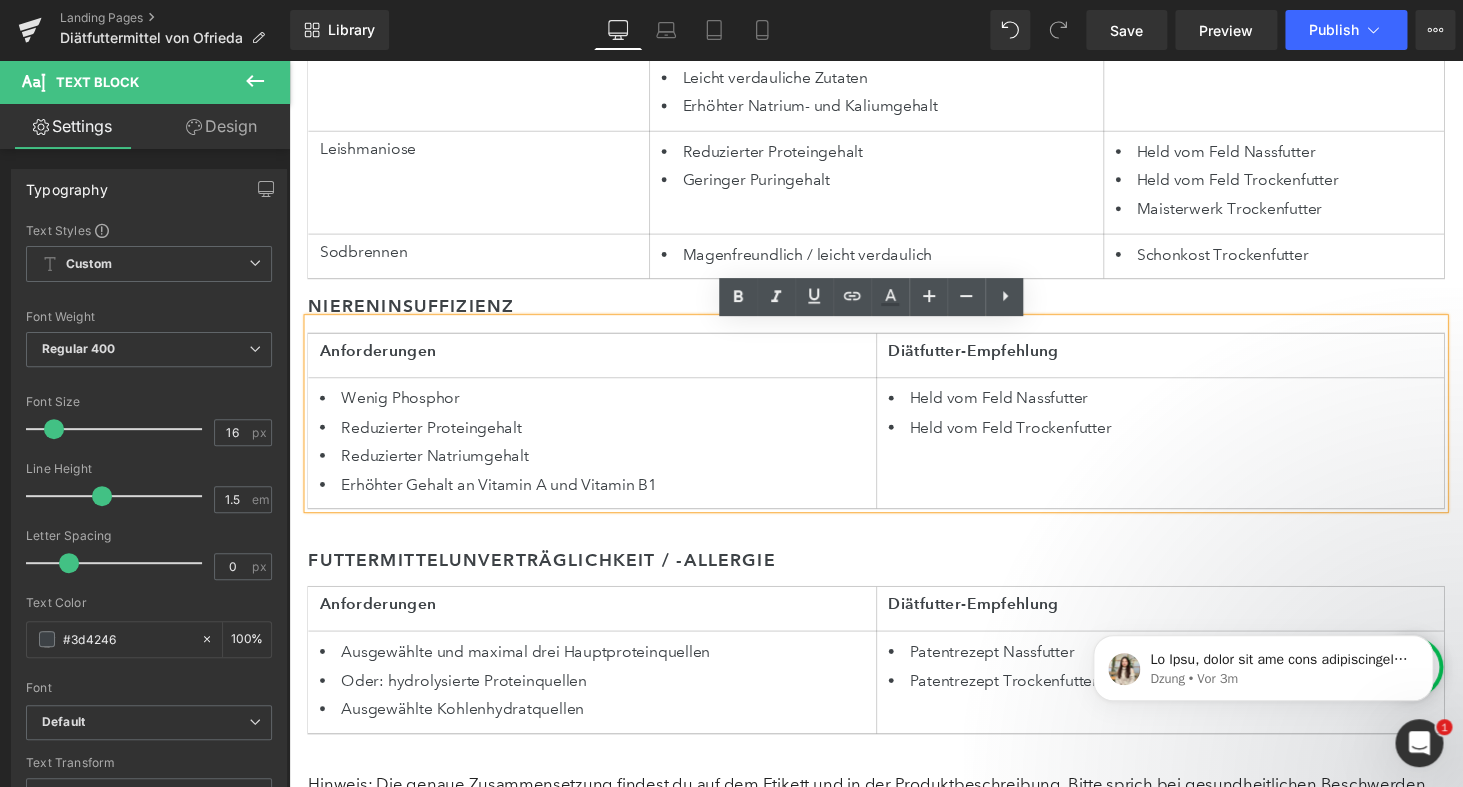 click on "Anforderungen" at bounding box center (601, 360) 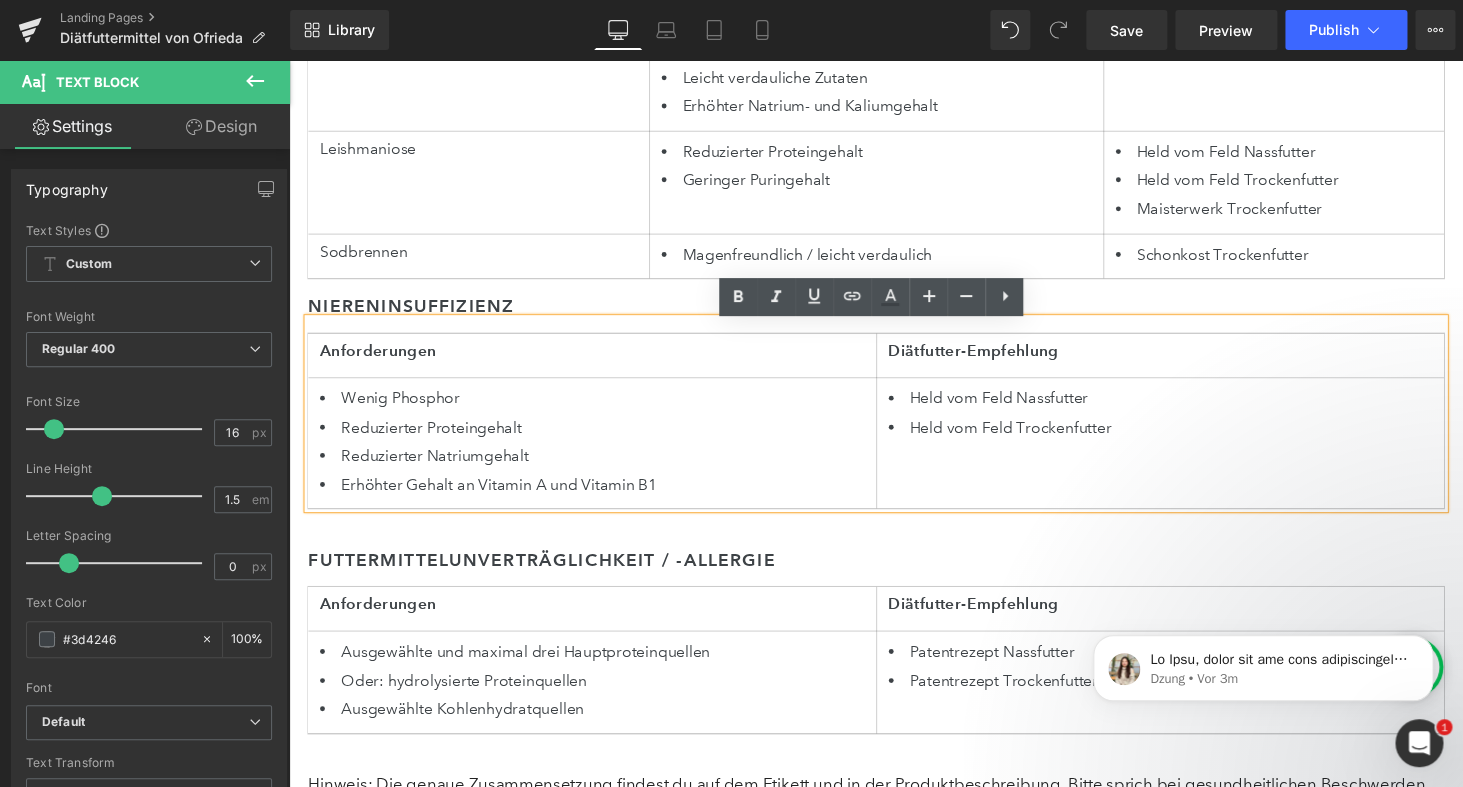 type 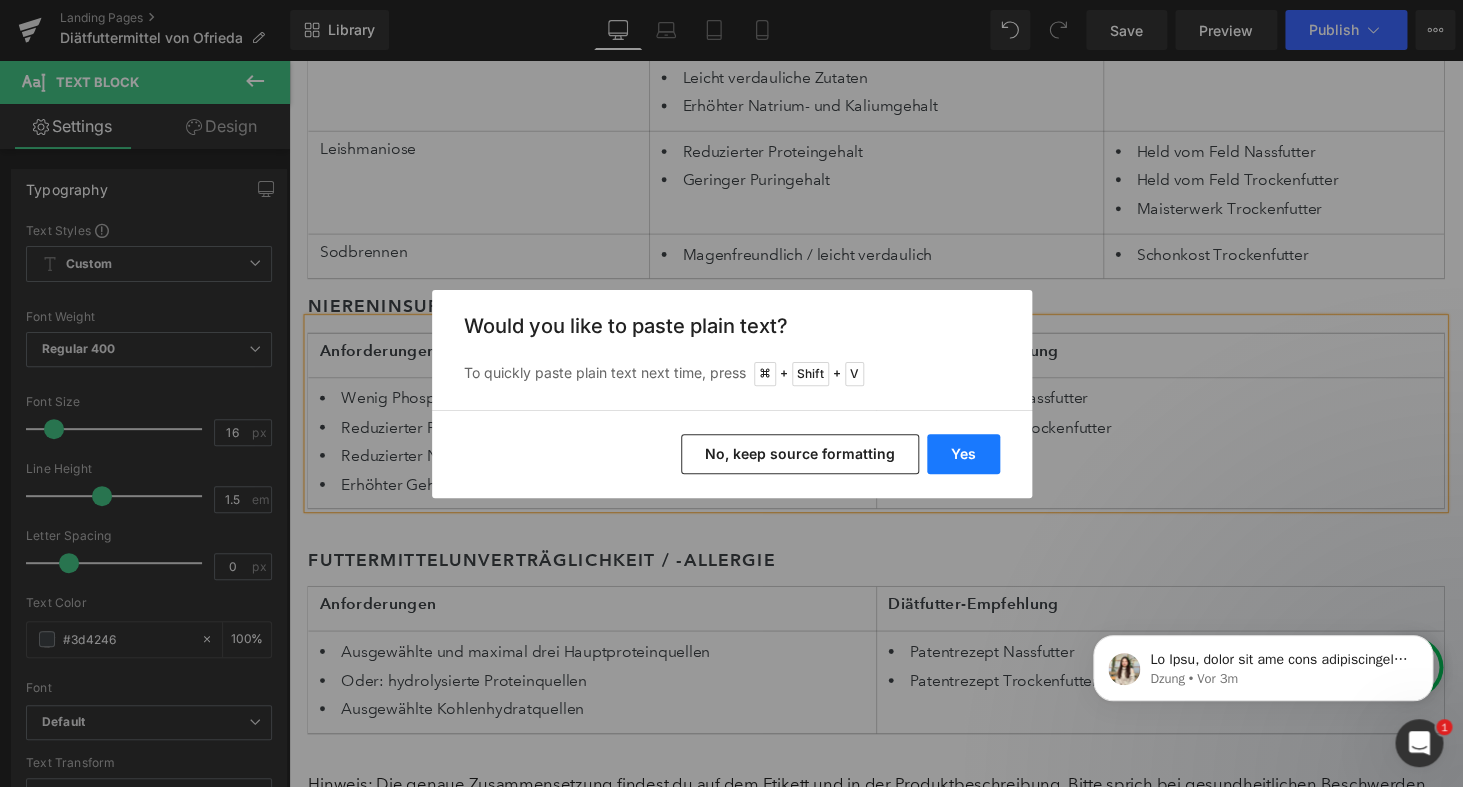 click on "Yes" at bounding box center (963, 454) 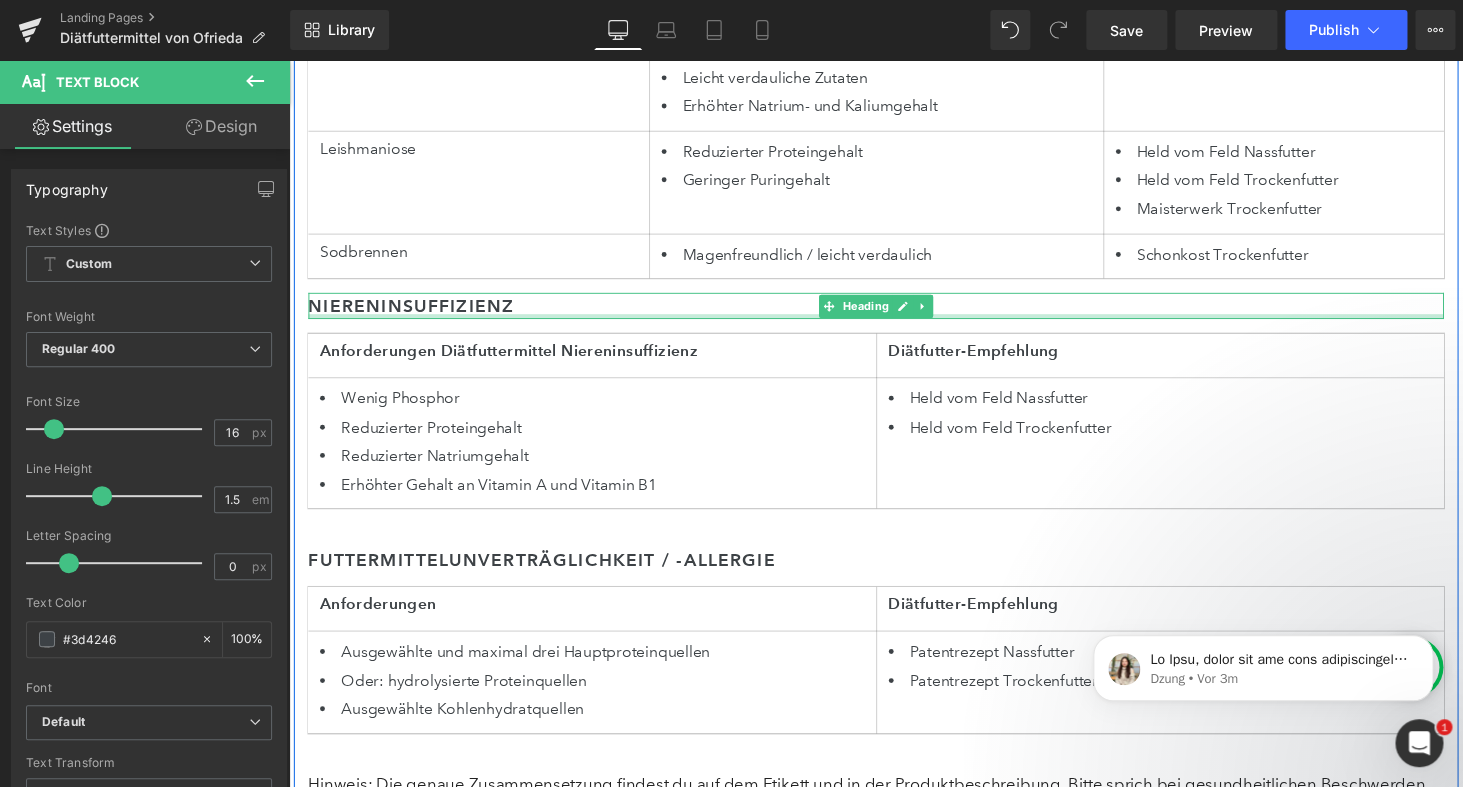 click at bounding box center (894, 324) 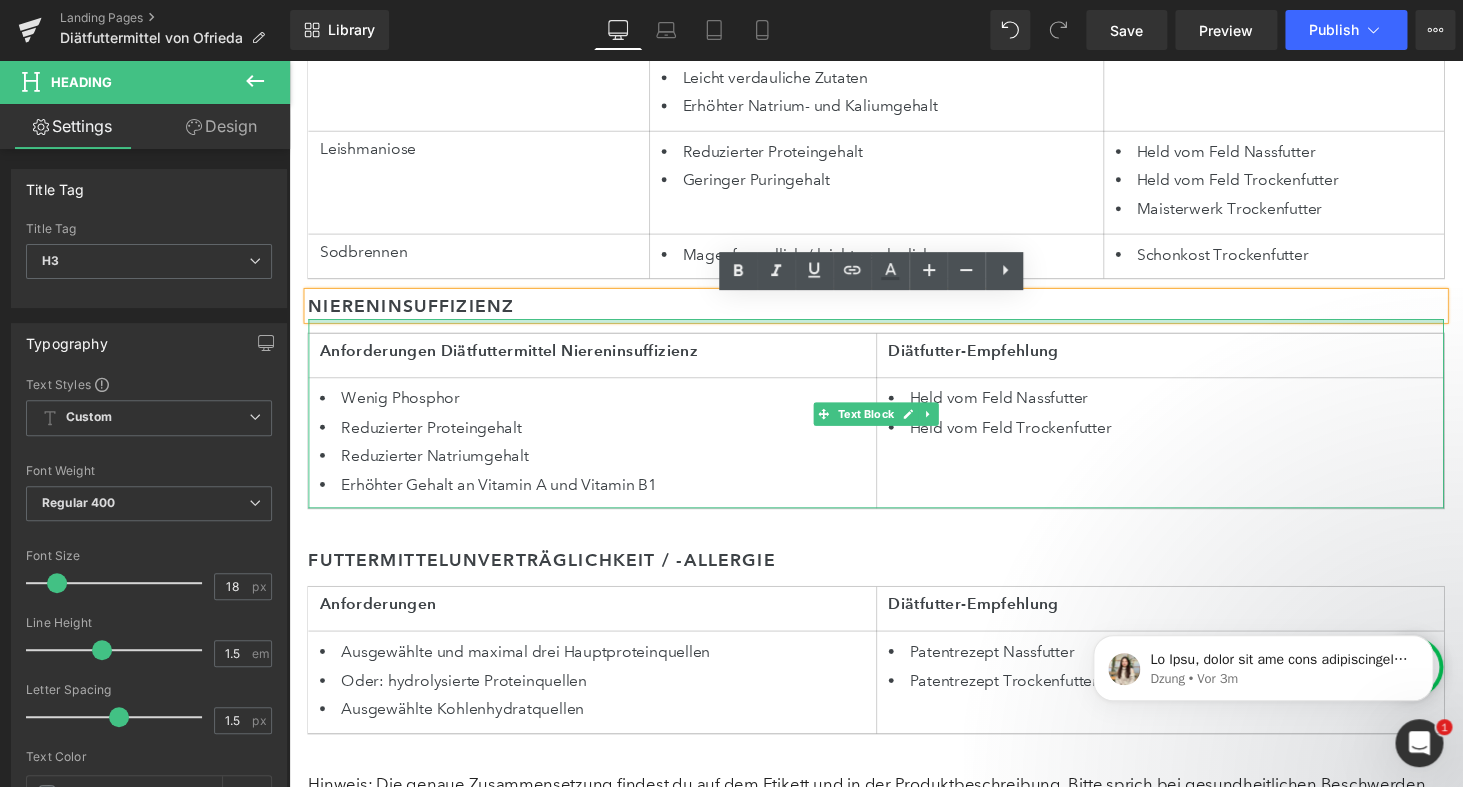 click at bounding box center (894, 329) 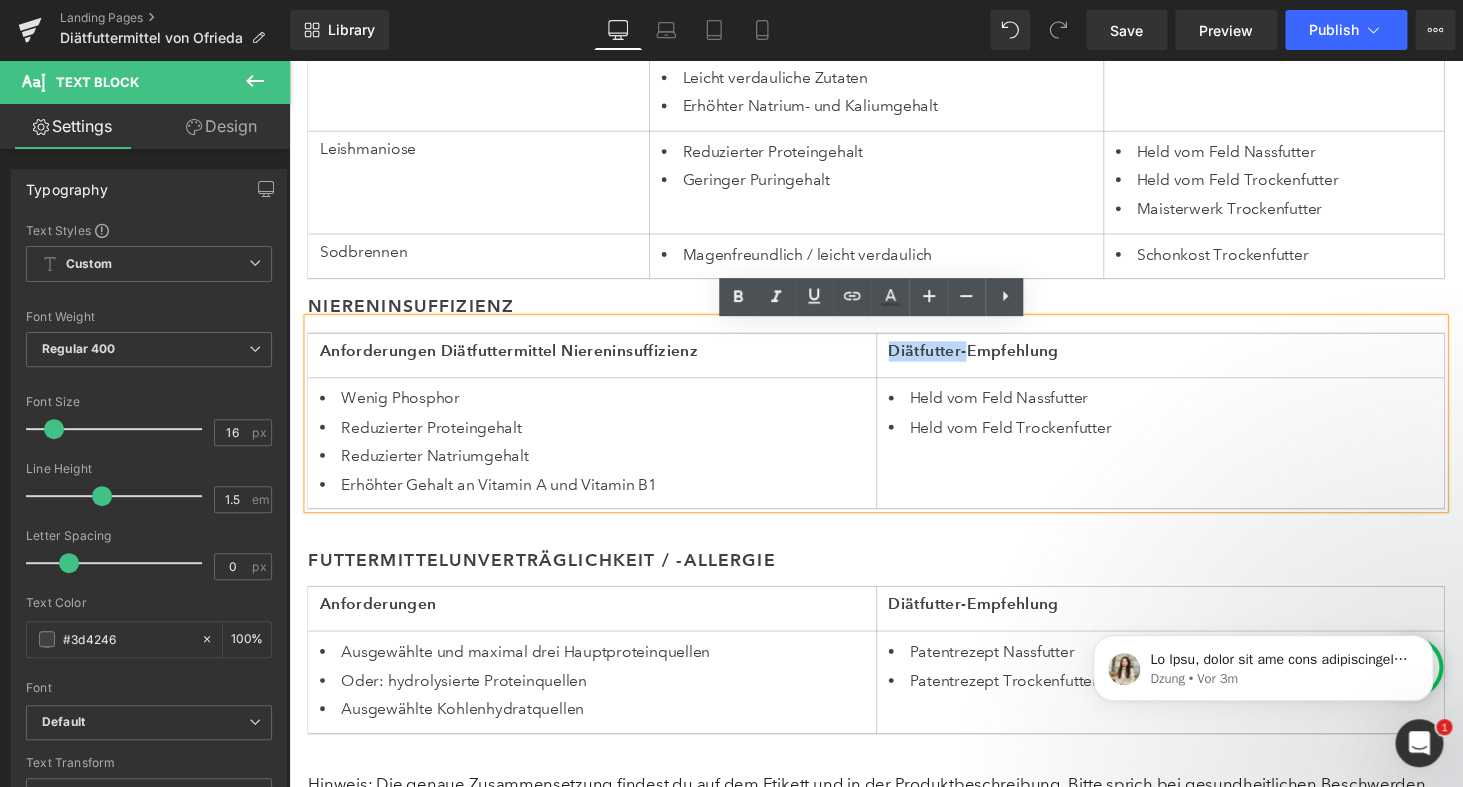 drag, startPoint x: 988, startPoint y: 370, endPoint x: 908, endPoint y: 370, distance: 80 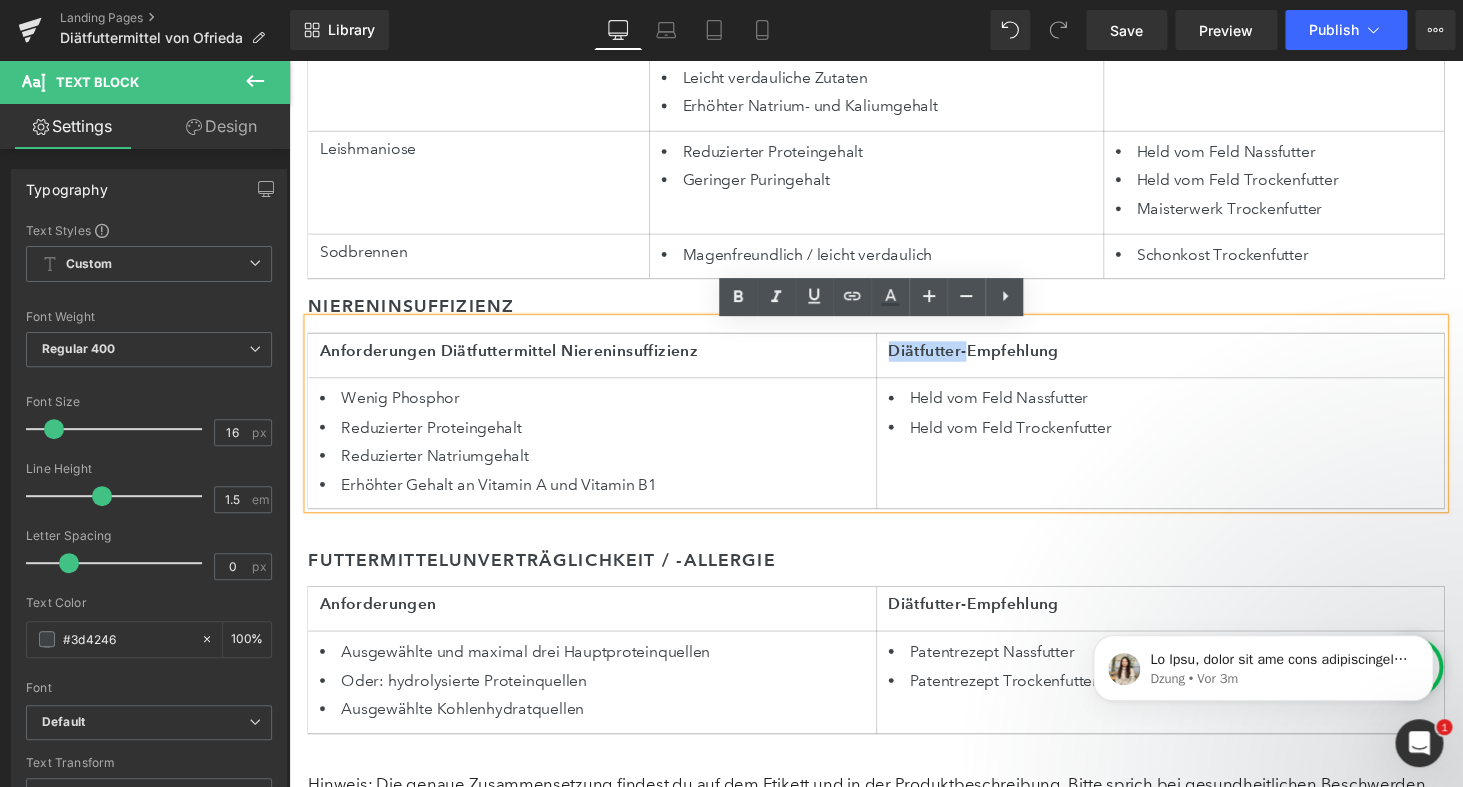 click on "Diätfutter-Empfehlung" at bounding box center (1187, 360) 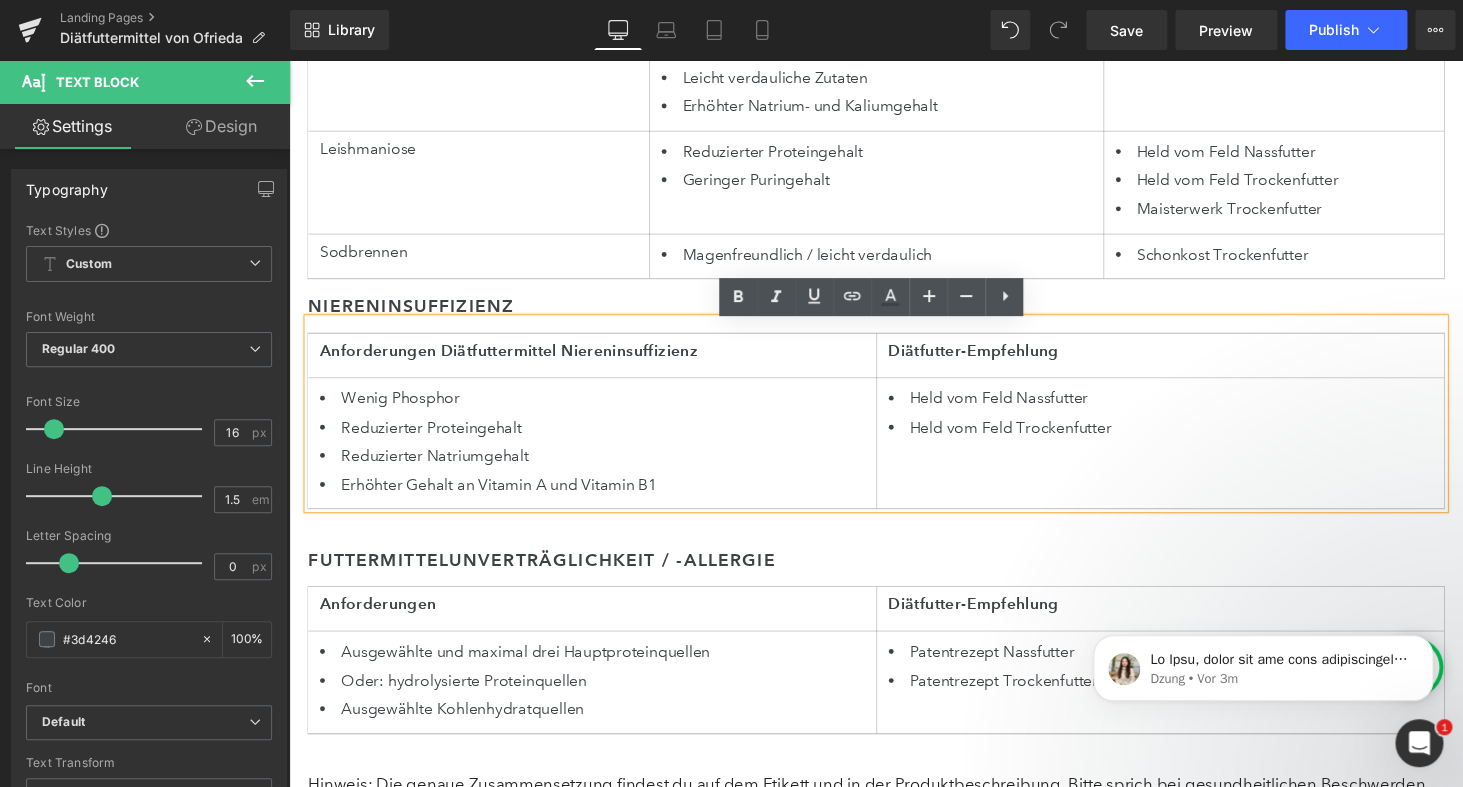 click on "Anforderungen Diätfuttermittel Niereninsuffizienz" at bounding box center (601, 364) 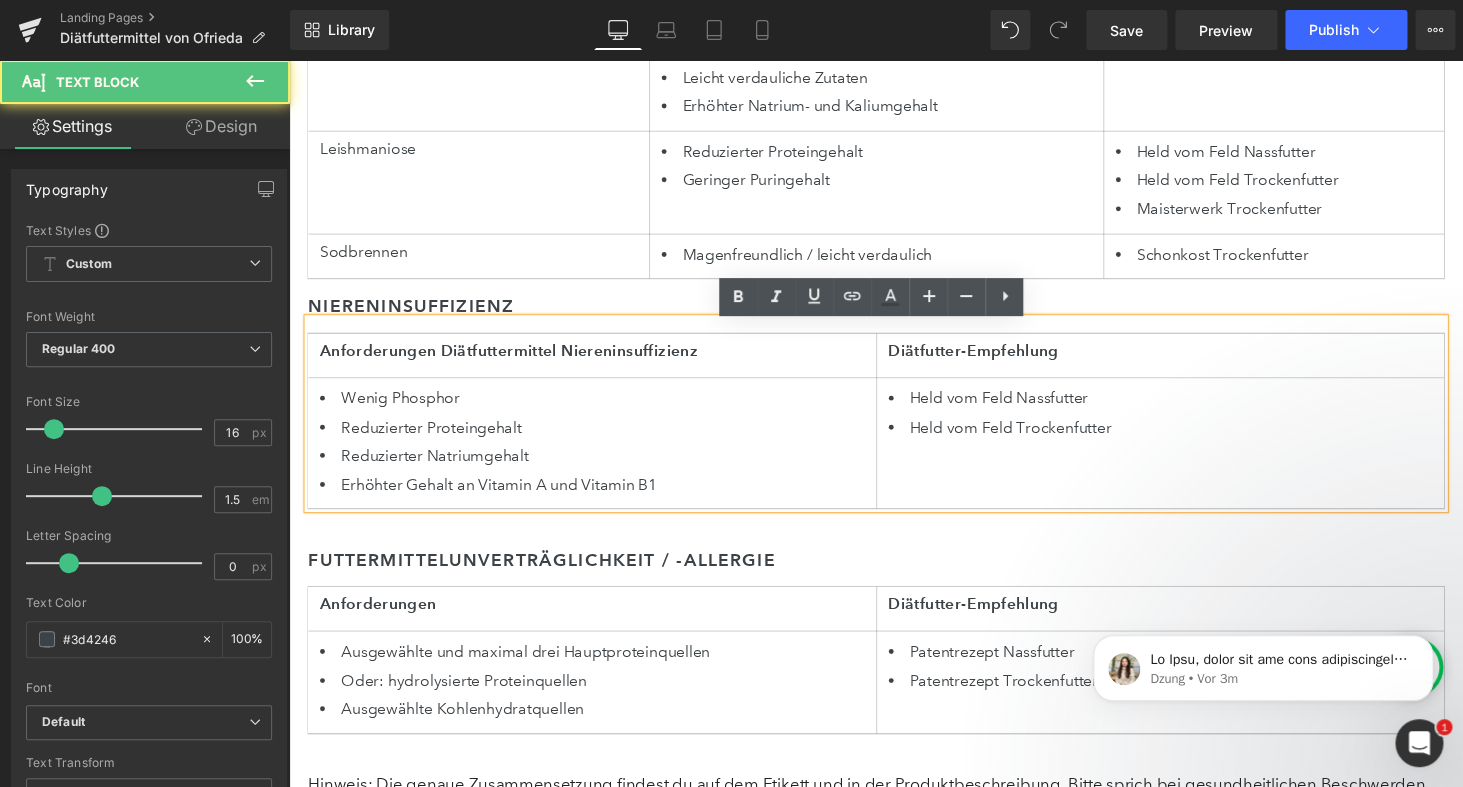 click on "Diätfutter-Empfehlung" at bounding box center (1187, 360) 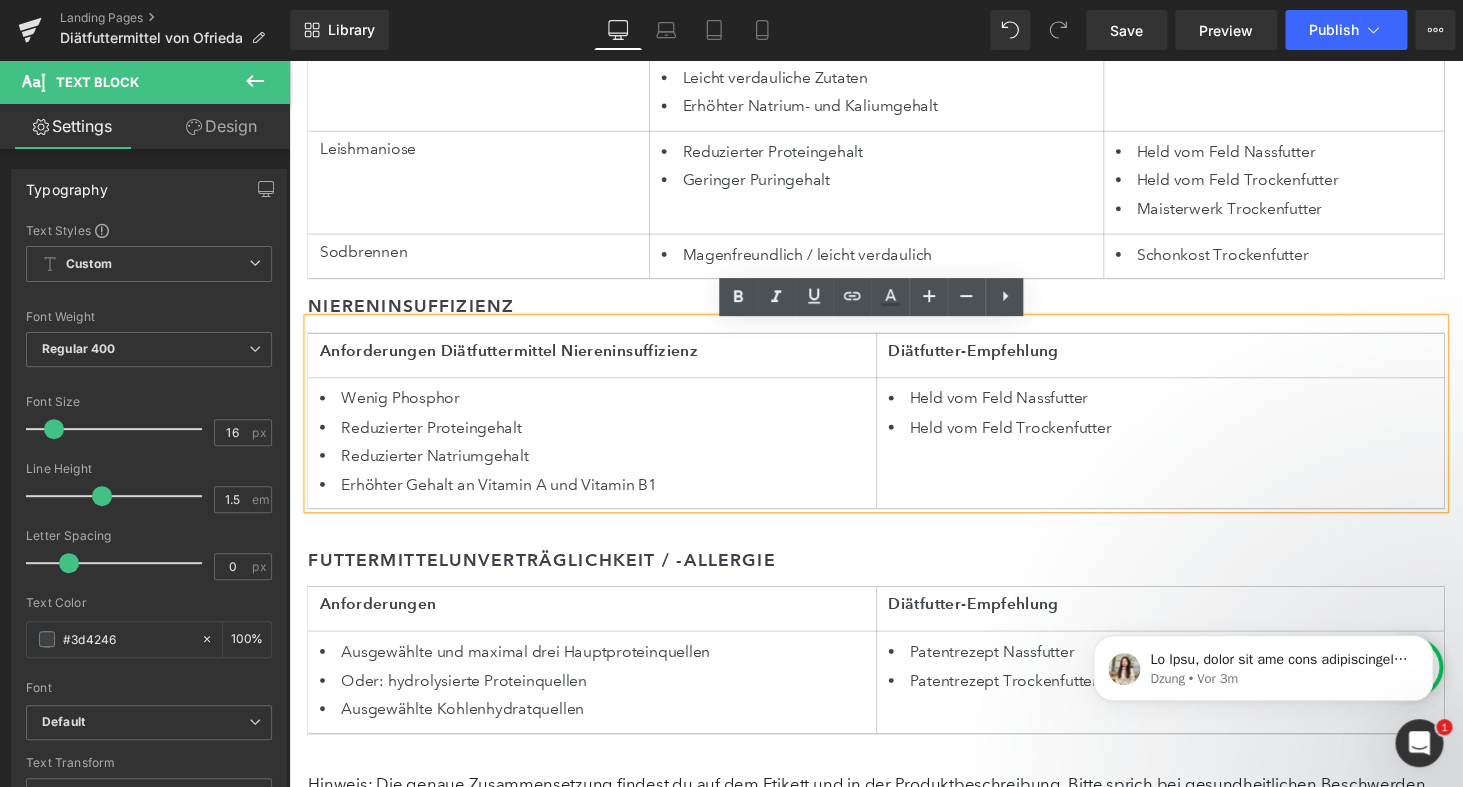 click on "Niereninsuffizienz" at bounding box center [894, 313] 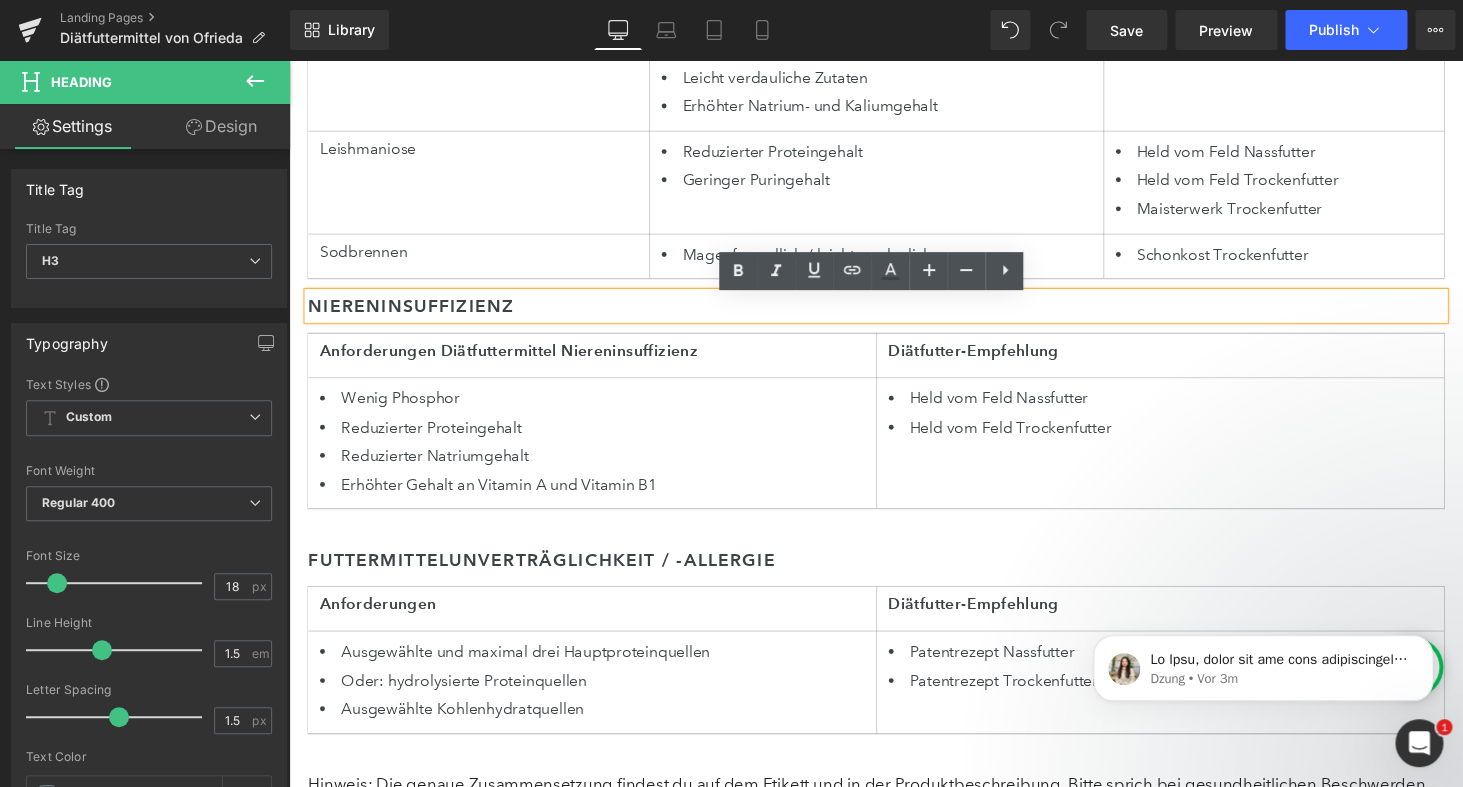 click on "Übersicht: Welche Diätfutter passen zu welcher Erkrankung? Heading         Hunde mit chronischen Beschwerden brauchen ein Futter, das gezielt auf ihre Erkrankung abgestimmt ist. Damit du schnell das passende Diätfutter findest, haben wir dir hier eine Übersicht zusammengestellt. Die Tabelle zeigt dir, welche Ernährung bei welcher Erkrankung sinnvoll ist – und welches Futter von Ofrieda dazu passt. Text Block         Erkrankung Anforderungen Diätfutter-Empfehlung Niereninsuffizienz Wenig Phosphor Reduzierter Proteingehalt Reduzierter Natriumgehalt Erhöhter Gehalt an Vitamin A und Vitamin B1 Held vom Feld Nassfutter Held vom Feld Trockenfutter Futtermittelunverträglichkeit / -allergie Ausgewählte und maximal drei Hauptproteinquellen Oder: hydrolysierte Proteinquellen Ausgewählte Kohlenhydratquellen Patentrezept Nassfutter Patentrezept Trockenfutter Uratsteine Reduzierter Proteingehalt Geringer Puringehalt Held vom Feld Nassfutter Held vom Feld Trockenfutter Pankreatitis / Pankreasinsuffizienz" at bounding box center [894, 83] 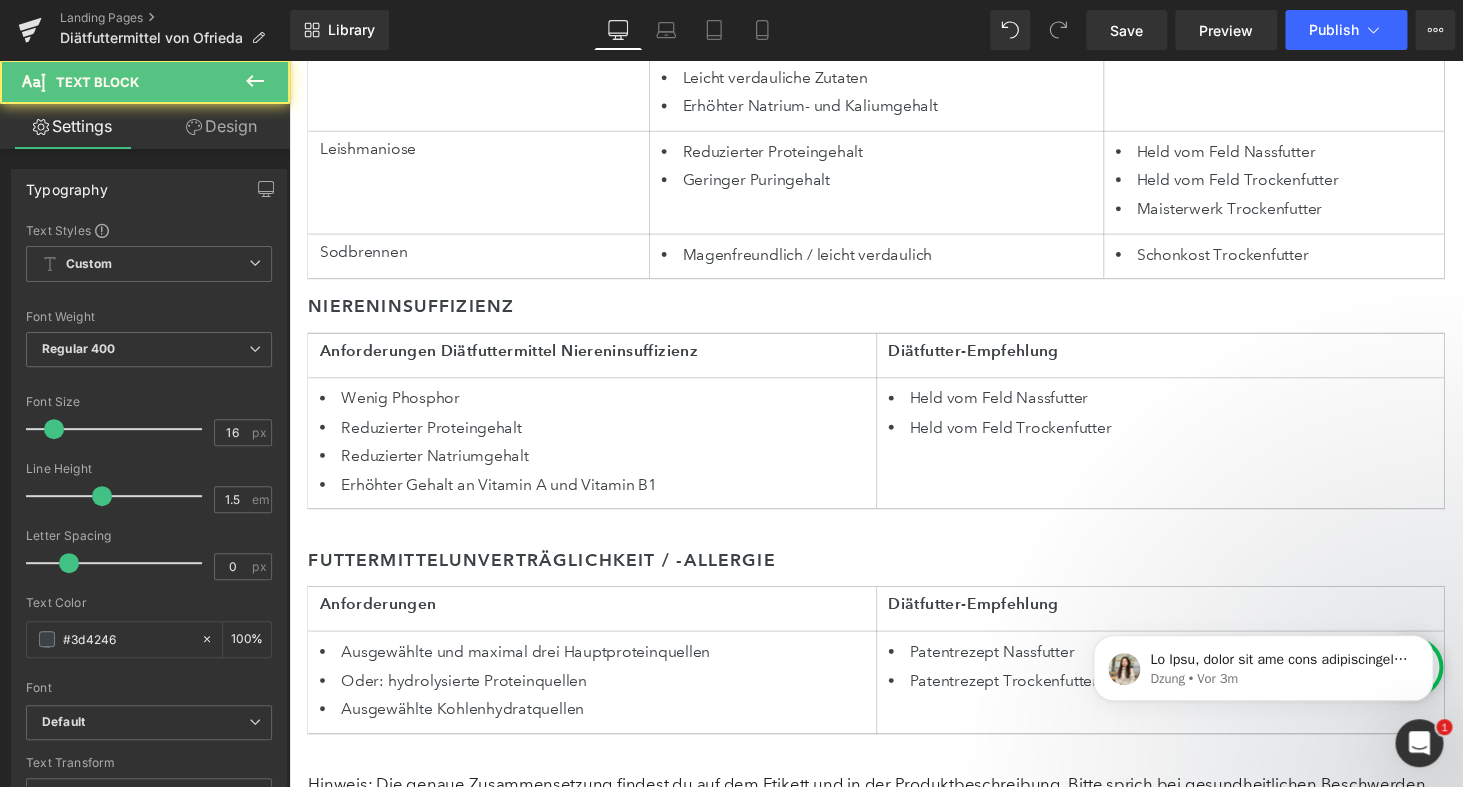 drag, startPoint x: 786, startPoint y: 468, endPoint x: 338, endPoint y: 270, distance: 489.80405 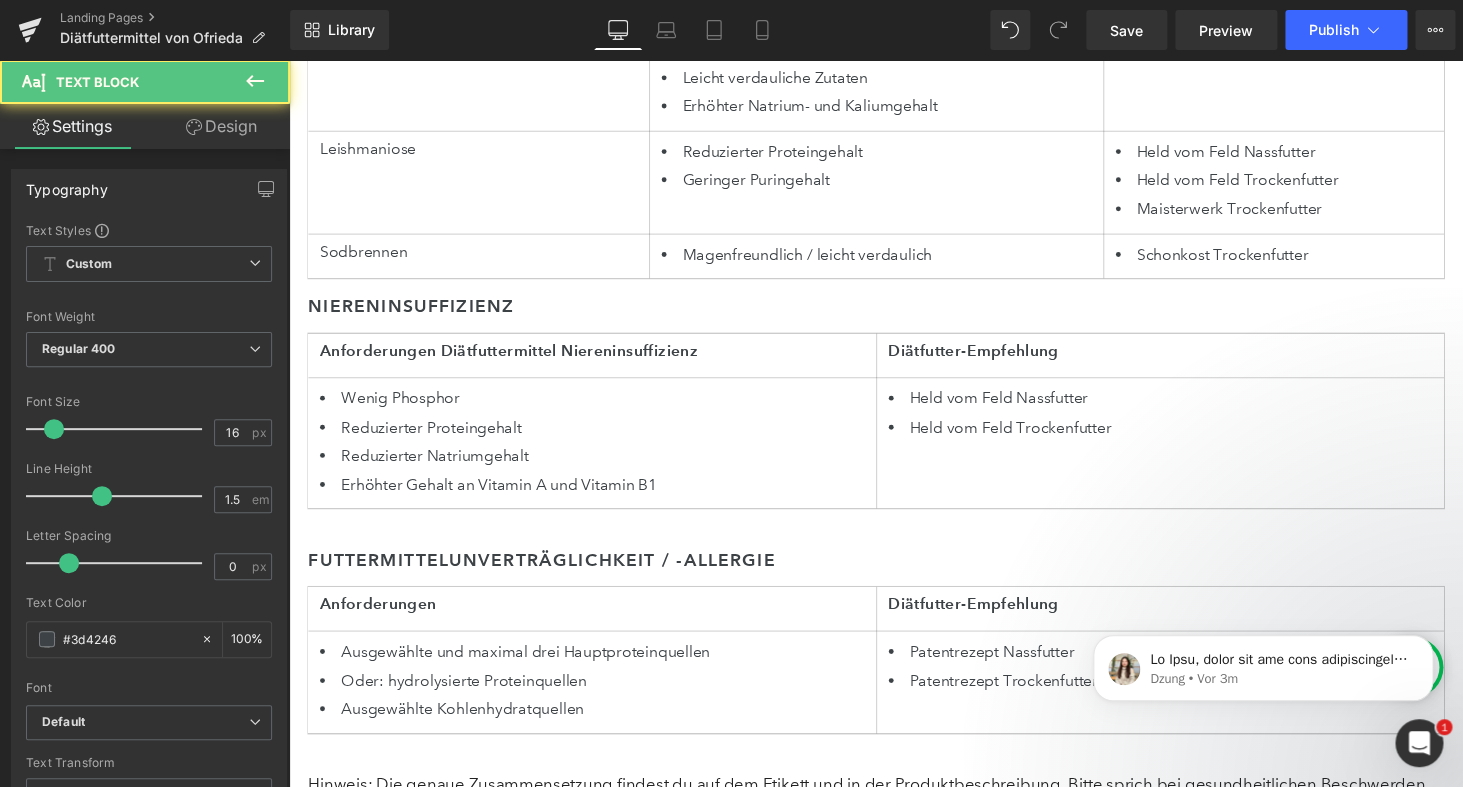 click on "Übersicht: Welche Diätfutter passen zu welcher Erkrankung? Heading         Hunde mit chronischen Beschwerden brauchen ein Futter, das gezielt auf ihre Erkrankung abgestimmt ist. Damit du schnell das passende Diätfutter findest, haben wir dir hier eine Übersicht zusammengestellt. Die Tabelle zeigt dir, welche Ernährung bei welcher Erkrankung sinnvoll ist – und welches Futter von Ofrieda dazu passt. Text Block         Erkrankung Anforderungen Diätfutter-Empfehlung Niereninsuffizienz Wenig Phosphor Reduzierter Proteingehalt Reduzierter Natriumgehalt Erhöhter Gehalt an Vitamin A und Vitamin B1 Held vom Feld Nassfutter Held vom Feld Trockenfutter Futtermittelunverträglichkeit / -allergie Ausgewählte und maximal drei Hauptproteinquellen Oder: hydrolysierte Proteinquellen Ausgewählte Kohlenhydratquellen Patentrezept Nassfutter Patentrezept Trockenfutter Uratsteine Reduzierter Proteingehalt Geringer Puringehalt Held vom Feld Nassfutter Held vom Feld Trockenfutter Pankreatitis / Pankreasinsuffizienz" at bounding box center [894, 83] 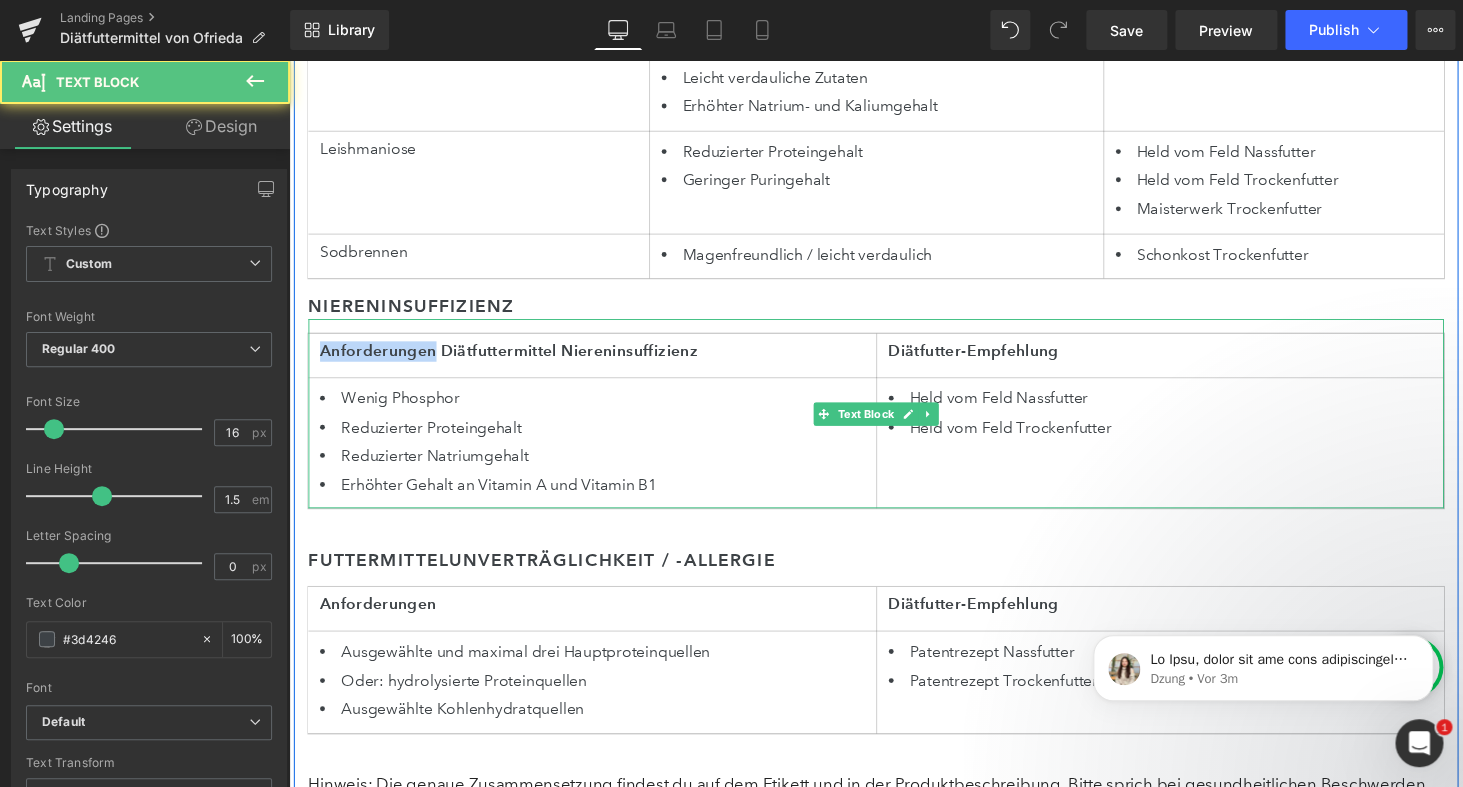 drag, startPoint x: 325, startPoint y: 367, endPoint x: 438, endPoint y: 367, distance: 113 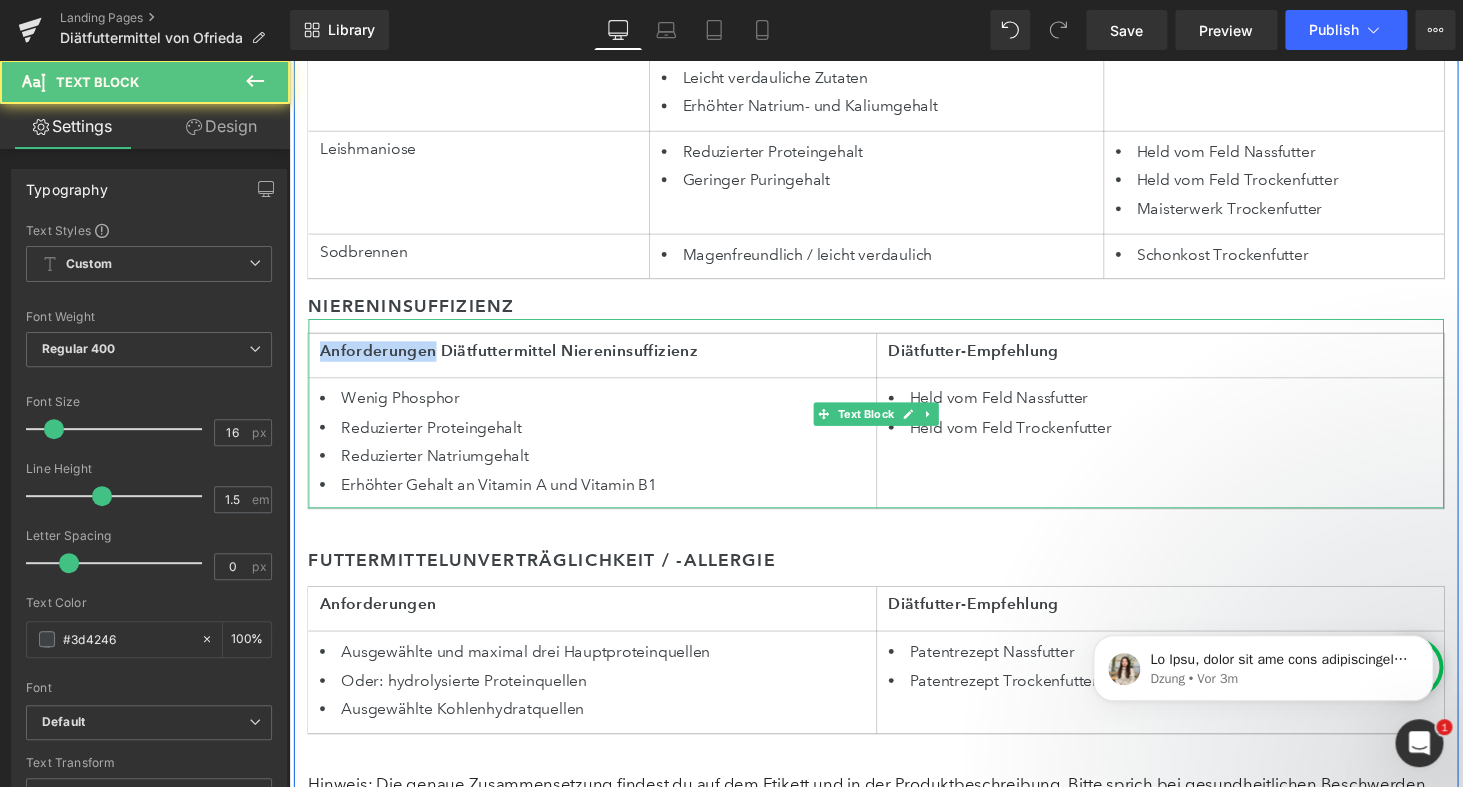 click on "Anforderungen Diätfuttermittel Niereninsuffizienz" at bounding box center [601, 360] 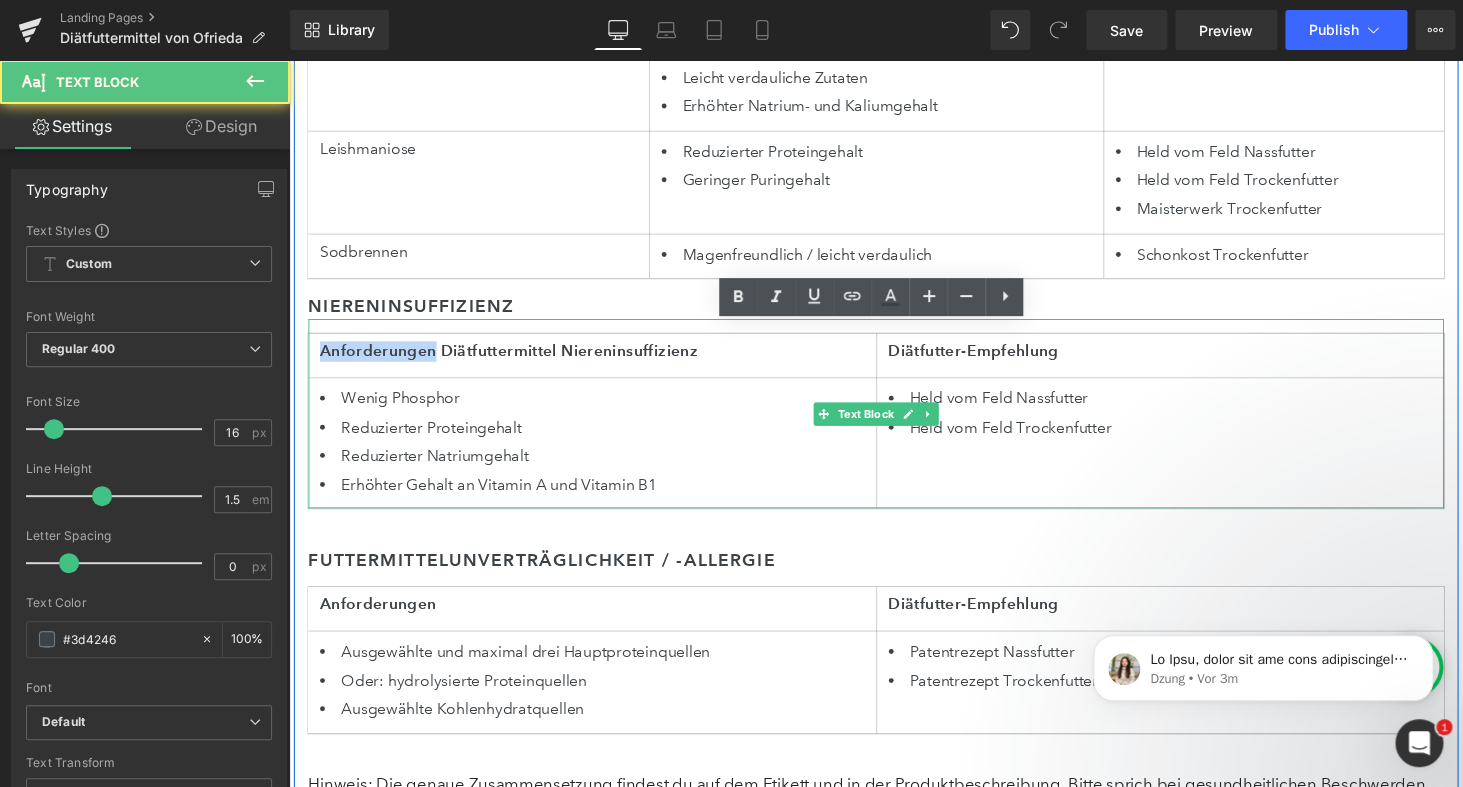 click on "Anforderungen Diätfuttermittel Niereninsuffizienz" at bounding box center (601, 360) 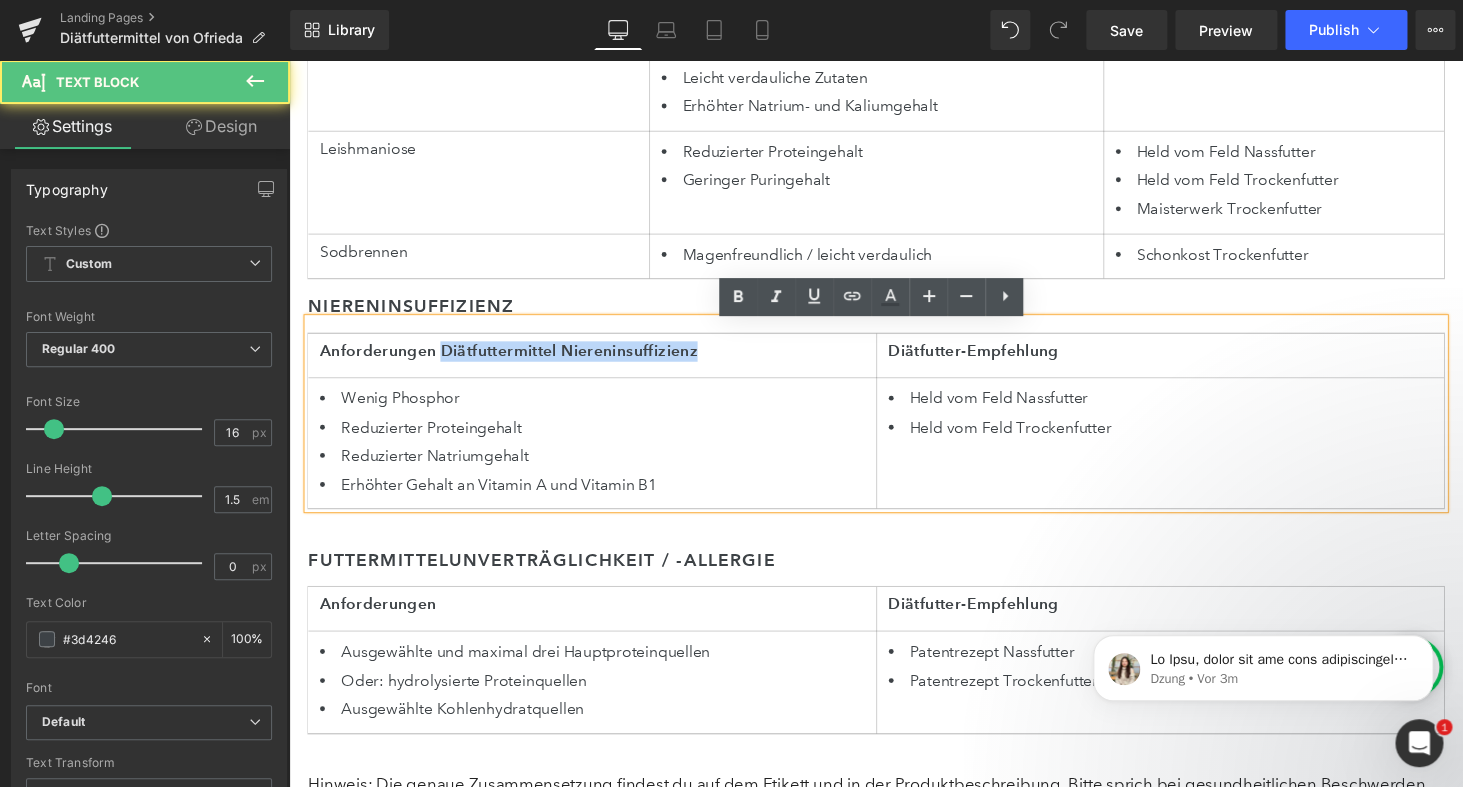 drag, startPoint x: 445, startPoint y: 368, endPoint x: 740, endPoint y: 368, distance: 295 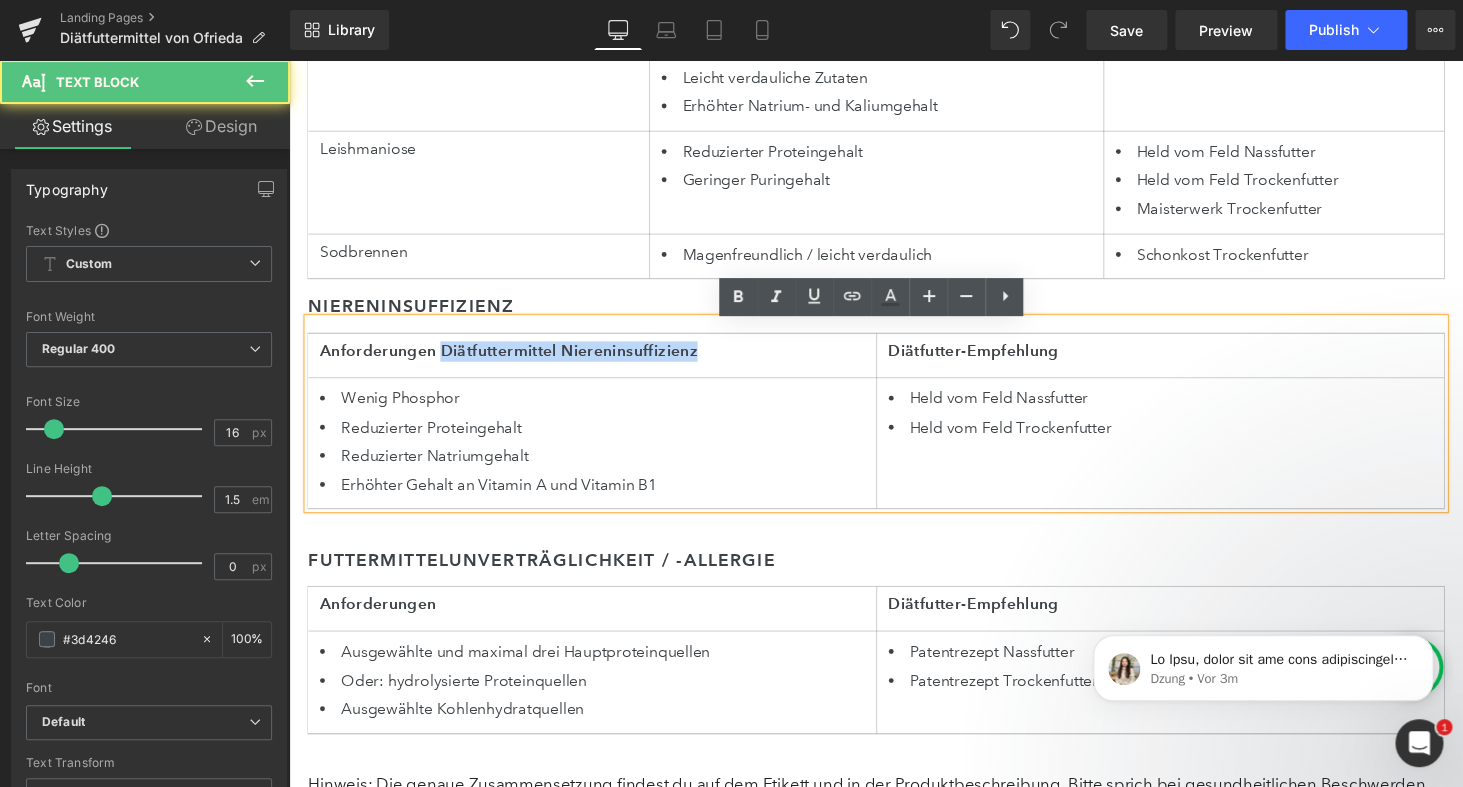 click on "Anforderungen Diätfuttermittel Niereninsuffizienz" at bounding box center (601, 360) 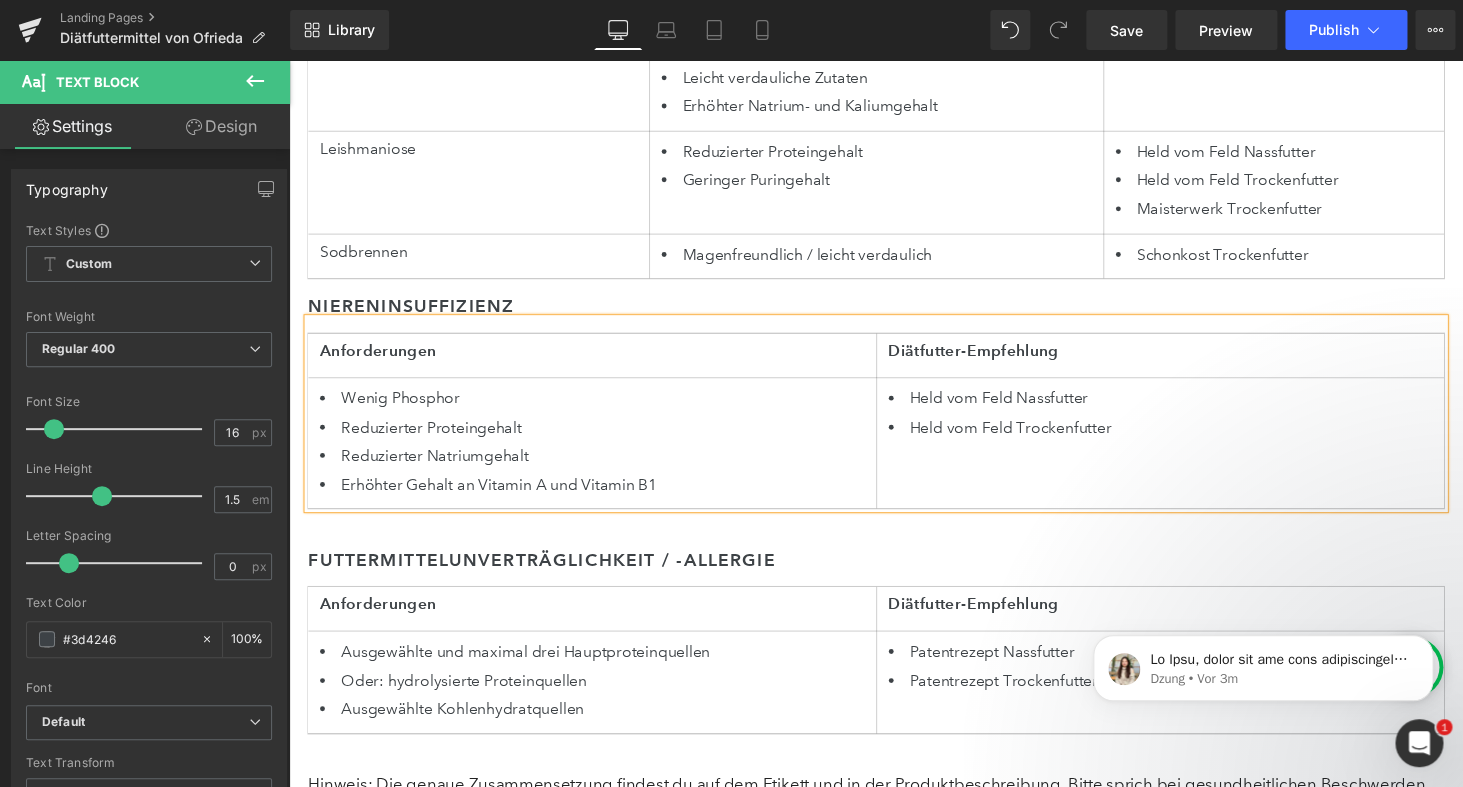 click on "Niereninsuffizienz" at bounding box center (894, 313) 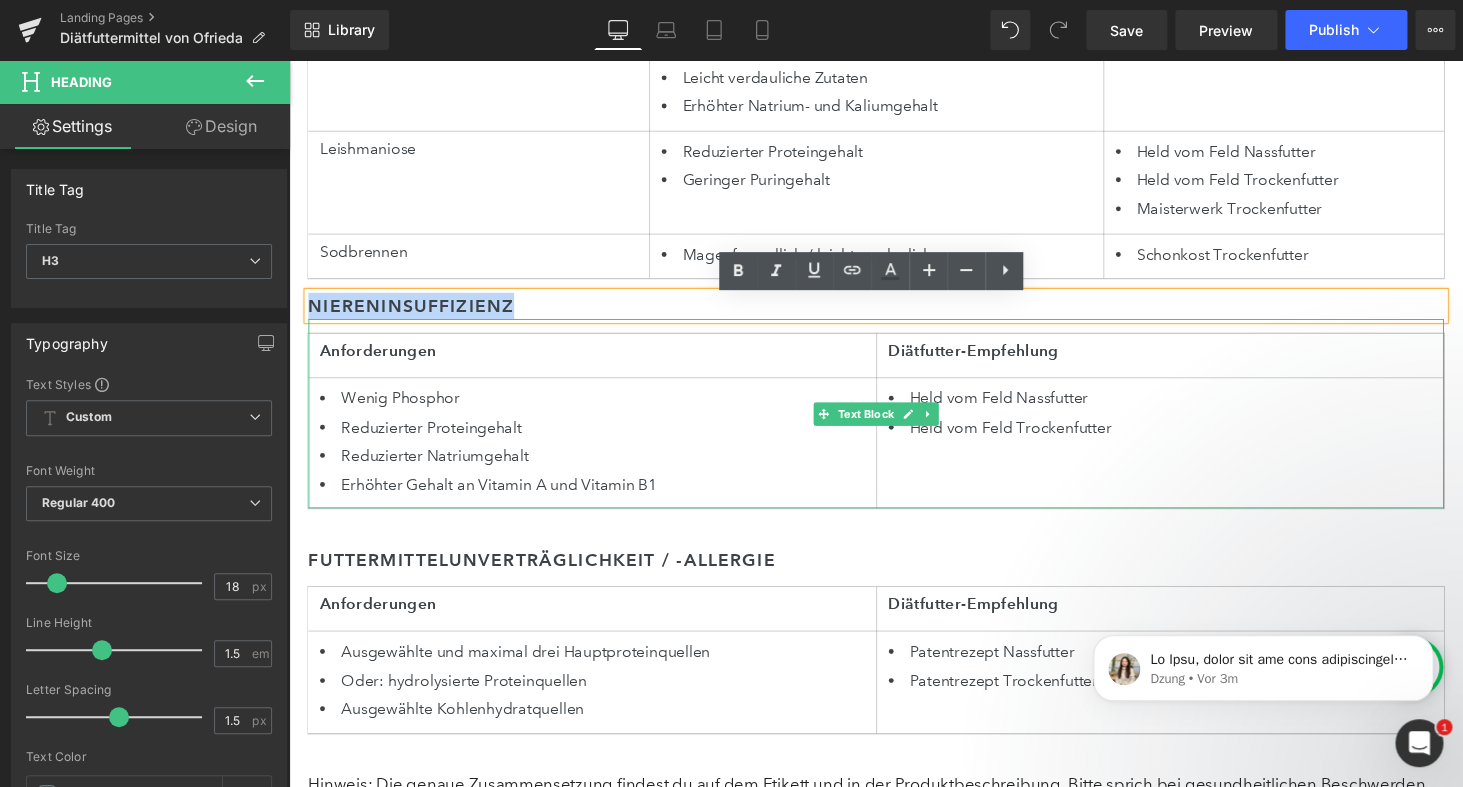 drag, startPoint x: 310, startPoint y: 316, endPoint x: 832, endPoint y: 511, distance: 557.23334 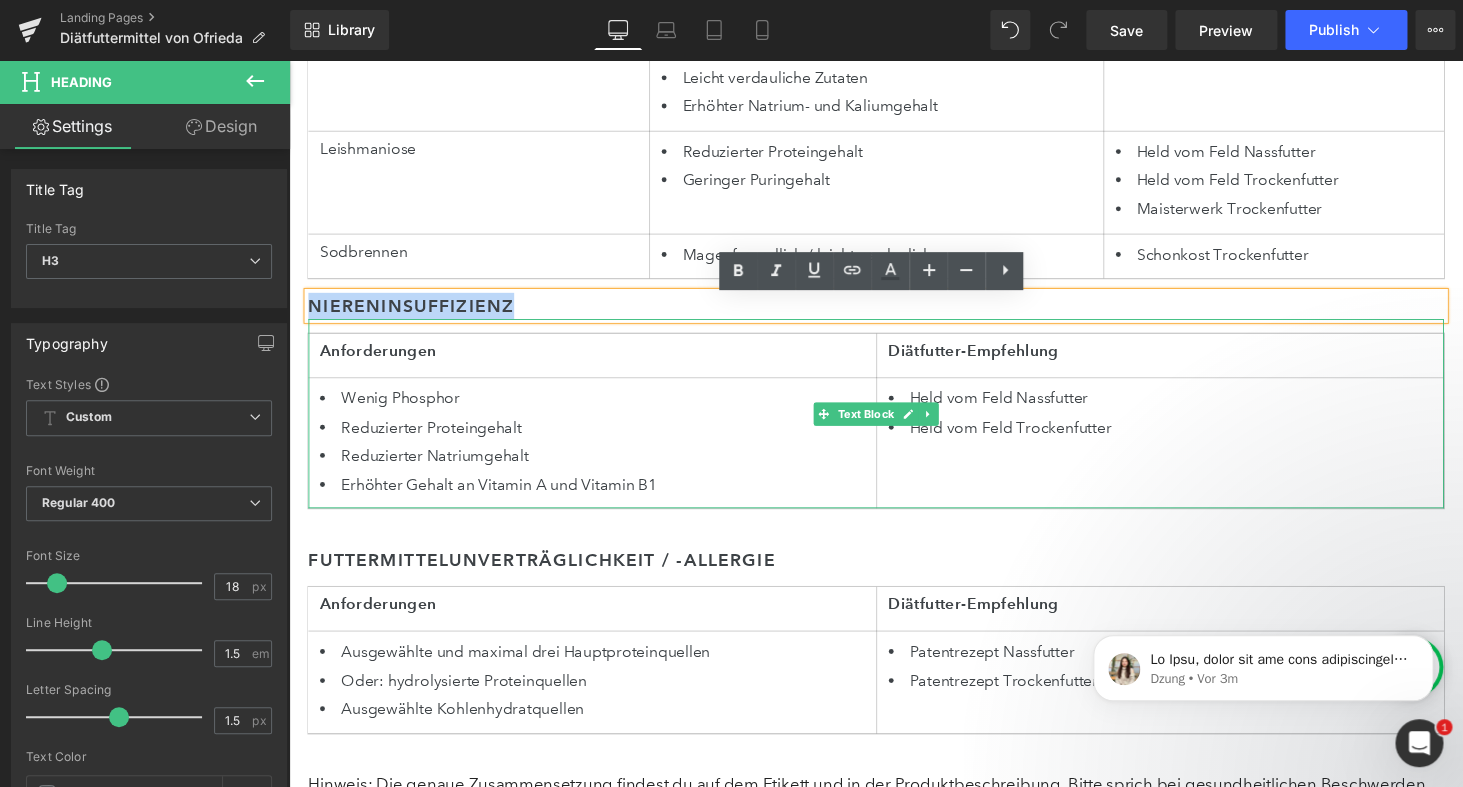 click on "Übersicht: Welche Diätfutter passen zu welcher Erkrankung? Heading         Hunde mit chronischen Beschwerden brauchen ein Futter, das gezielt auf ihre Erkrankung abgestimmt ist. Damit du schnell das passende Diätfutter findest, haben wir dir hier eine Übersicht zusammengestellt. Die Tabelle zeigt dir, welche Ernährung bei welcher Erkrankung sinnvoll ist – und welches Futter von Ofrieda dazu passt. Text Block         Erkrankung Anforderungen Diätfutter-Empfehlung Niereninsuffizienz Wenig Phosphor Reduzierter Proteingehalt Reduzierter Natriumgehalt Erhöhter Gehalt an Vitamin A und Vitamin B1 Held vom Feld Nassfutter Held vom Feld Trockenfutter Futtermittelunverträglichkeit / -allergie Ausgewählte und maximal drei Hauptproteinquellen Oder: hydrolysierte Proteinquellen Ausgewählte Kohlenhydratquellen Patentrezept Nassfutter Patentrezept Trockenfutter Uratsteine Reduzierter Proteingehalt Geringer Puringehalt Held vom Feld Nassfutter Held vom Feld Trockenfutter Pankreatitis / Pankreasinsuffizienz" at bounding box center (894, 83) 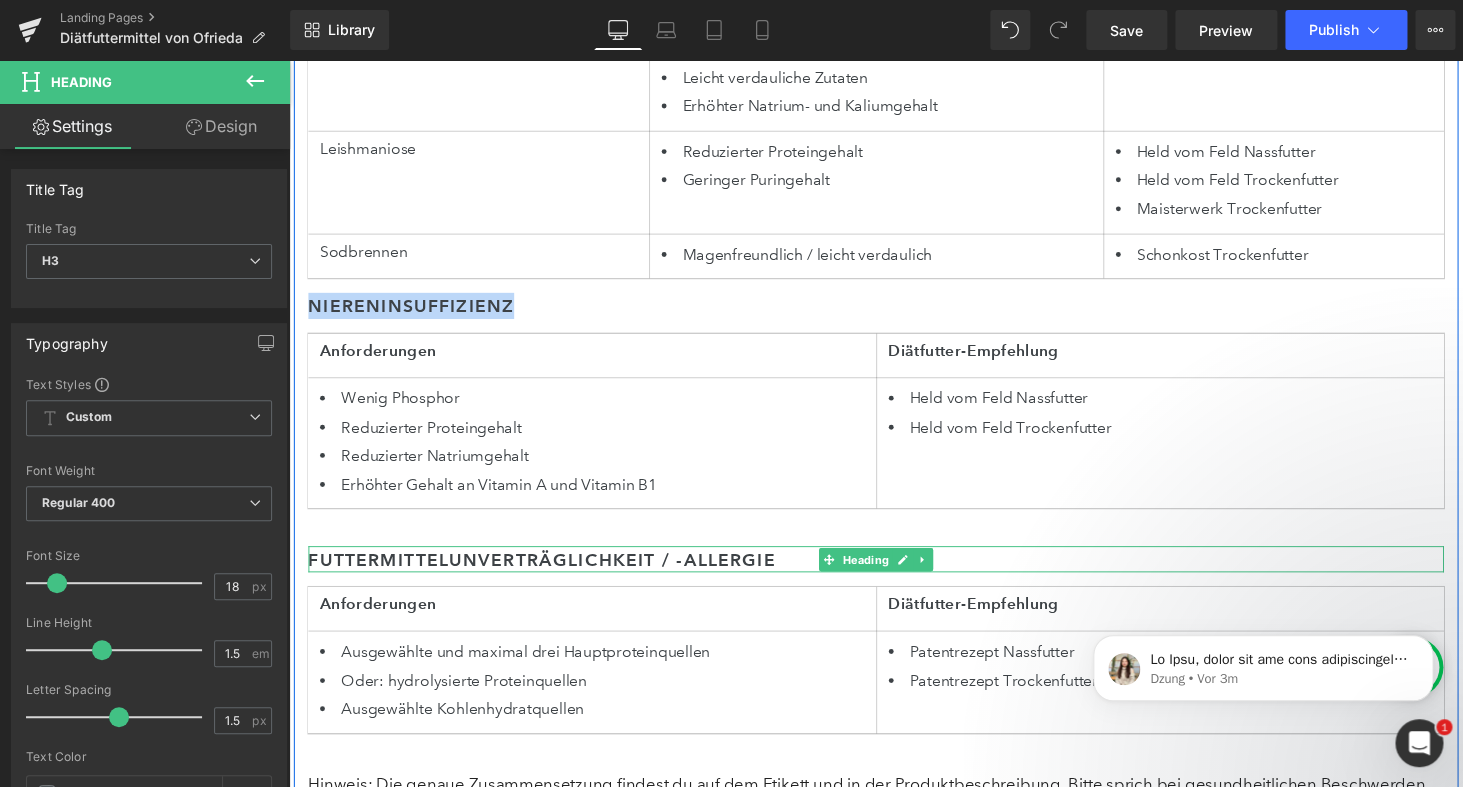 click on "Futtermittelunverträglichkeit / -allergie" at bounding box center [894, 574] 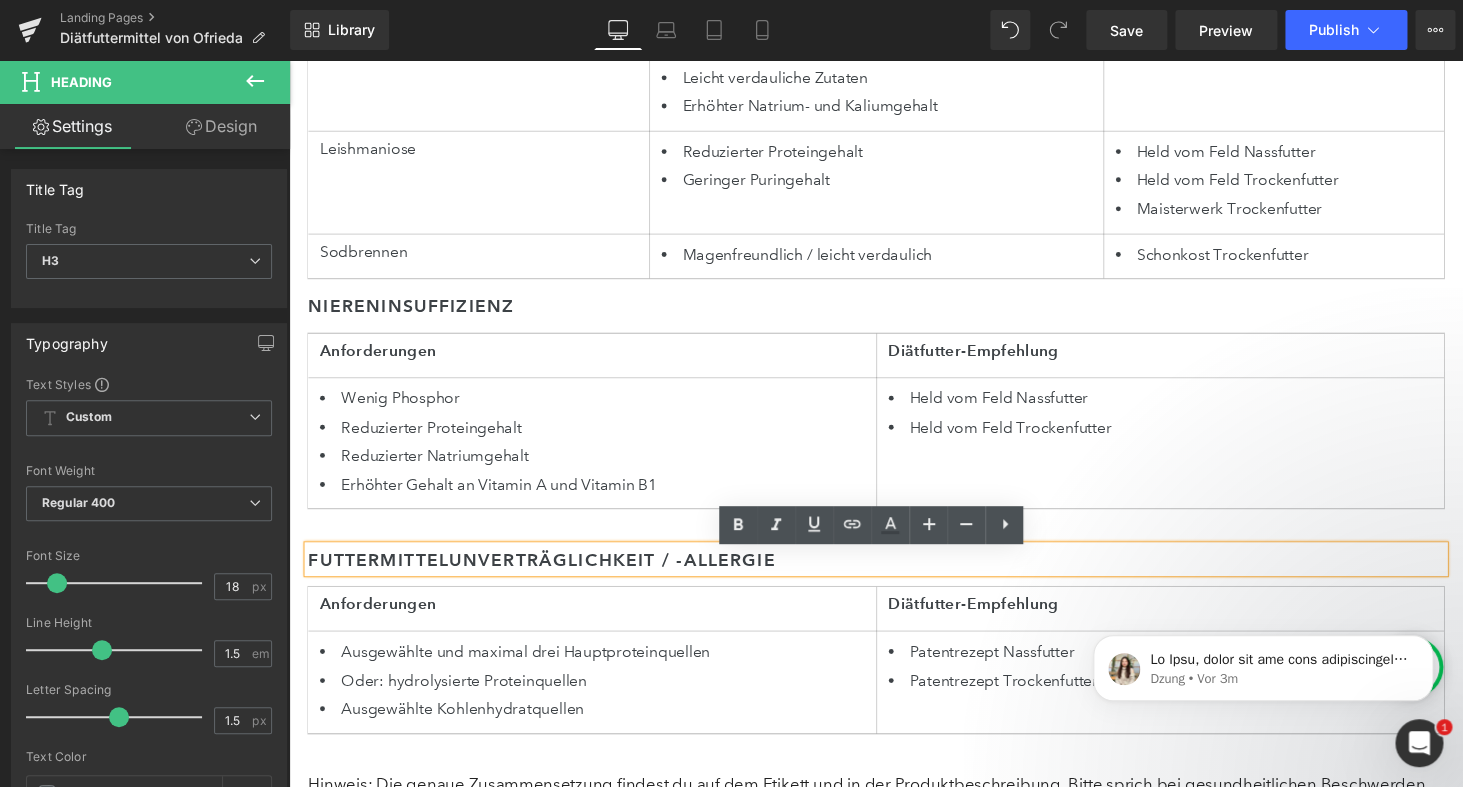 click on "Niereninsuffizienz" at bounding box center (894, 313) 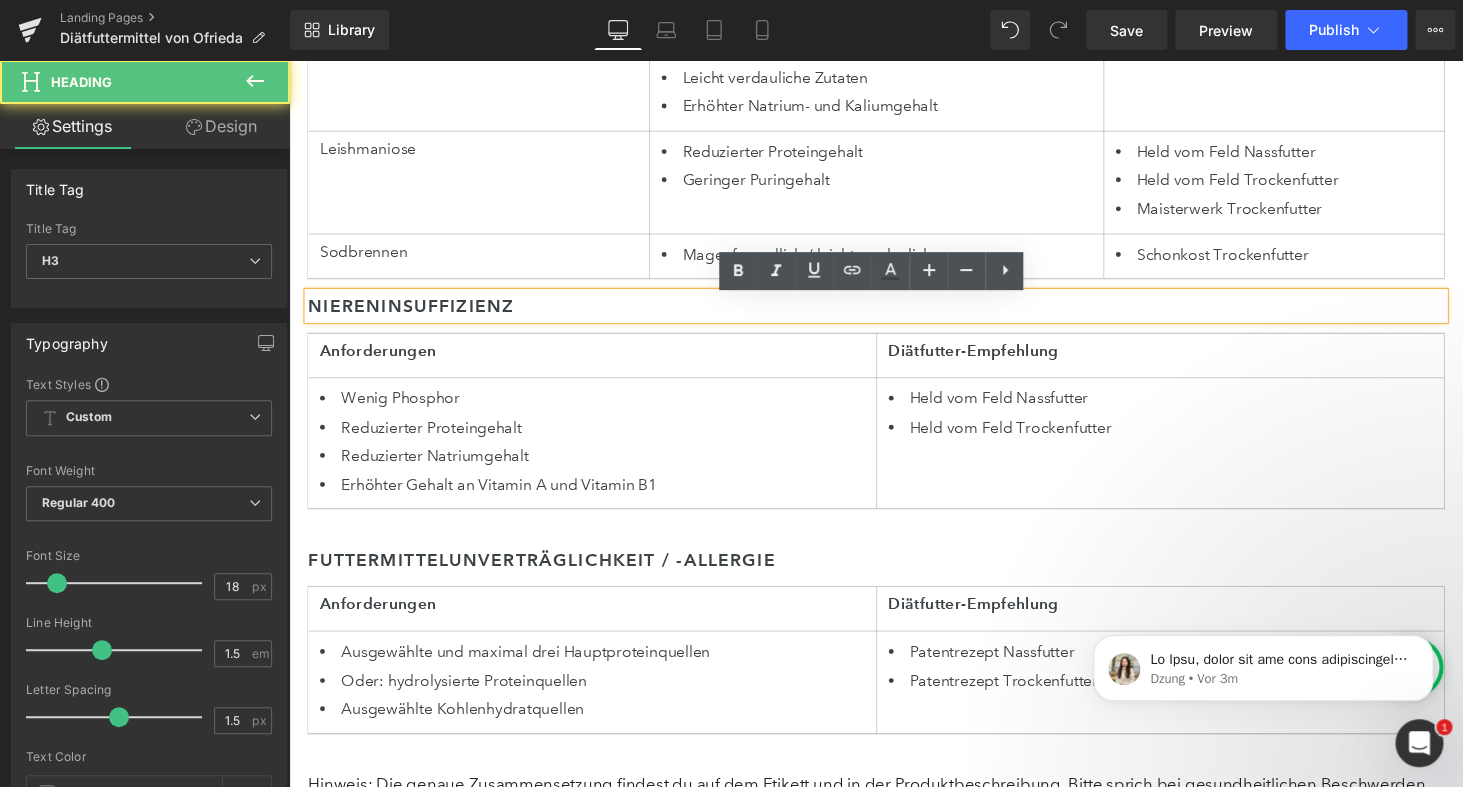 click on "Niereninsuffizienz" at bounding box center [894, 313] 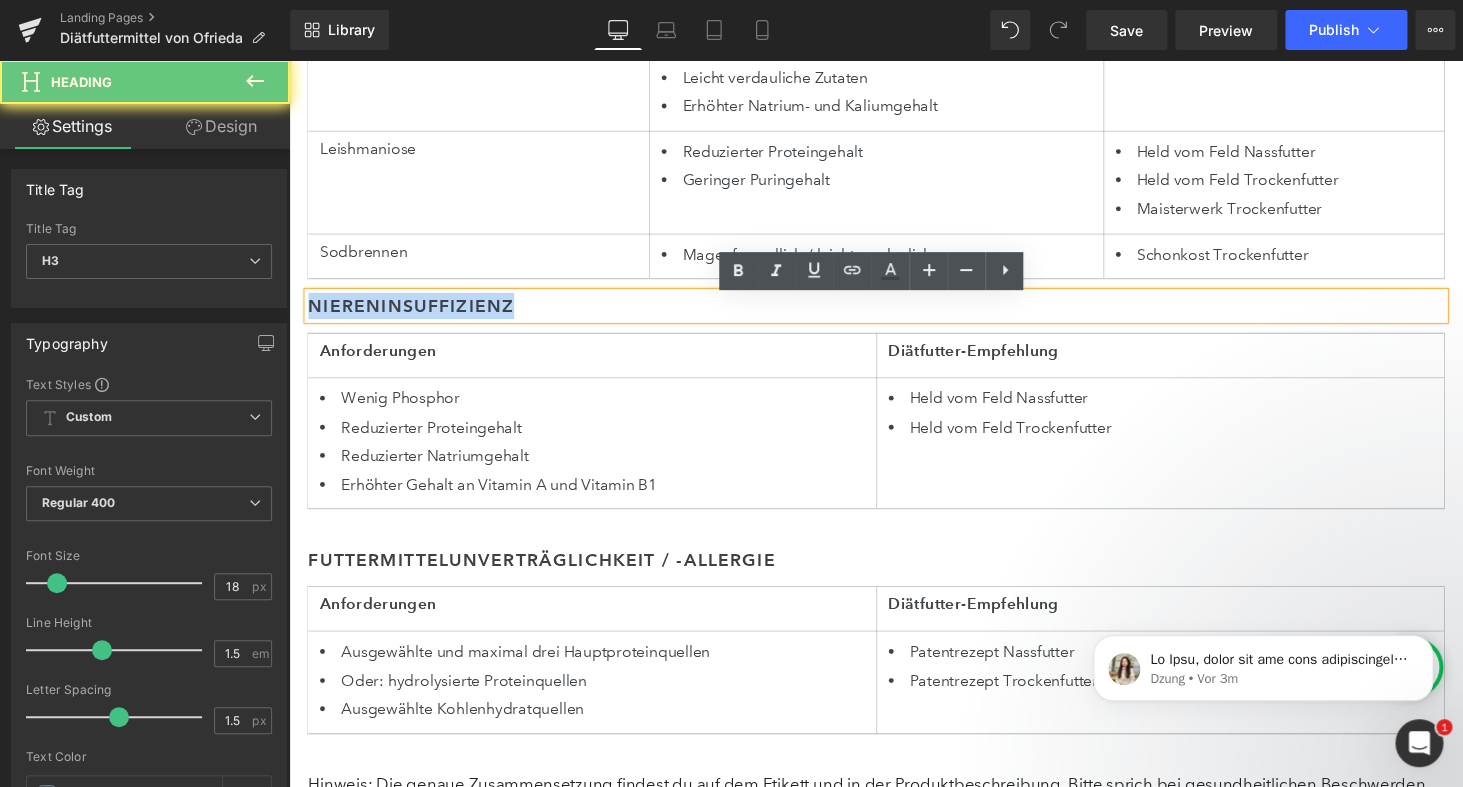 copy on "Niereninsuffizienz" 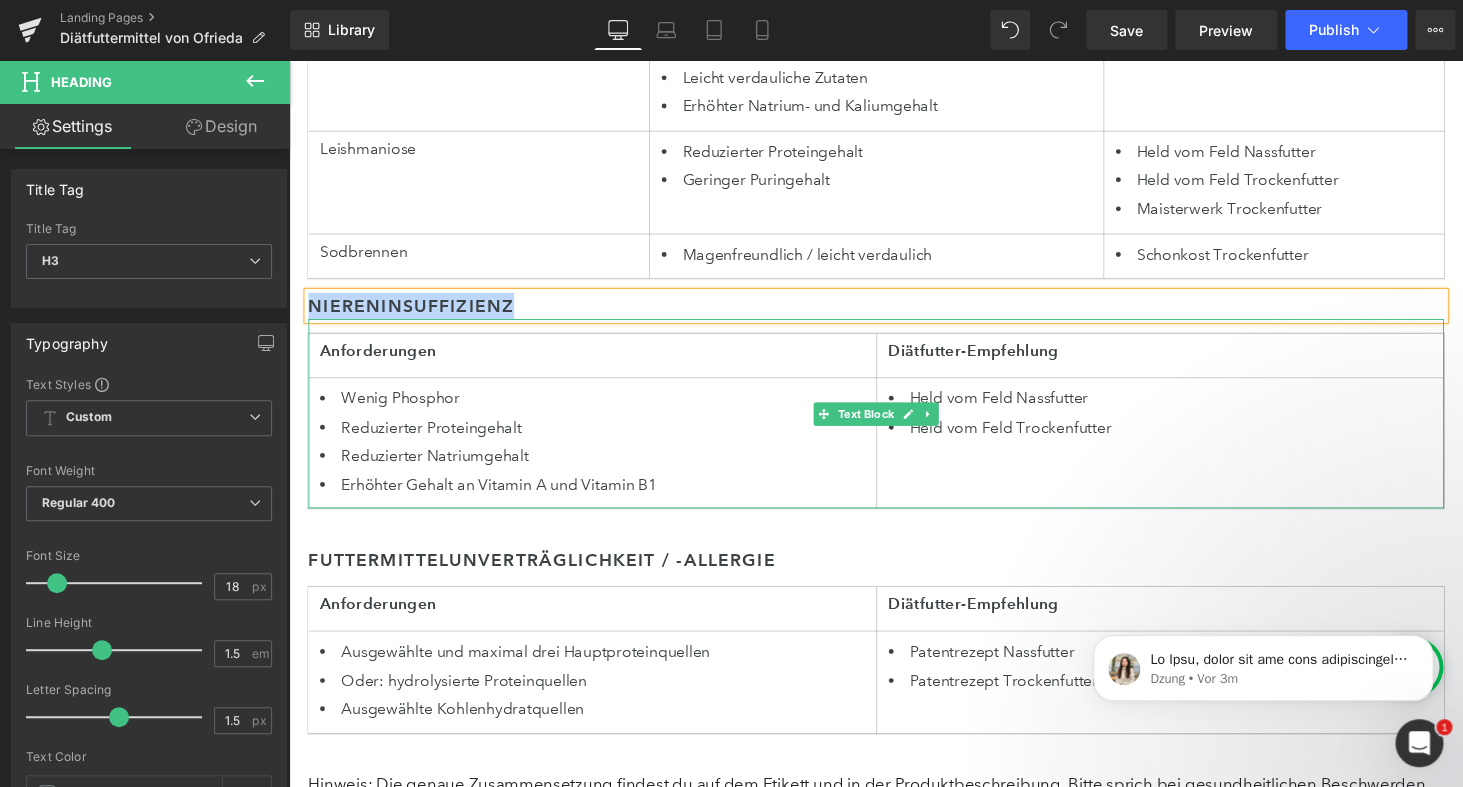 click on "Anforderungen" at bounding box center (601, 360) 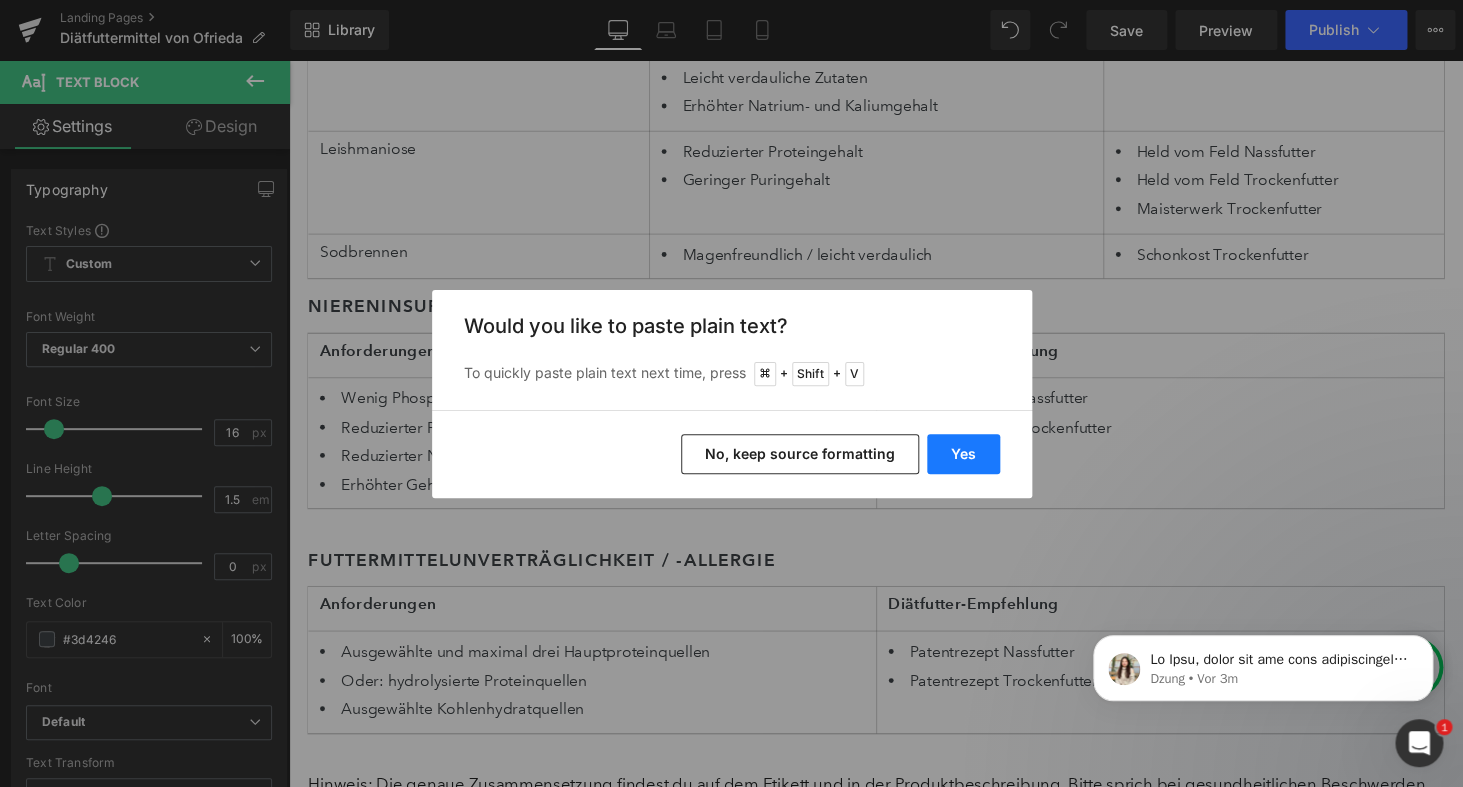 click on "Yes" at bounding box center [963, 454] 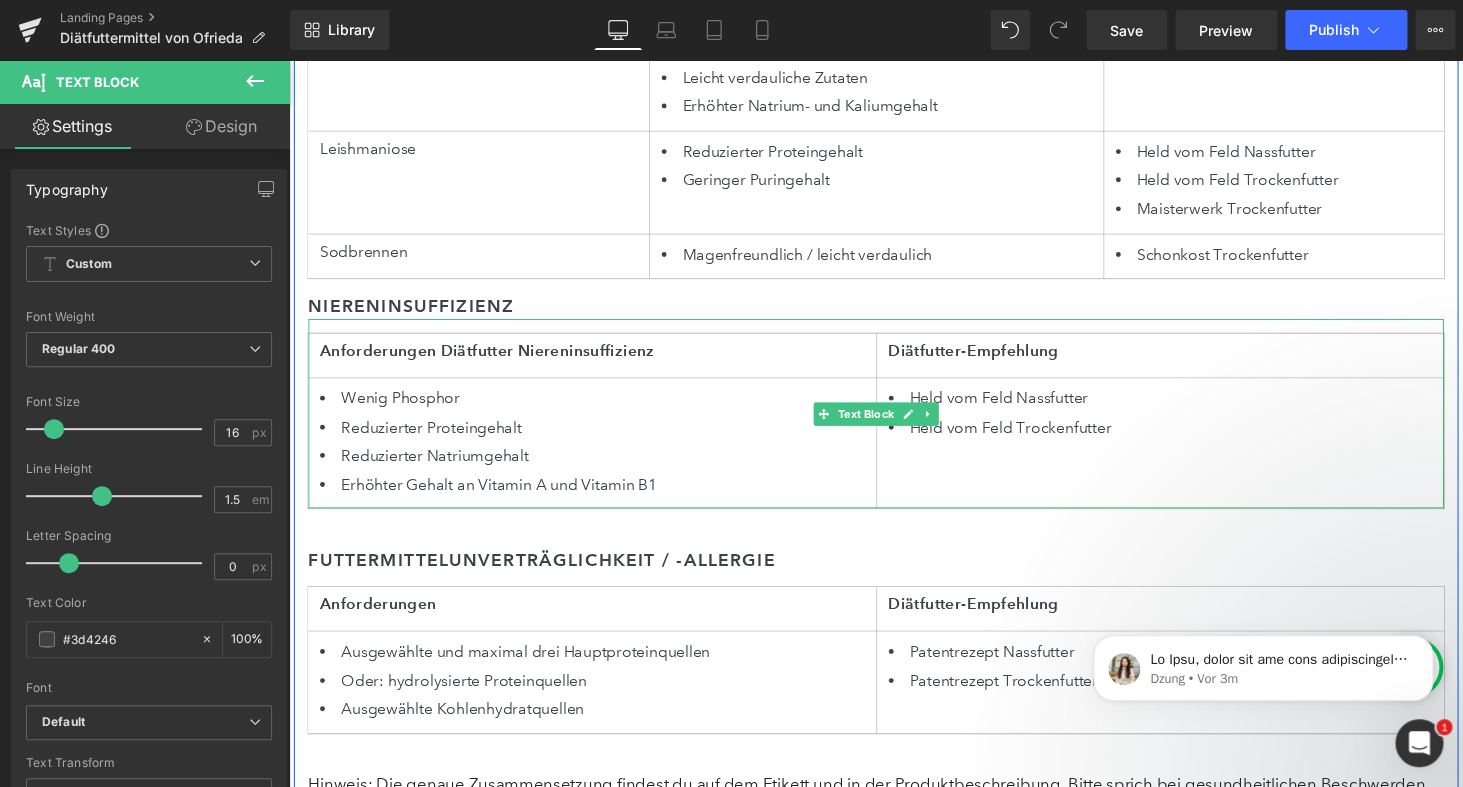 click on "Anforderungen Diätfutter Niereninsuffizienz" at bounding box center [601, 360] 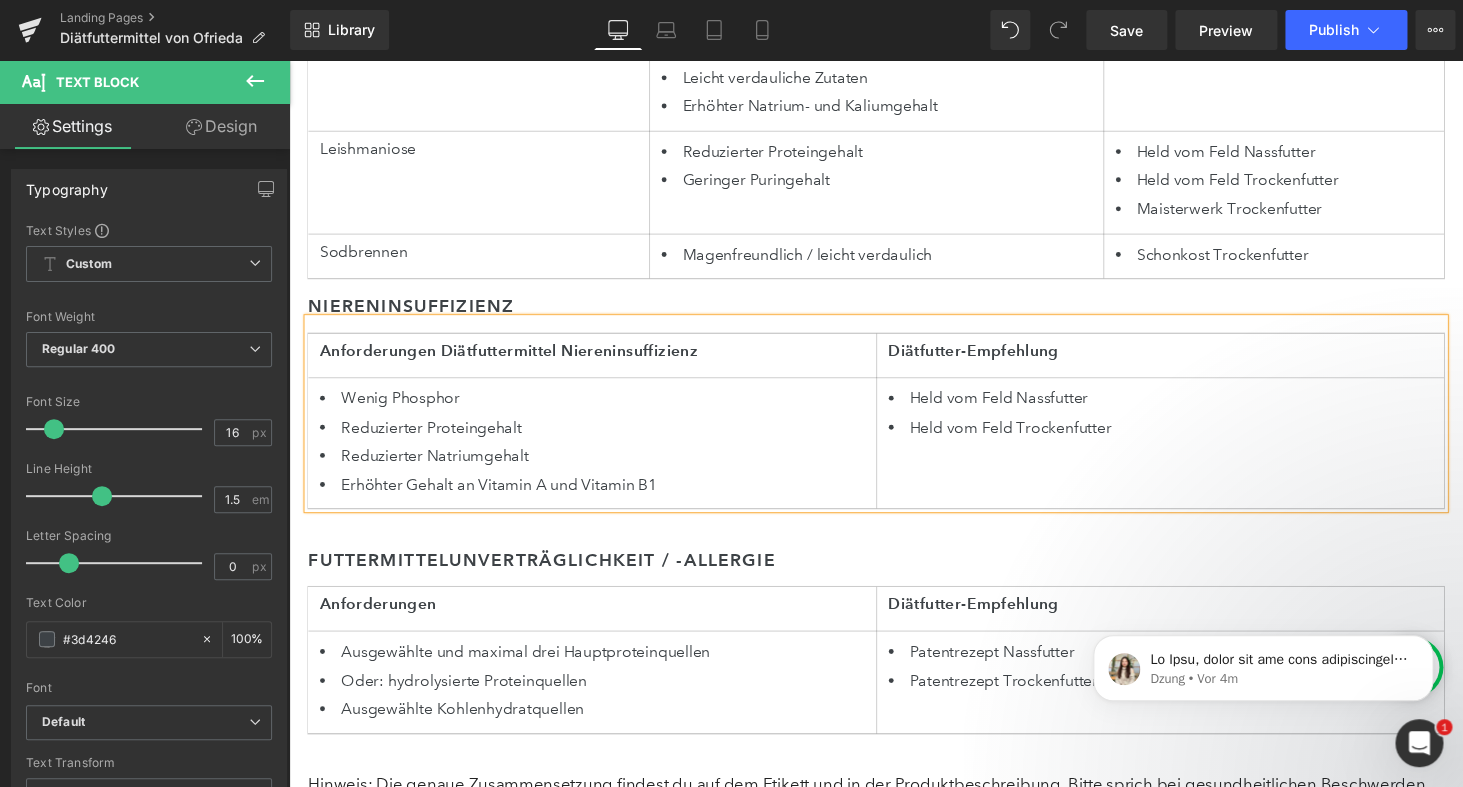 click on "Übersicht: Welche Diätfutter passen zu welcher Erkrankung? Heading         Hunde mit chronischen Beschwerden brauchen ein Futter, das gezielt auf ihre Erkrankung abgestimmt ist. Damit du schnell das passende Diätfutter findest, haben wir dir hier eine Übersicht zusammengestellt. Die Tabelle zeigt dir, welche Ernährung bei welcher Erkrankung sinnvoll ist – und welches Futter von Ofrieda dazu passt. Text Block         Erkrankung Anforderungen Diätfutter-Empfehlung Niereninsuffizienz Wenig Phosphor Reduzierter Proteingehalt Reduzierter Natriumgehalt Erhöhter Gehalt an Vitamin A und Vitamin B1 Held vom Feld Nassfutter Held vom Feld Trockenfutter Futtermittelunverträglichkeit / -allergie Ausgewählte und maximal drei Hauptproteinquellen Oder: hydrolysierte Proteinquellen Ausgewählte Kohlenhydratquellen Patentrezept Nassfutter Patentrezept Trockenfutter Uratsteine Reduzierter Proteingehalt Geringer Puringehalt Held vom Feld Nassfutter Held vom Feld Trockenfutter Pankreatitis / Pankreasinsuffizienz" at bounding box center (894, 83) 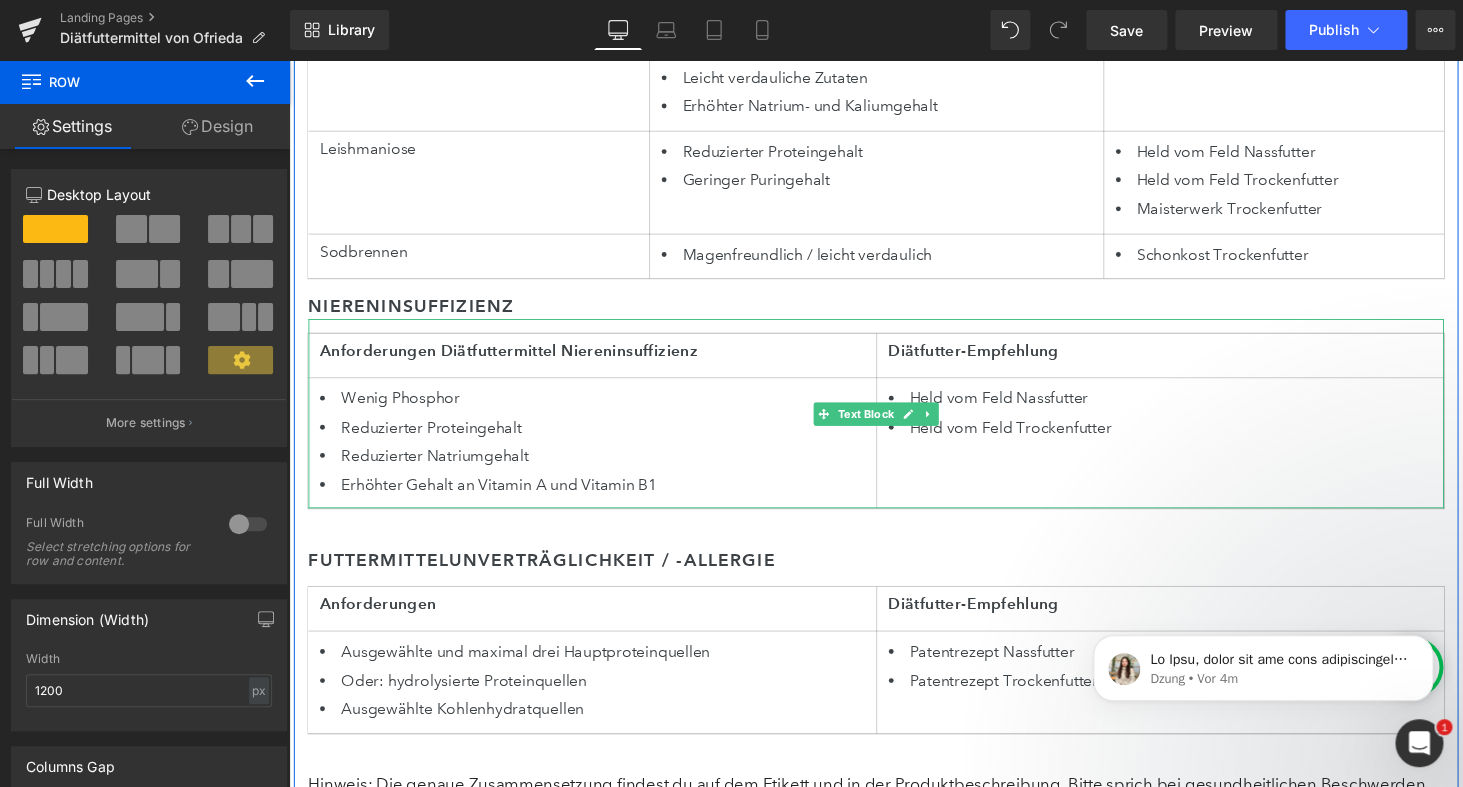 click on "Anforderungen Diätfuttermittel Niereninsuffizienz" at bounding box center [601, 360] 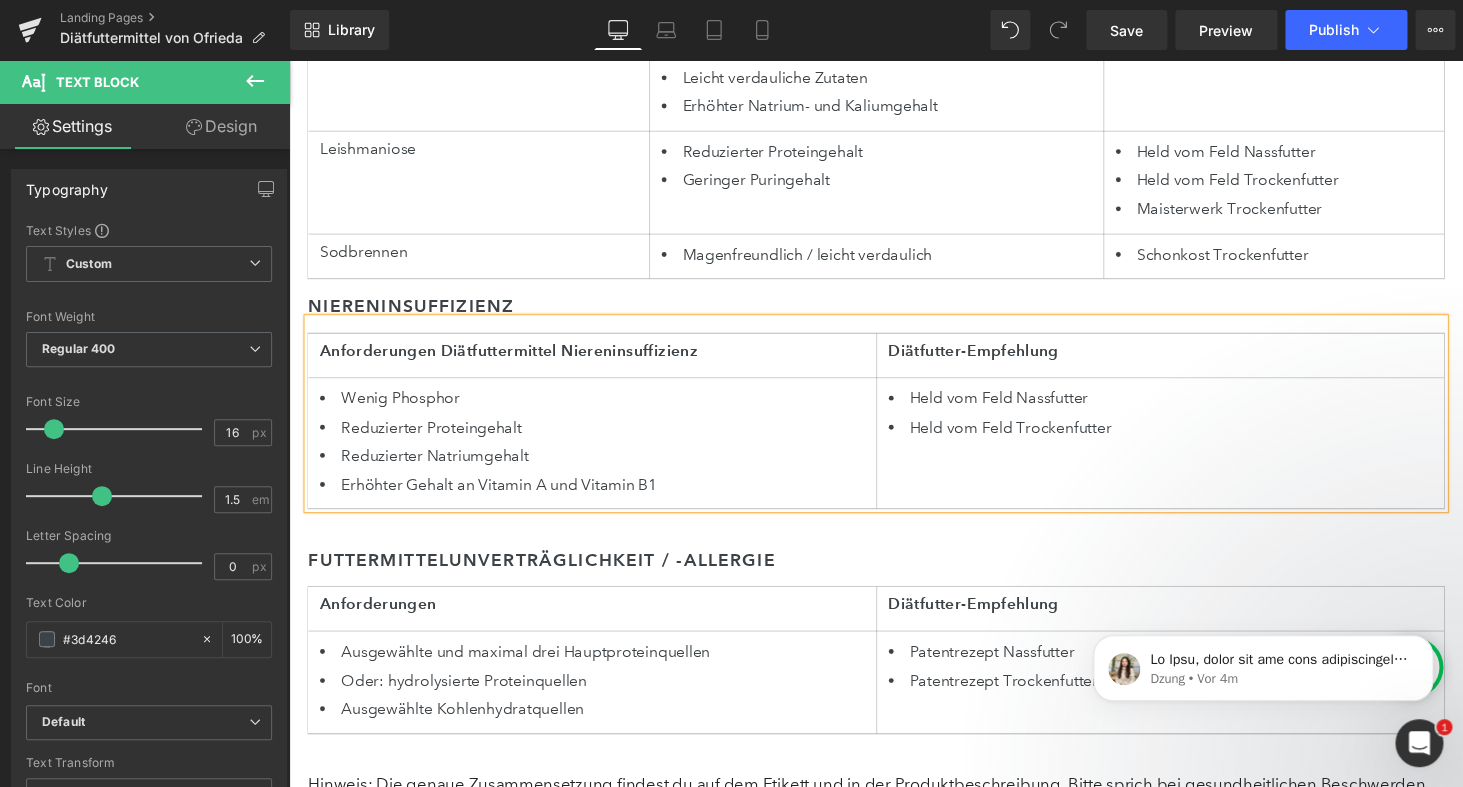click on "Anforderungen Diätfuttermittel Niereninsuffizienz Diätfutter-Empfehlung Wenig Phosphor Reduzierter Proteingehalt Reduzierter Natriumgehalt Erhöhter Gehalt an Vitamin A und Vitamin B1 Held vom Feld Nassfutter Held vom Feld Trockenfutter" at bounding box center (894, 424) 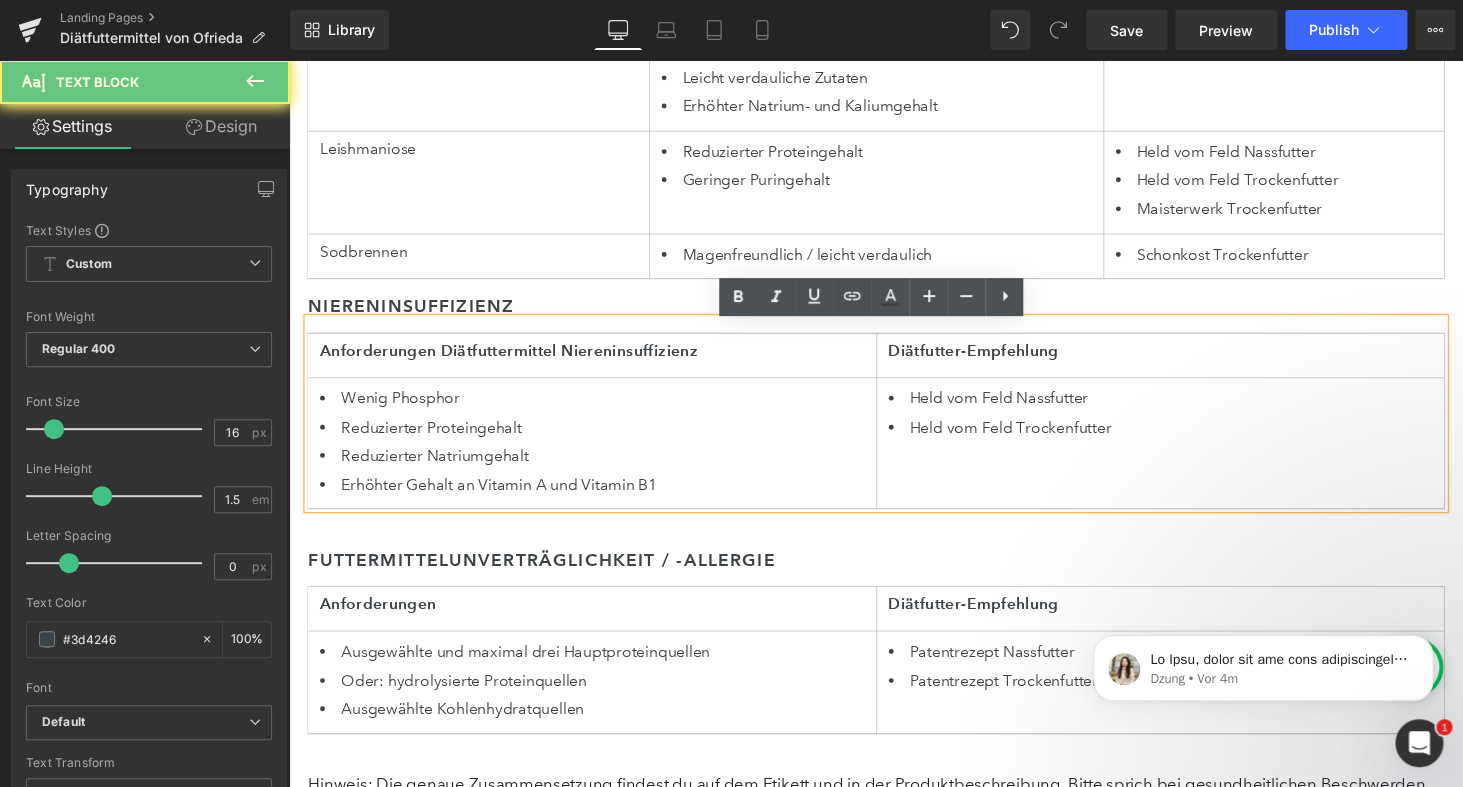 click on "Anforderungen Diätfuttermittel Niereninsuffizienz" at bounding box center (601, 360) 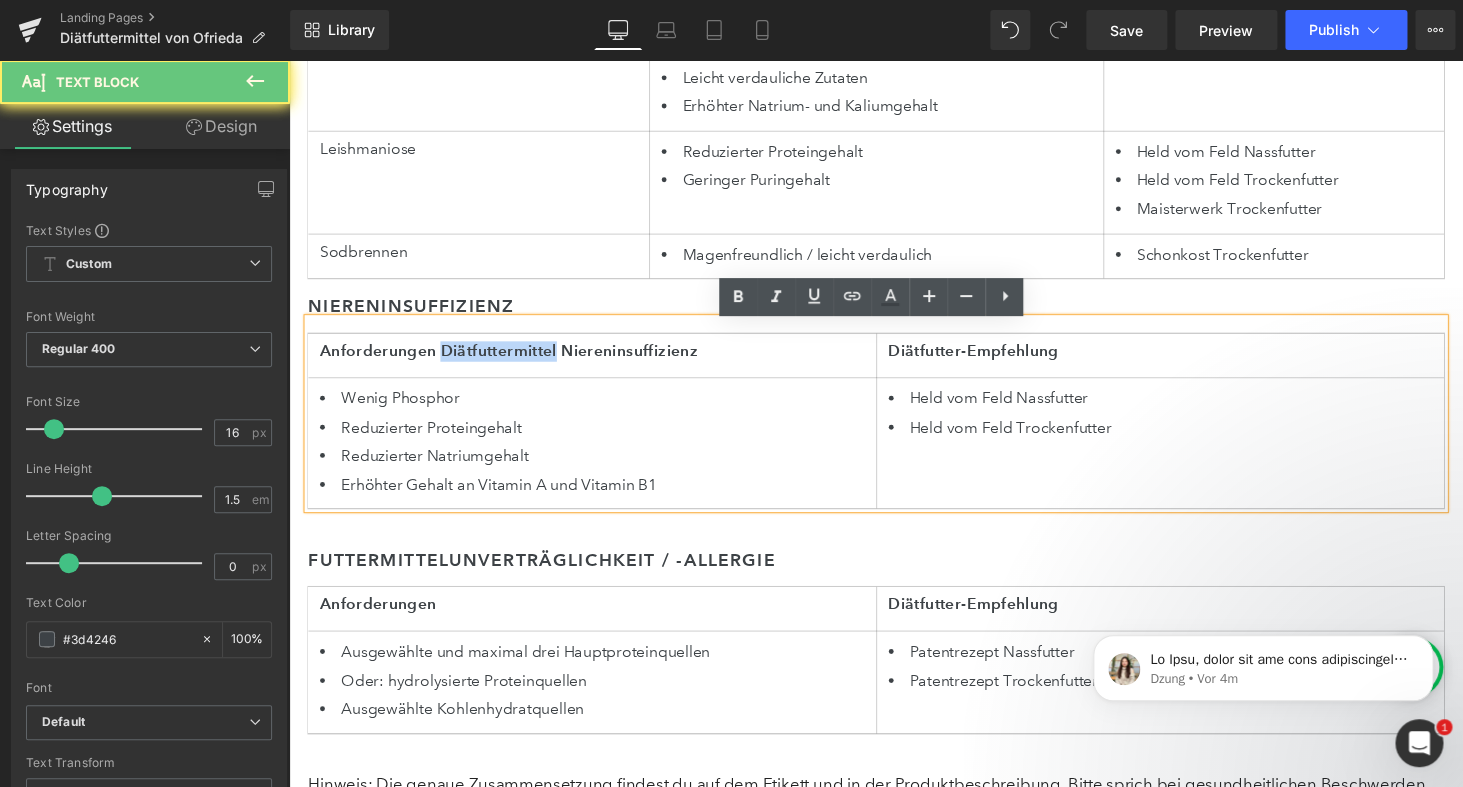 click on "Anforderungen Diätfuttermittel Niereninsuffizienz" at bounding box center (601, 360) 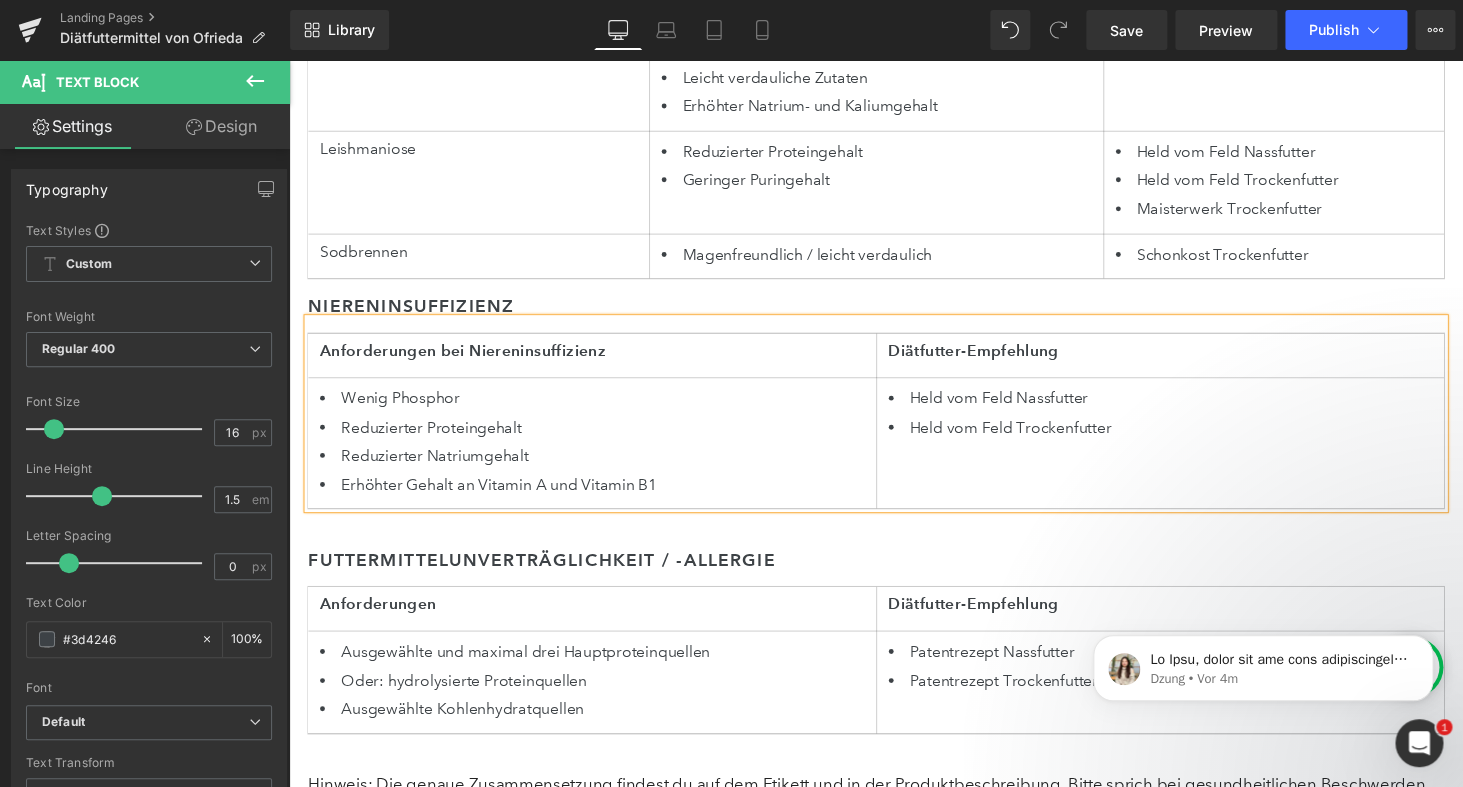 click on "Erhöhter Gehalt an Vitamin A und Vitamin B1" at bounding box center [601, 498] 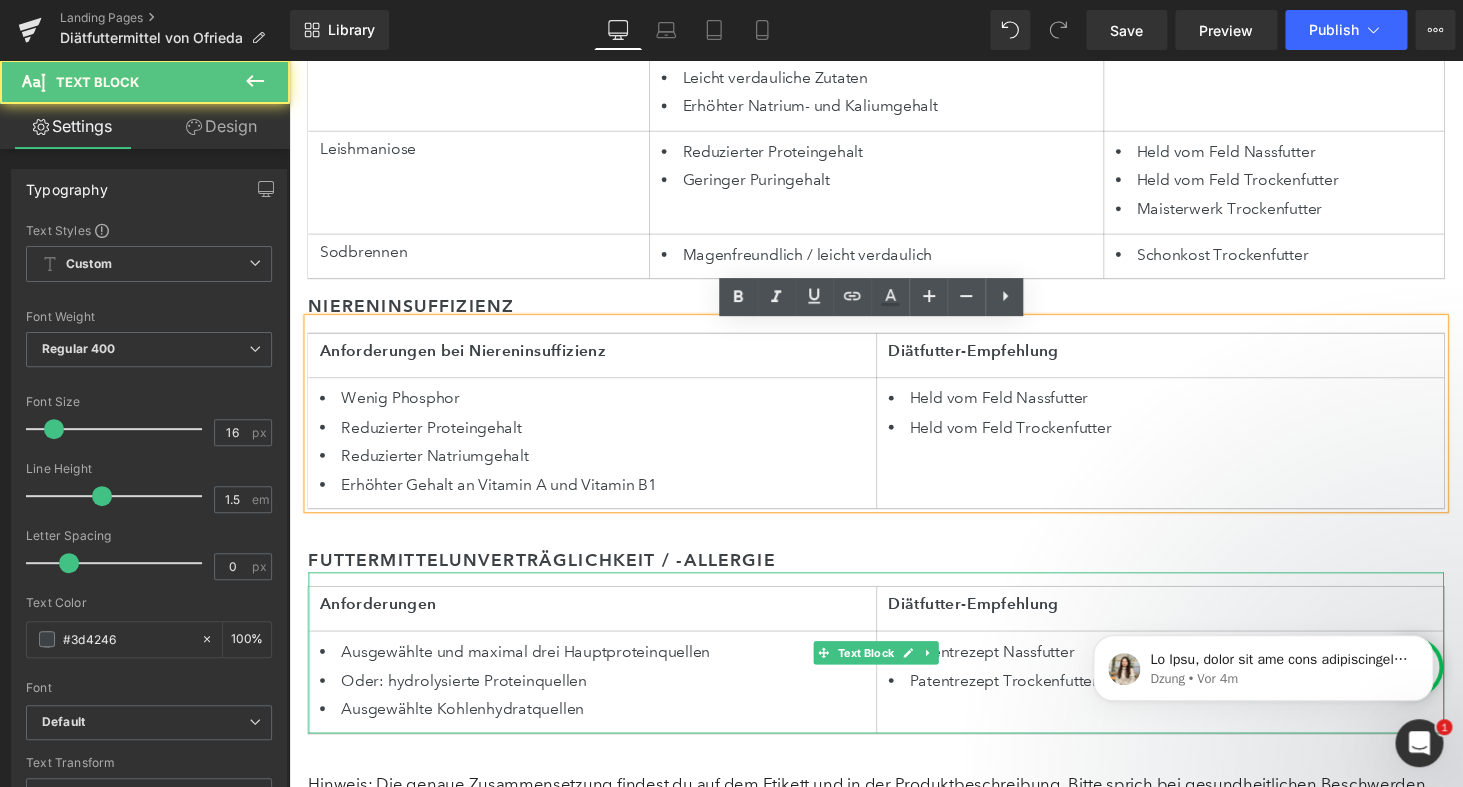 click on "Anforderungen Diätfutter-Empfehlung Ausgewählte und maximal drei Hauptproteinquellen Oder: hydrolysierte Proteinquellen Ausgewählte Kohlenhydratquellen Patentrezept Nassfutter Patentrezept Trockenfutter" at bounding box center [894, 671] 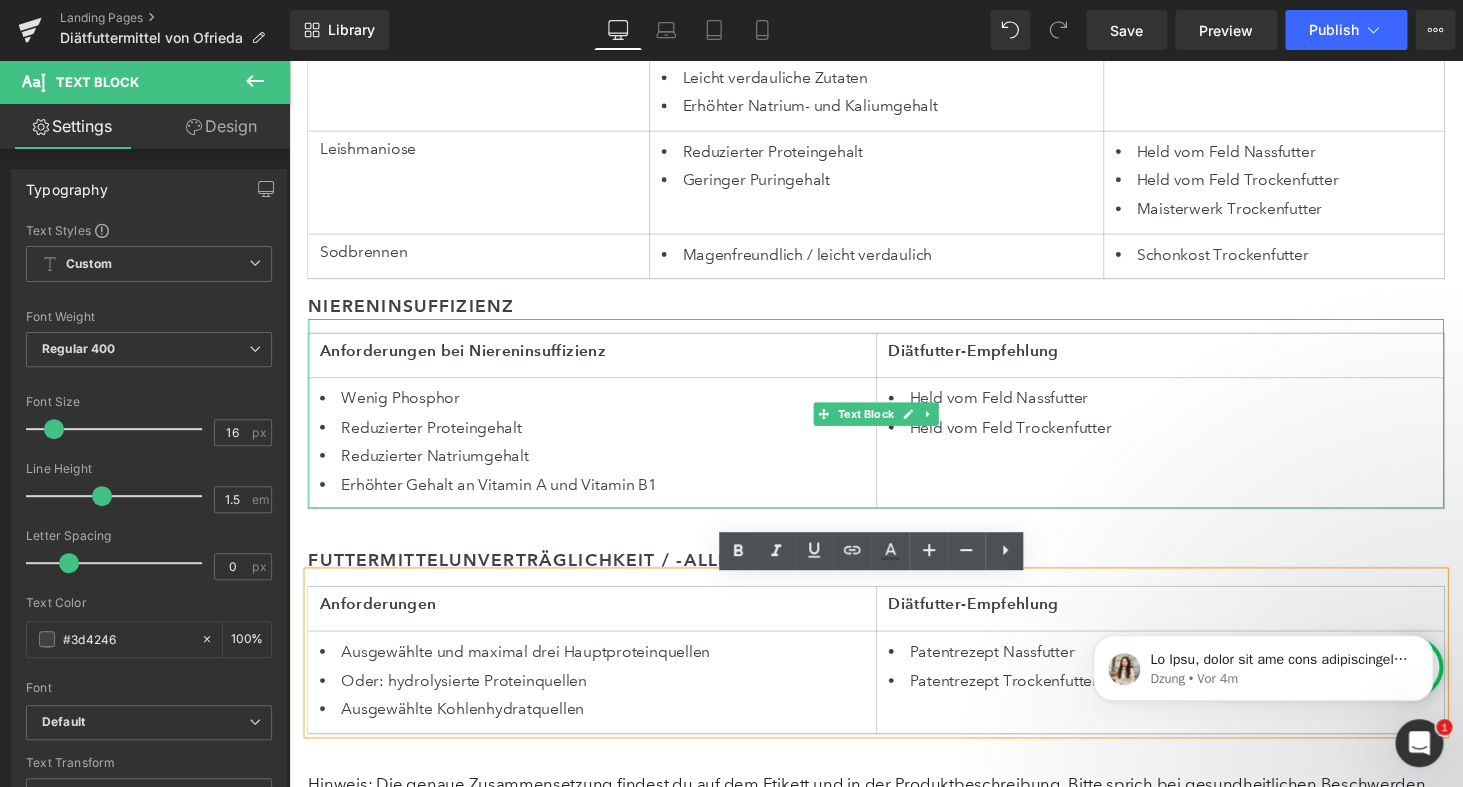 click on "Reduzierter Proteingehalt" at bounding box center (601, 439) 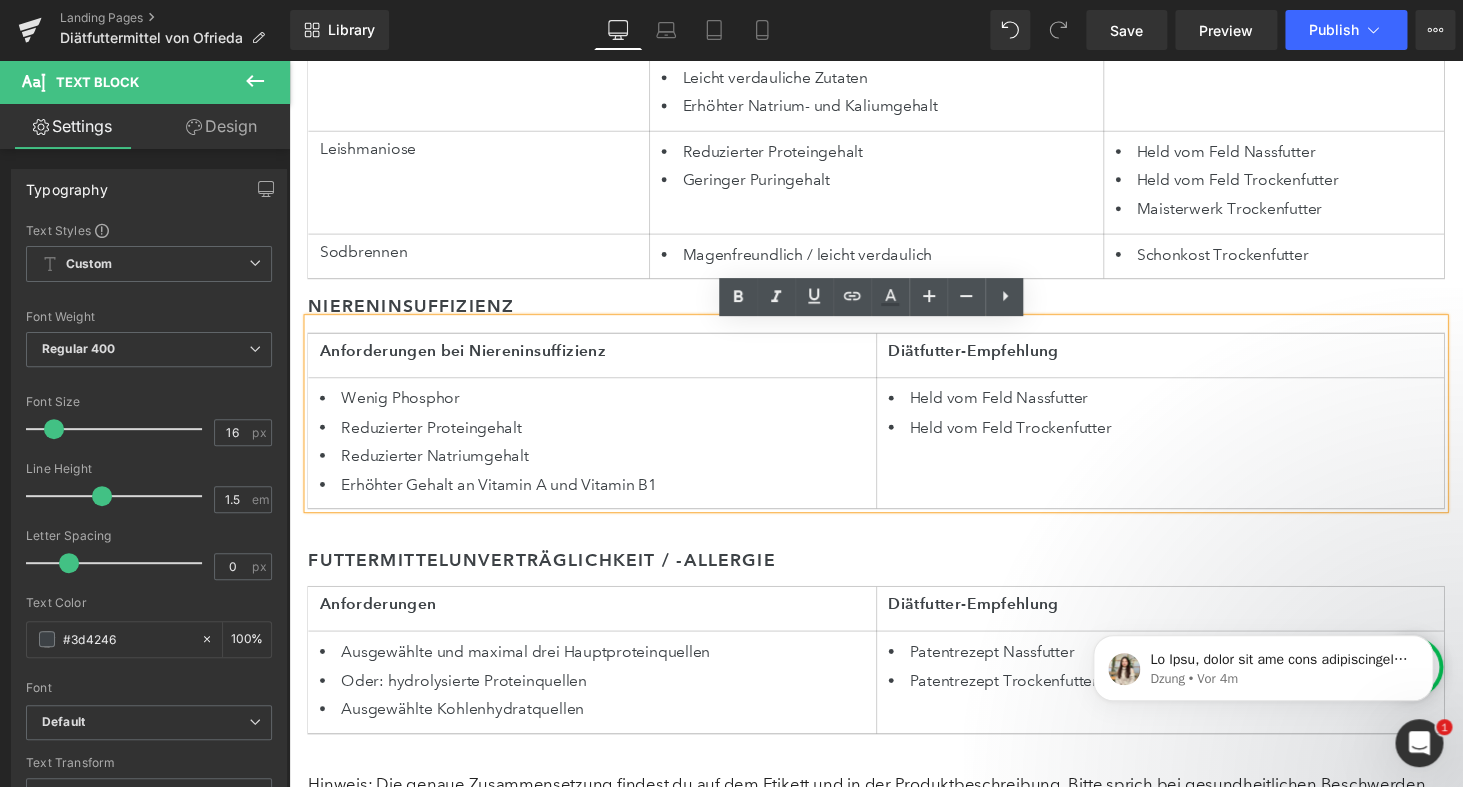 click on "Übersicht: Welche Diätfutter passen zu welcher Erkrankung? Heading         Hunde mit chronischen Beschwerden brauchen ein Futter, das gezielt auf ihre Erkrankung abgestimmt ist. Damit du schnell das passende Diätfutter findest, haben wir dir hier eine Übersicht zusammengestellt. Die Tabelle zeigt dir, welche Ernährung bei welcher Erkrankung sinnvoll ist – und welches Futter von Ofrieda dazu passt. Text Block         Erkrankung Anforderungen Diätfutter-Empfehlung Niereninsuffizienz Wenig Phosphor Reduzierter Proteingehalt Reduzierter Natriumgehalt Erhöhter Gehalt an Vitamin A und Vitamin B1 Held vom Feld Nassfutter Held vom Feld Trockenfutter Futtermittelunverträglichkeit / -allergie Ausgewählte und maximal drei Hauptproteinquellen Oder: hydrolysierte Proteinquellen Ausgewählte Kohlenhydratquellen Patentrezept Nassfutter Patentrezept Trockenfutter Uratsteine Reduzierter Proteingehalt Geringer Puringehalt Held vom Feld Nassfutter Held vom Feld Trockenfutter Pankreatitis / Pankreasinsuffizienz" at bounding box center [894, 83] 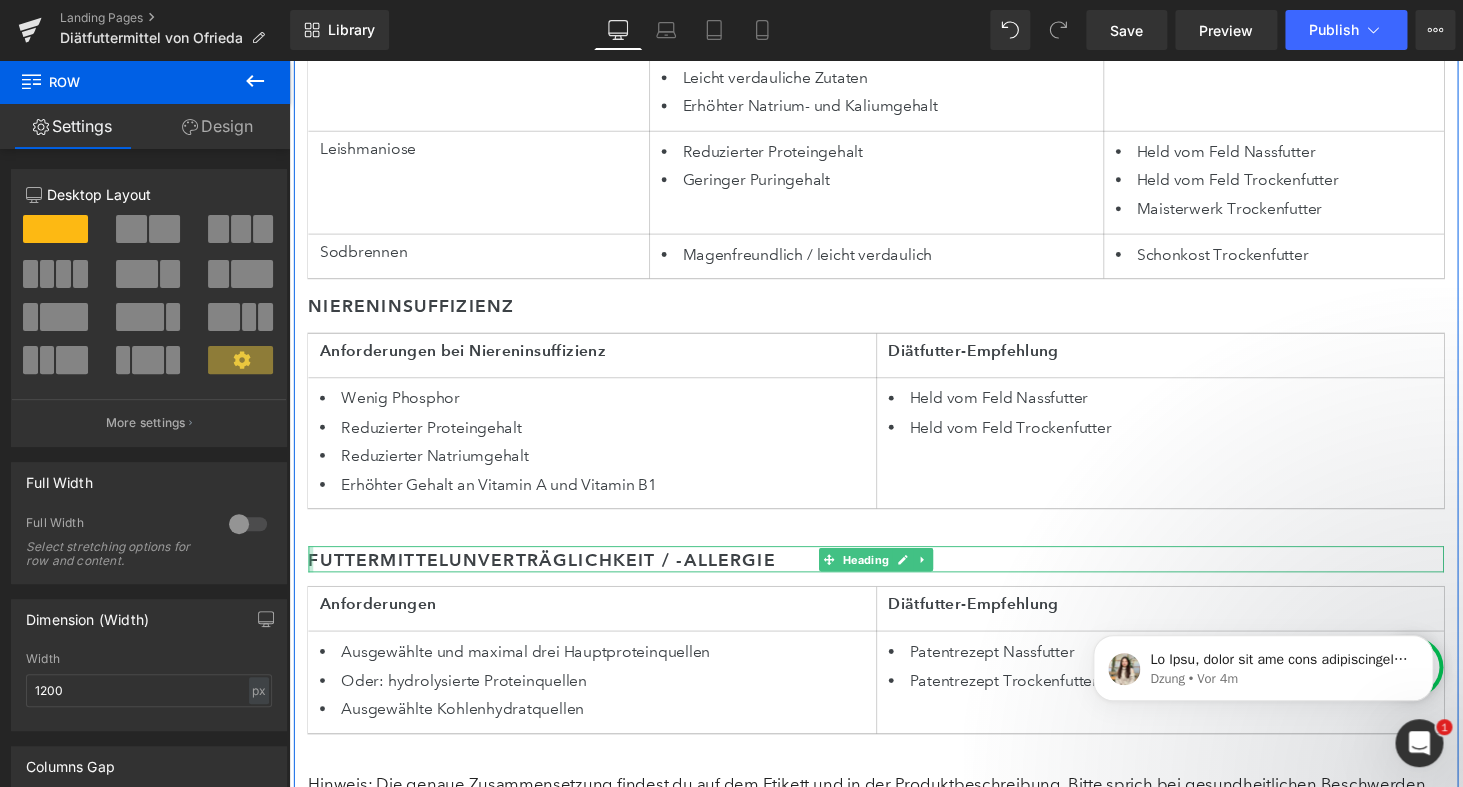 click at bounding box center (311, 574) 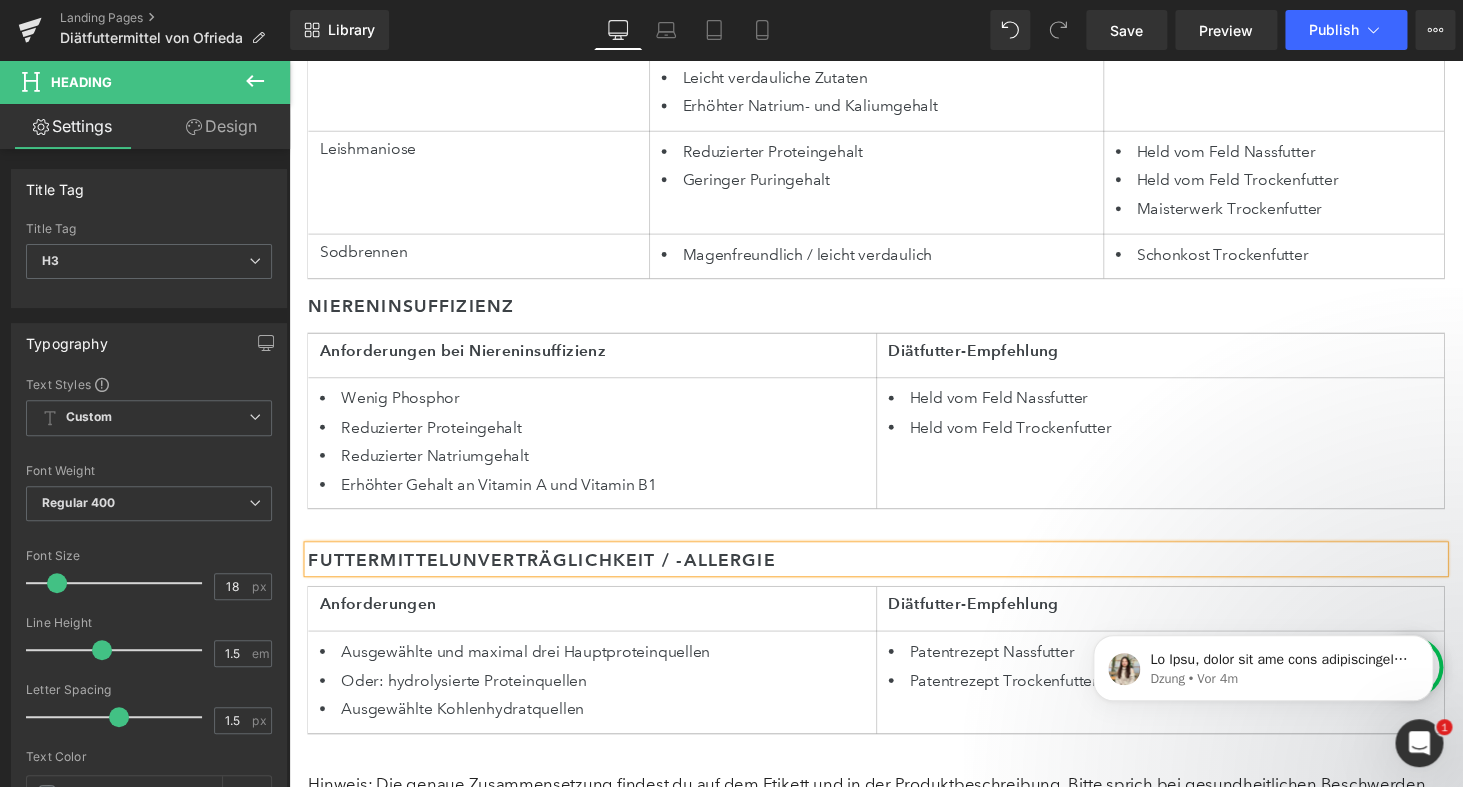 click on "Futtermittelunverträglichkeit / -allergie" at bounding box center [894, 574] 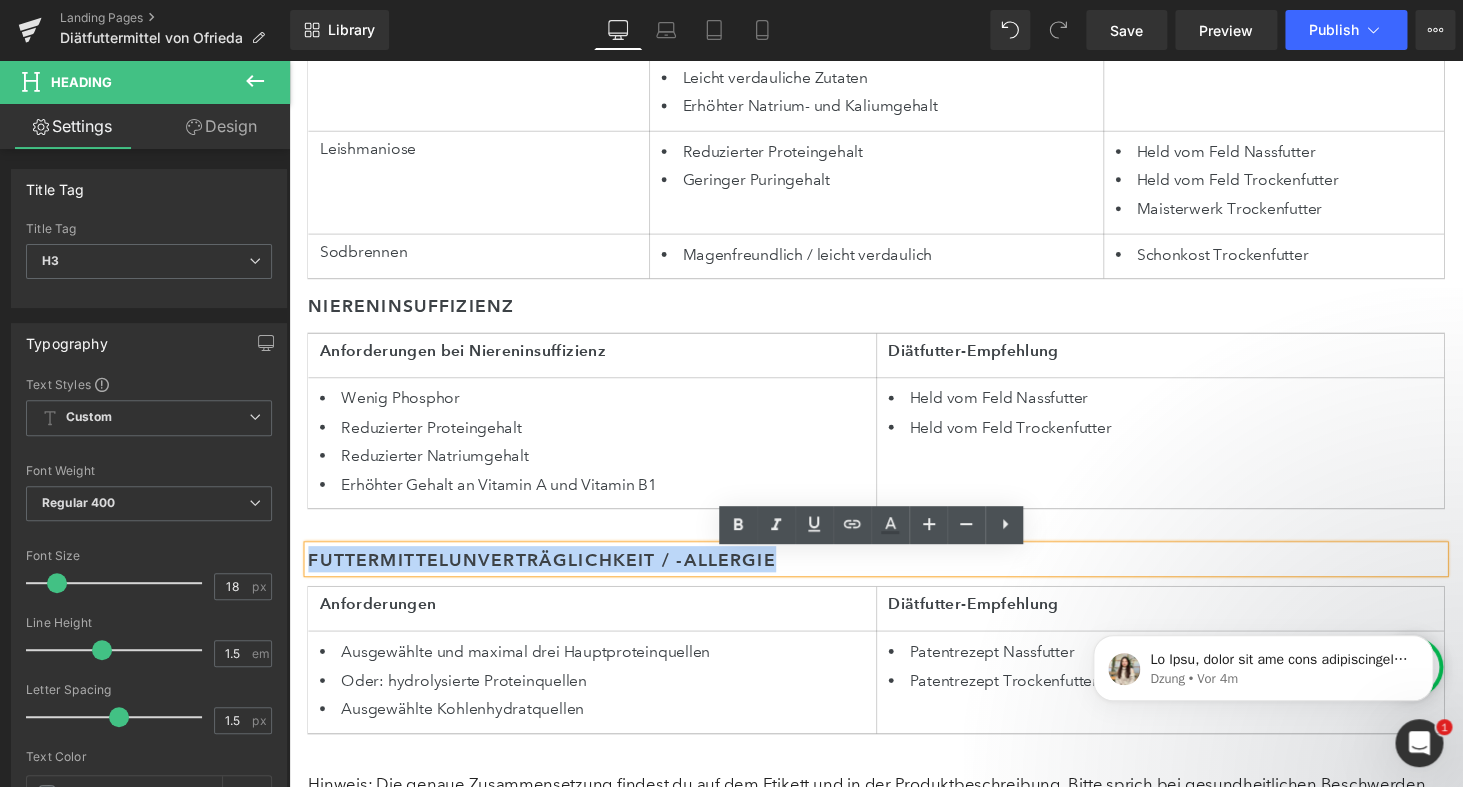 drag, startPoint x: 811, startPoint y: 579, endPoint x: 51, endPoint y: 579, distance: 760 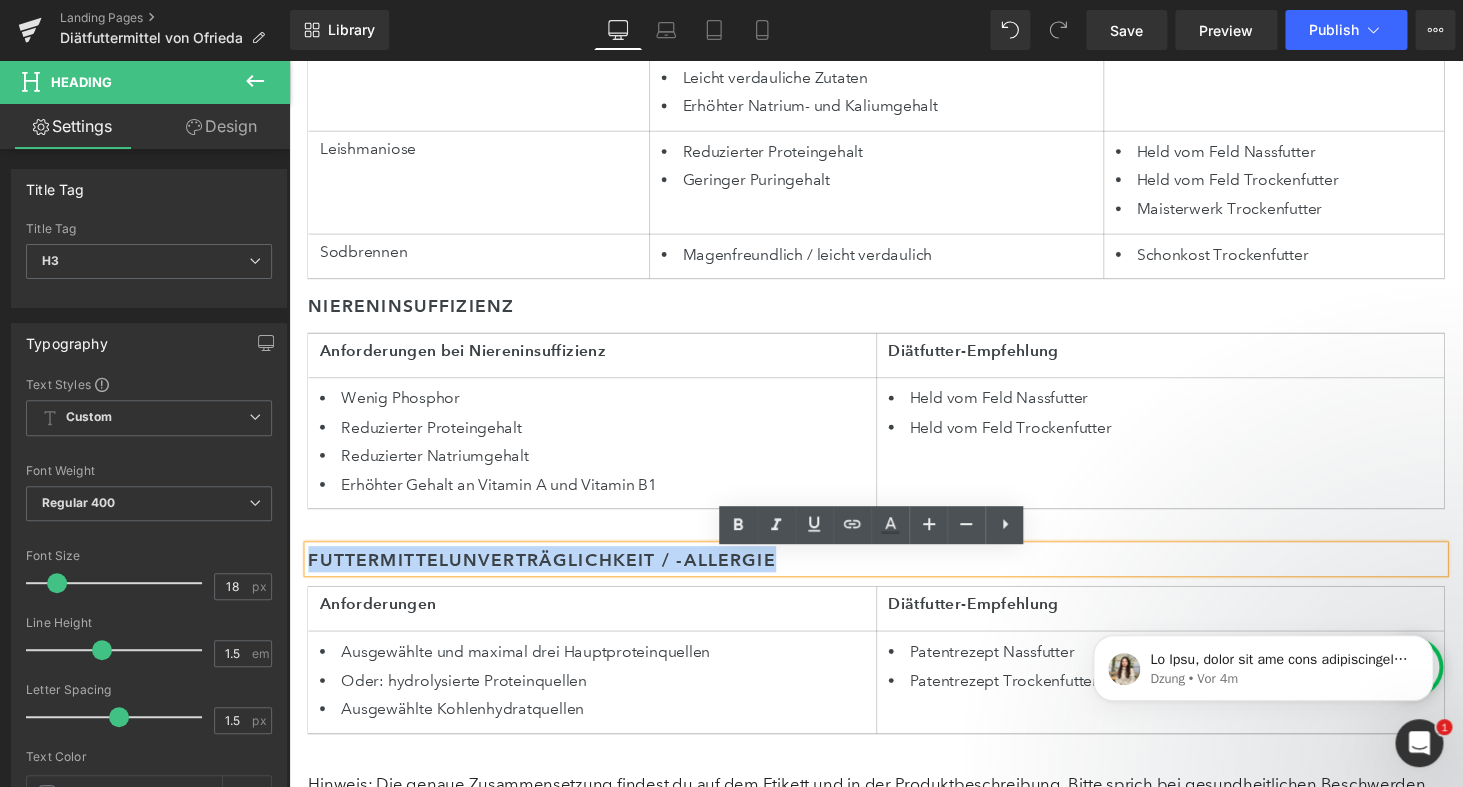 click on "Direkt zum Inhalt
Hundefutter
Hundefutter
Trockenfutter
Nassfutter
Snacks
BARF" at bounding box center [894, 1561] 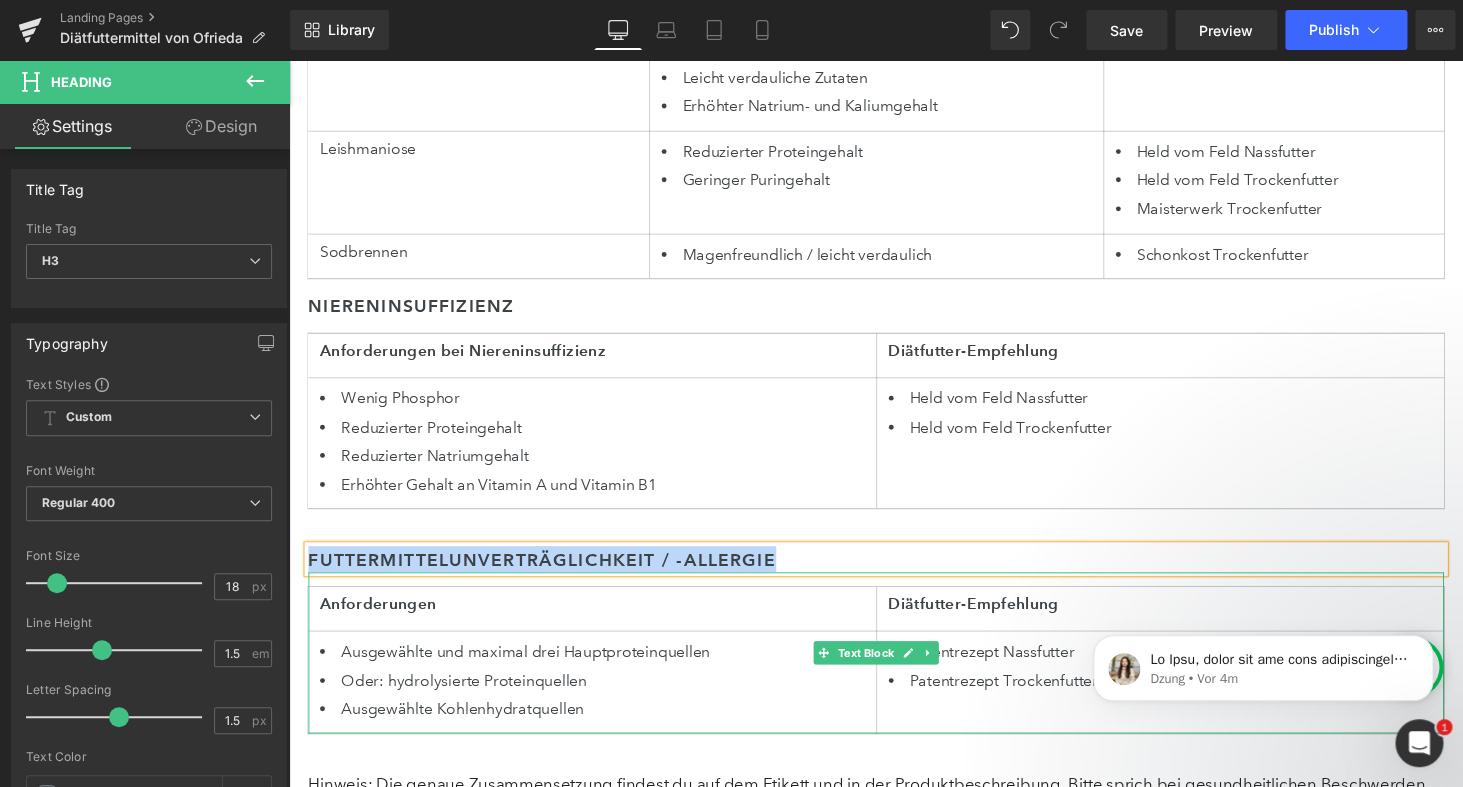 click on "Anforderungen" at bounding box center [601, 621] 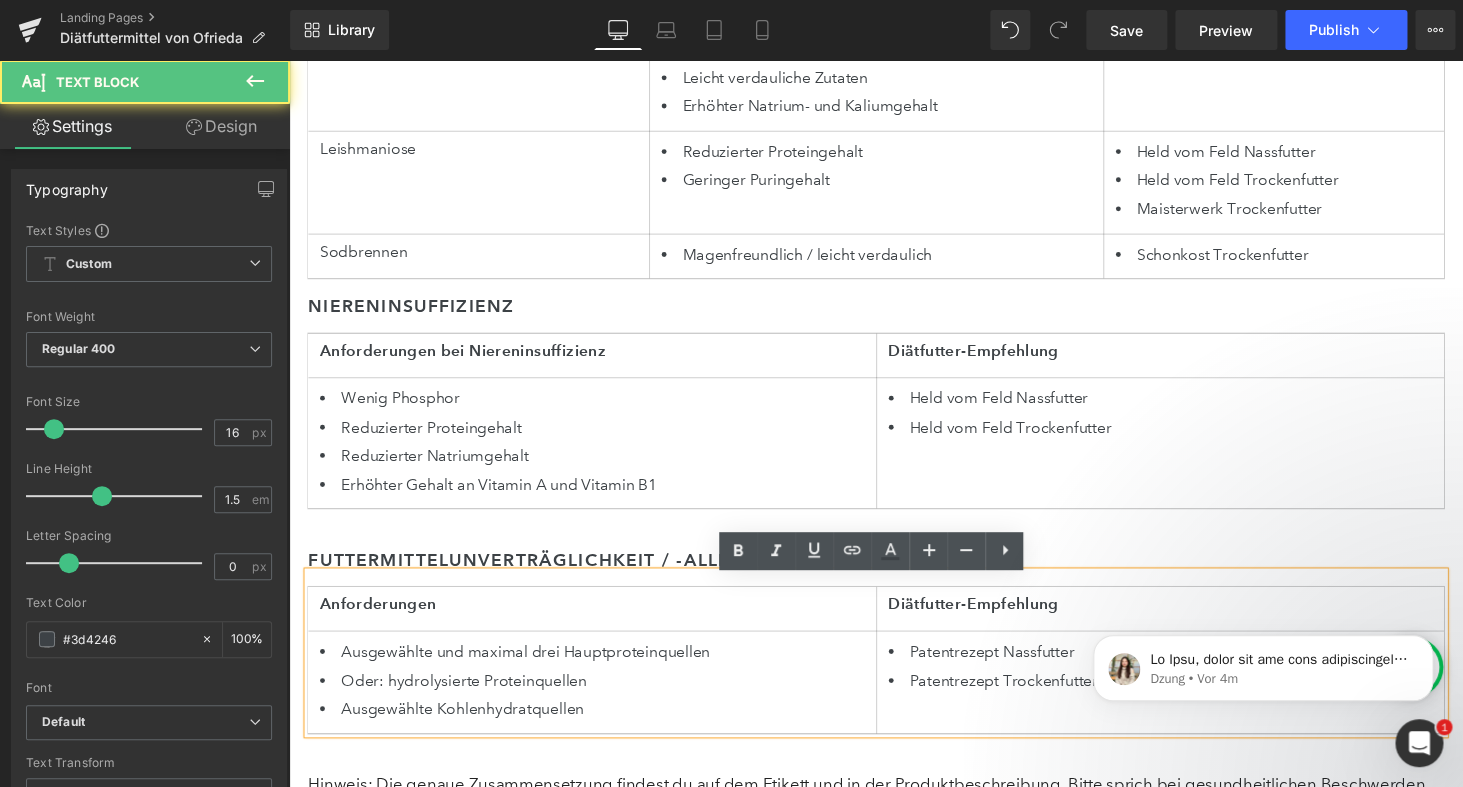 type 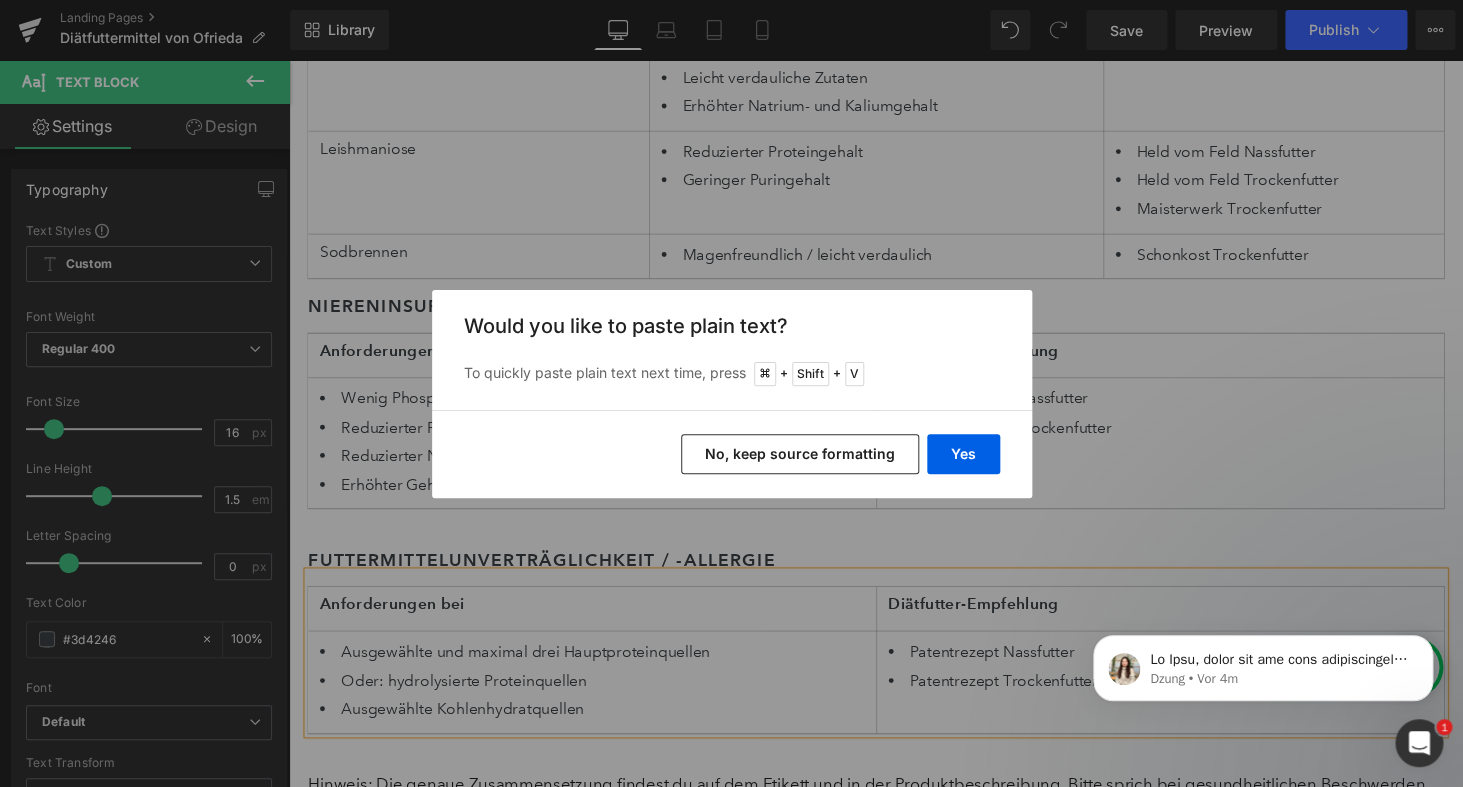 click on "No, keep source formatting" at bounding box center (800, 454) 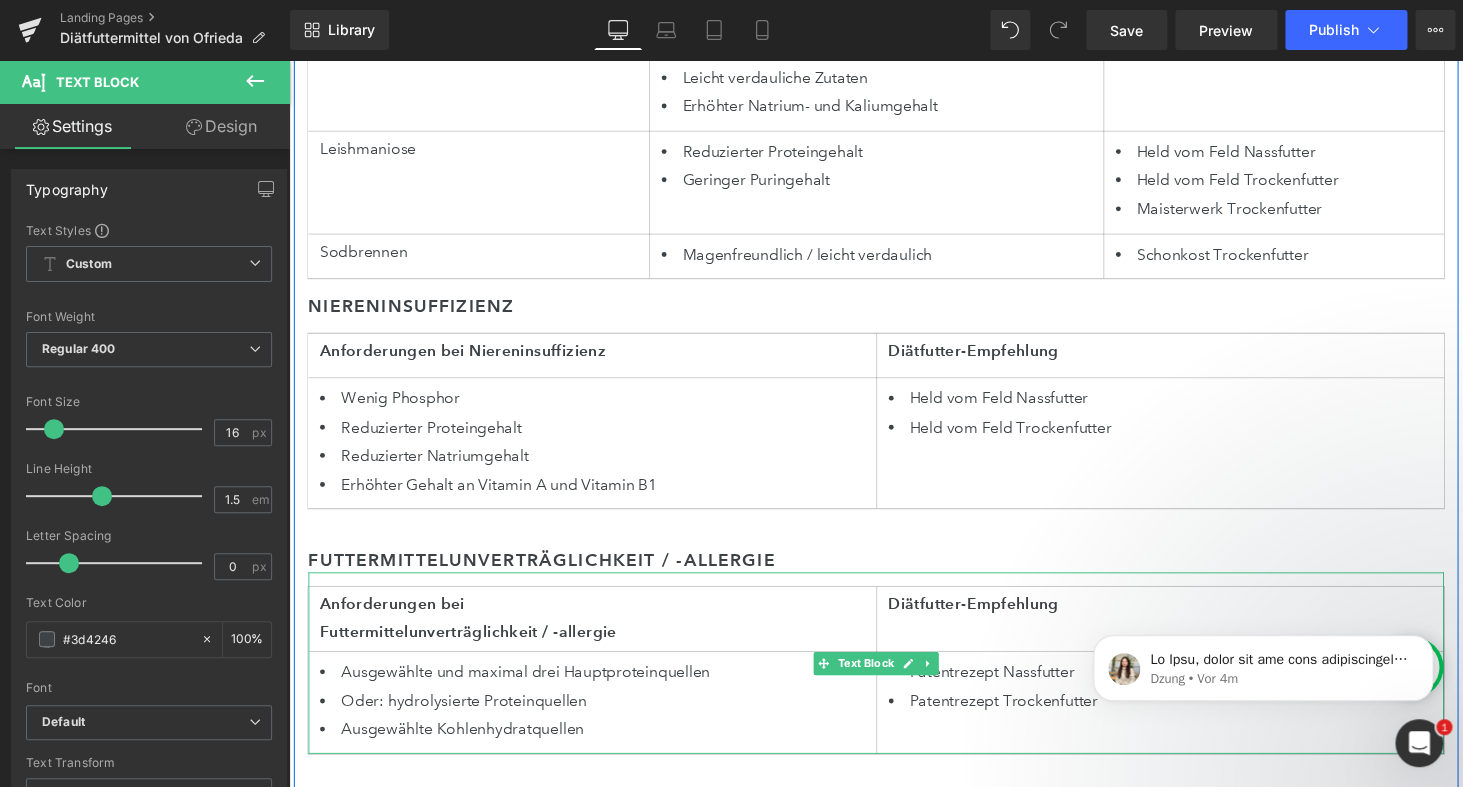click on "Anforderungen bei  Futtermittelunverträglichkeit / -allergie" at bounding box center [601, 636] 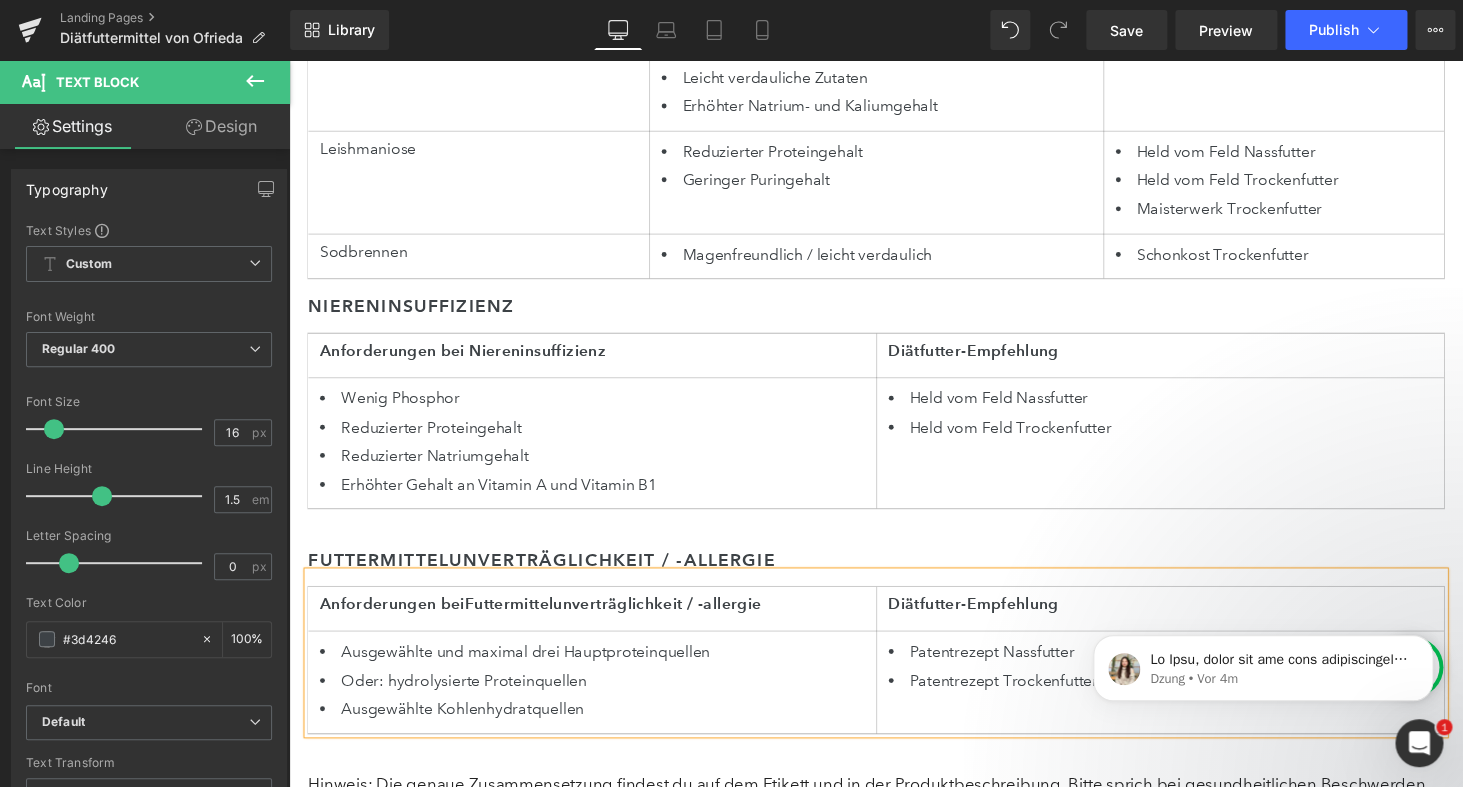 click on "Übersicht: Welche Diätfutter passen zu welcher Erkrankung? Heading         Hunde mit chronischen Beschwerden brauchen ein Futter, das gezielt auf ihre Erkrankung abgestimmt ist. Damit du schnell das passende Diätfutter findest, haben wir dir hier eine Übersicht zusammengestellt. Die Tabelle zeigt dir, welche Ernährung bei welcher Erkrankung sinnvoll ist – und welches Futter von Ofrieda dazu passt. Text Block         Erkrankung Anforderungen Diätfutter-Empfehlung Niereninsuffizienz Wenig Phosphor Reduzierter Proteingehalt Reduzierter Natriumgehalt Erhöhter Gehalt an Vitamin A und Vitamin B1 Held vom Feld Nassfutter Held vom Feld Trockenfutter Futtermittelunverträglichkeit / -allergie Ausgewählte und maximal drei Hauptproteinquellen Oder: hydrolysierte Proteinquellen Ausgewählte Kohlenhydratquellen Patentrezept Nassfutter Patentrezept Trockenfutter Uratsteine Reduzierter Proteingehalt Geringer Puringehalt Held vom Feld Nassfutter Held vom Feld Trockenfutter Pankreatitis / Pankreasinsuffizienz" at bounding box center (894, 83) 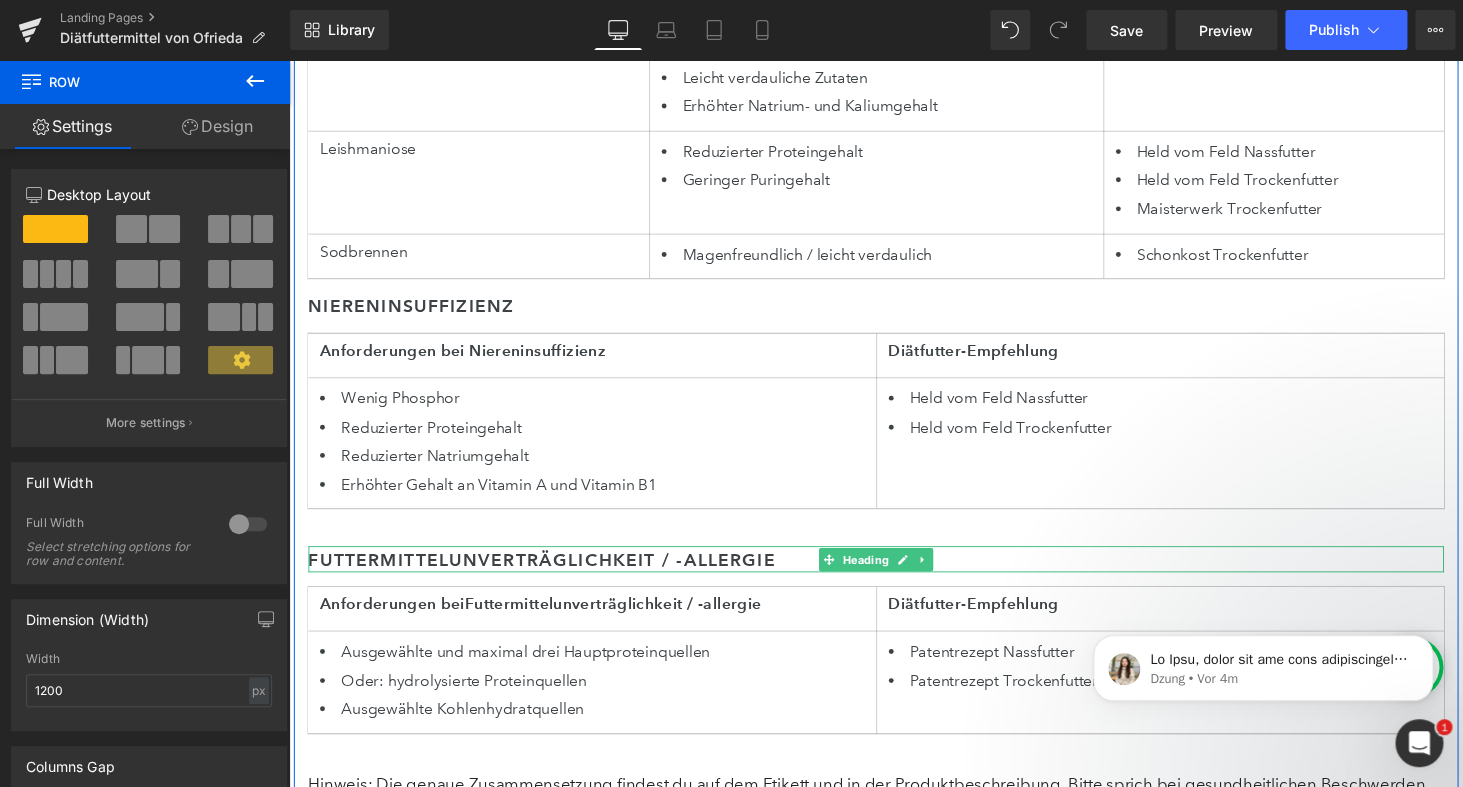 click on "Futtermittelunverträglichkeit / -allergie" at bounding box center (894, 574) 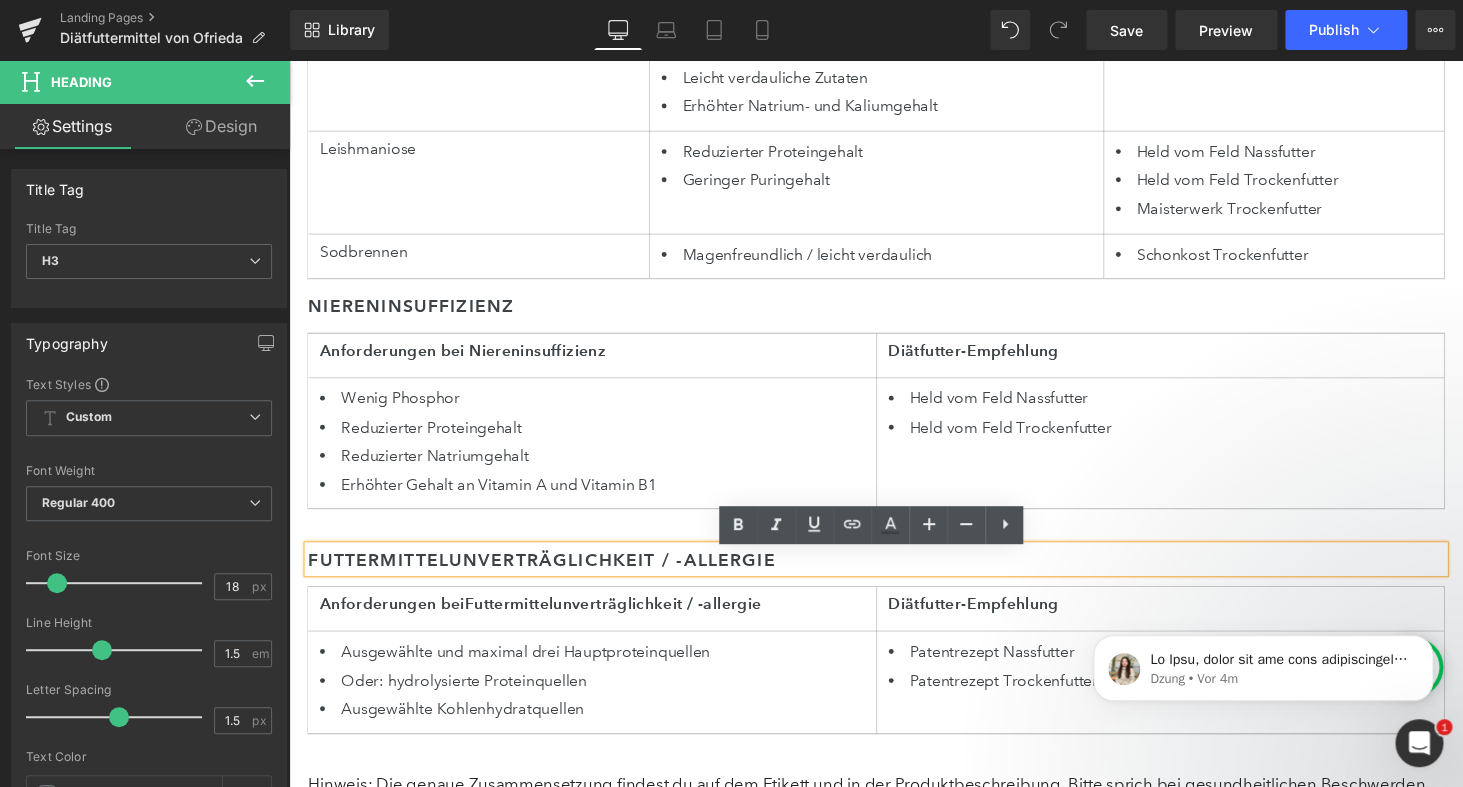 click on "Niereninsuffizienz" at bounding box center [894, 313] 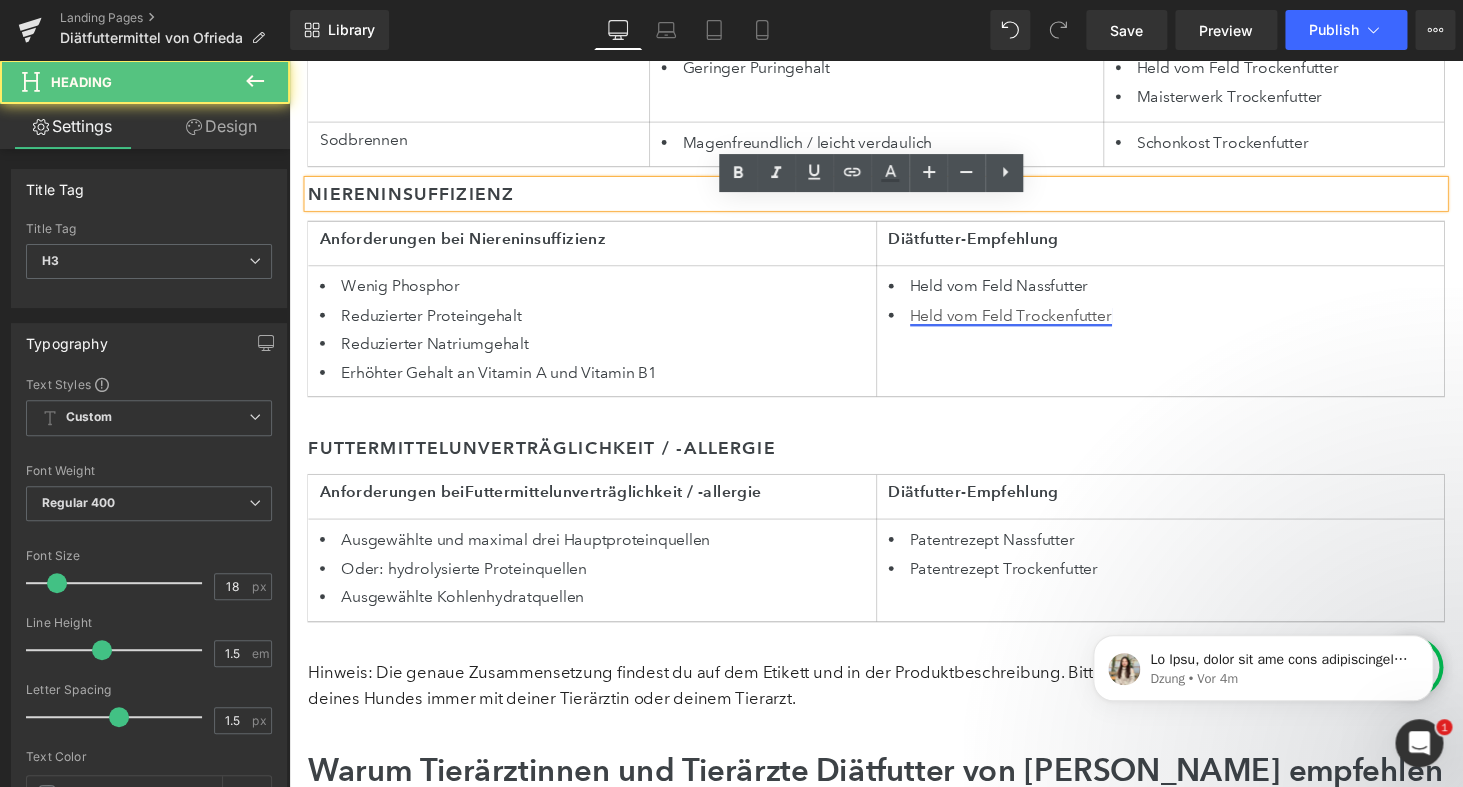 scroll, scrollTop: 2802, scrollLeft: 0, axis: vertical 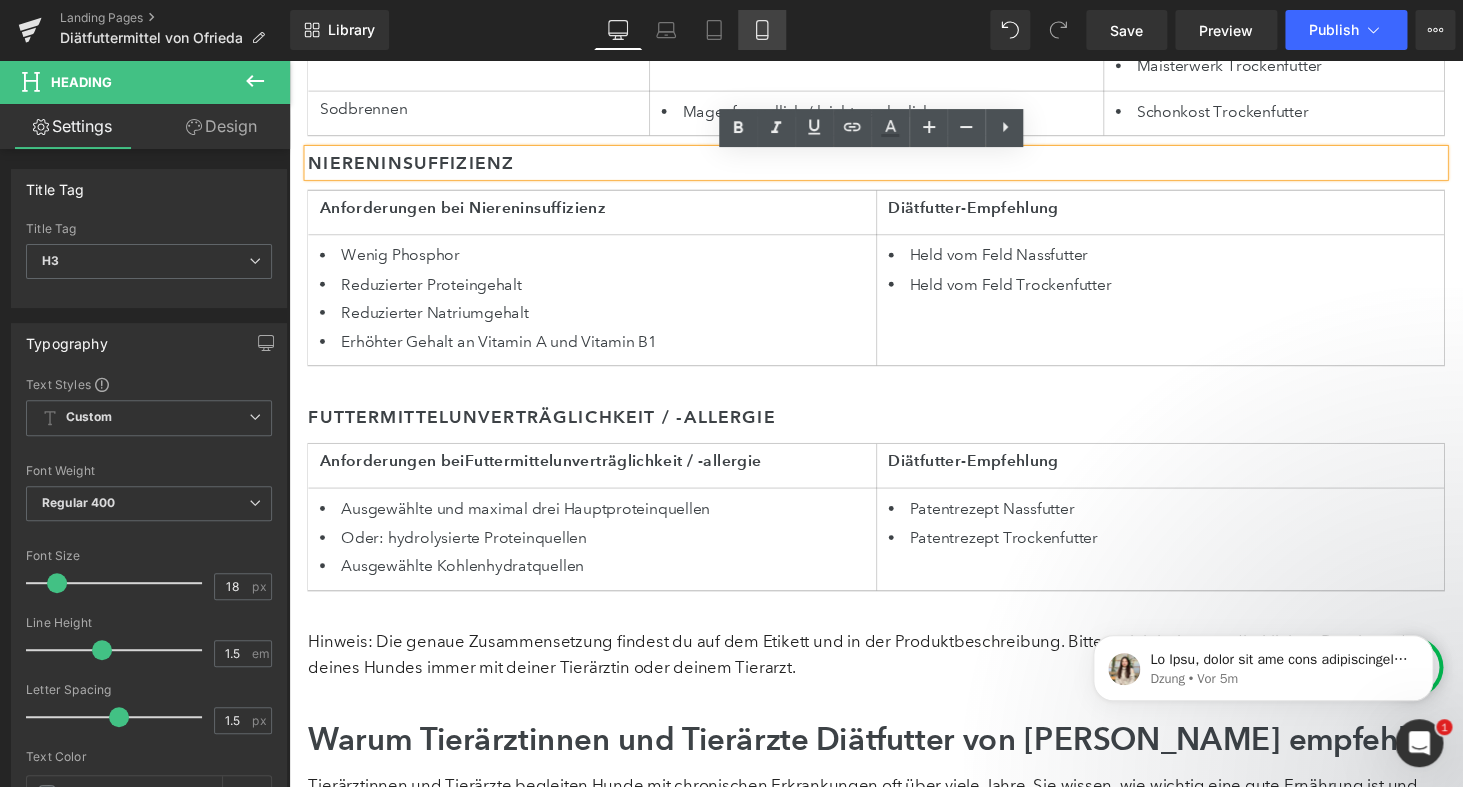 click 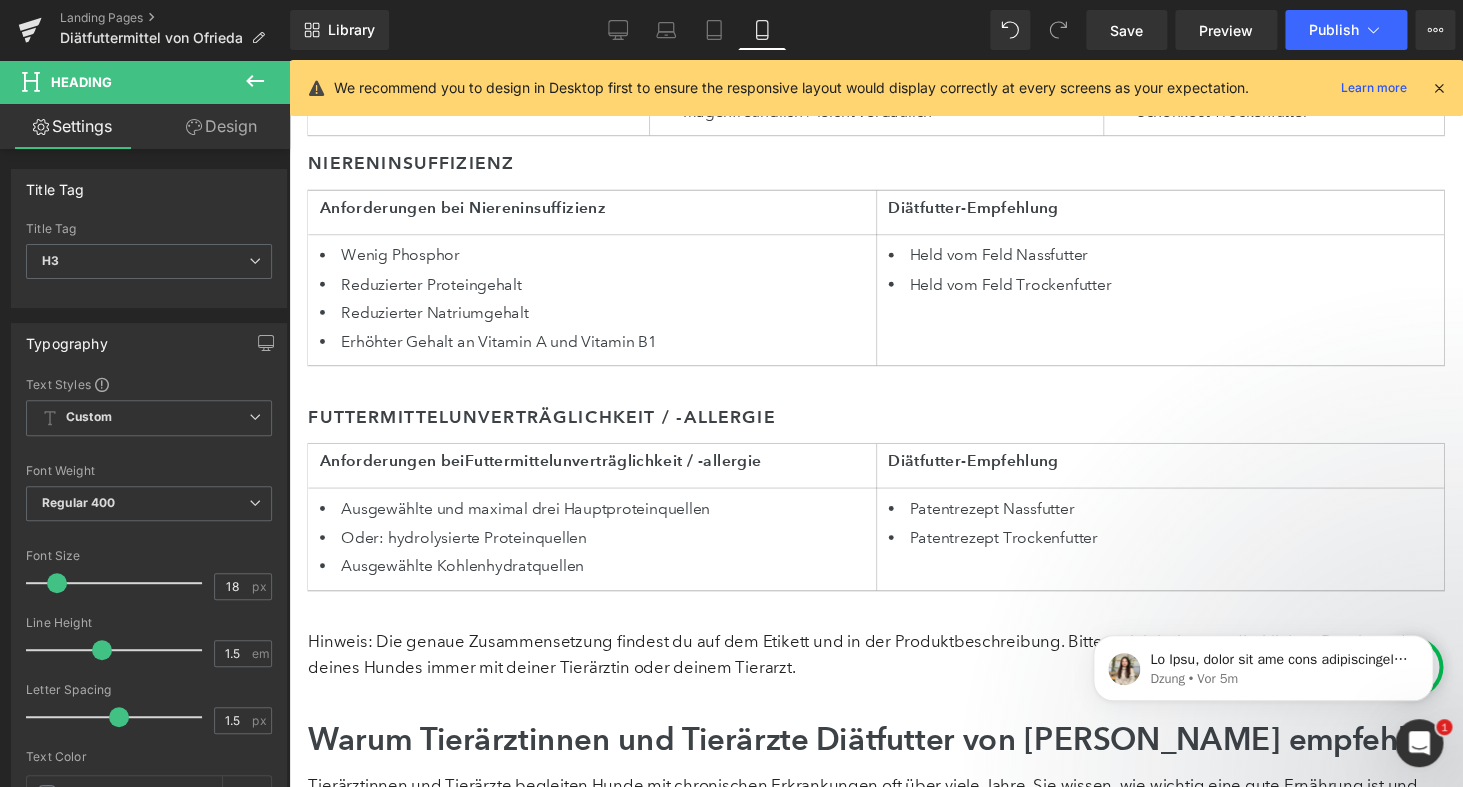 scroll, scrollTop: 4575, scrollLeft: 0, axis: vertical 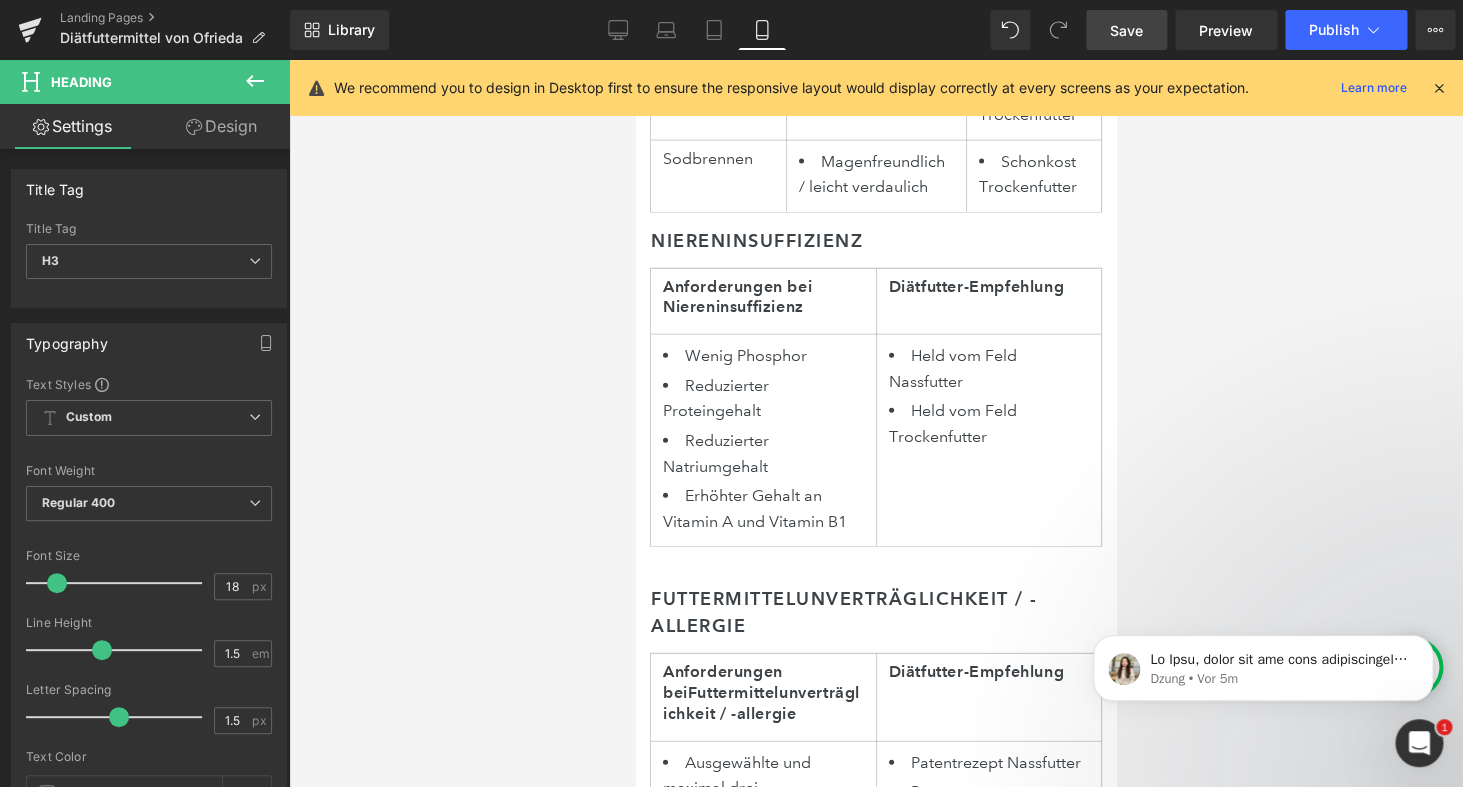 click on "Save" at bounding box center [1126, 30] 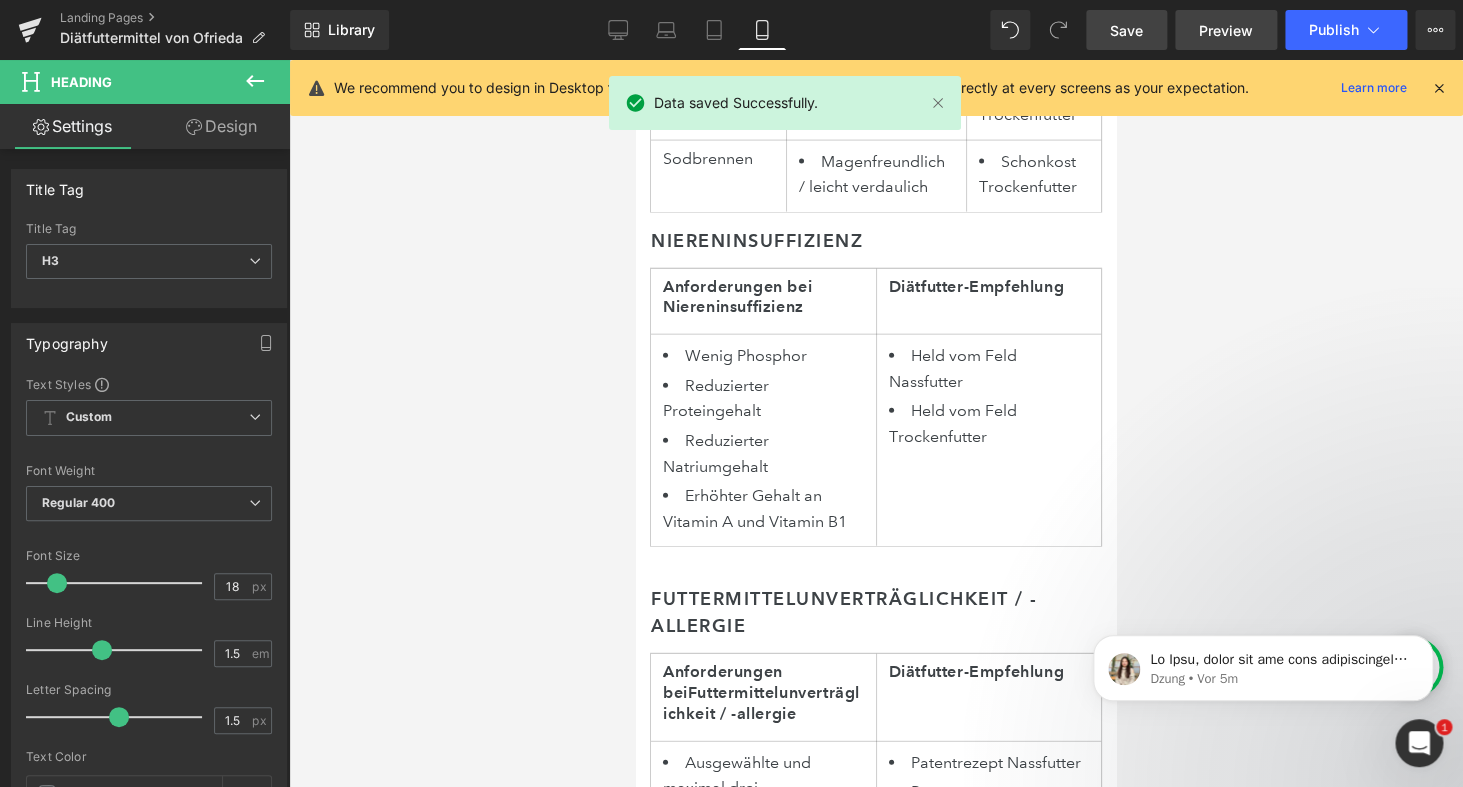 click on "Preview" at bounding box center (1226, 30) 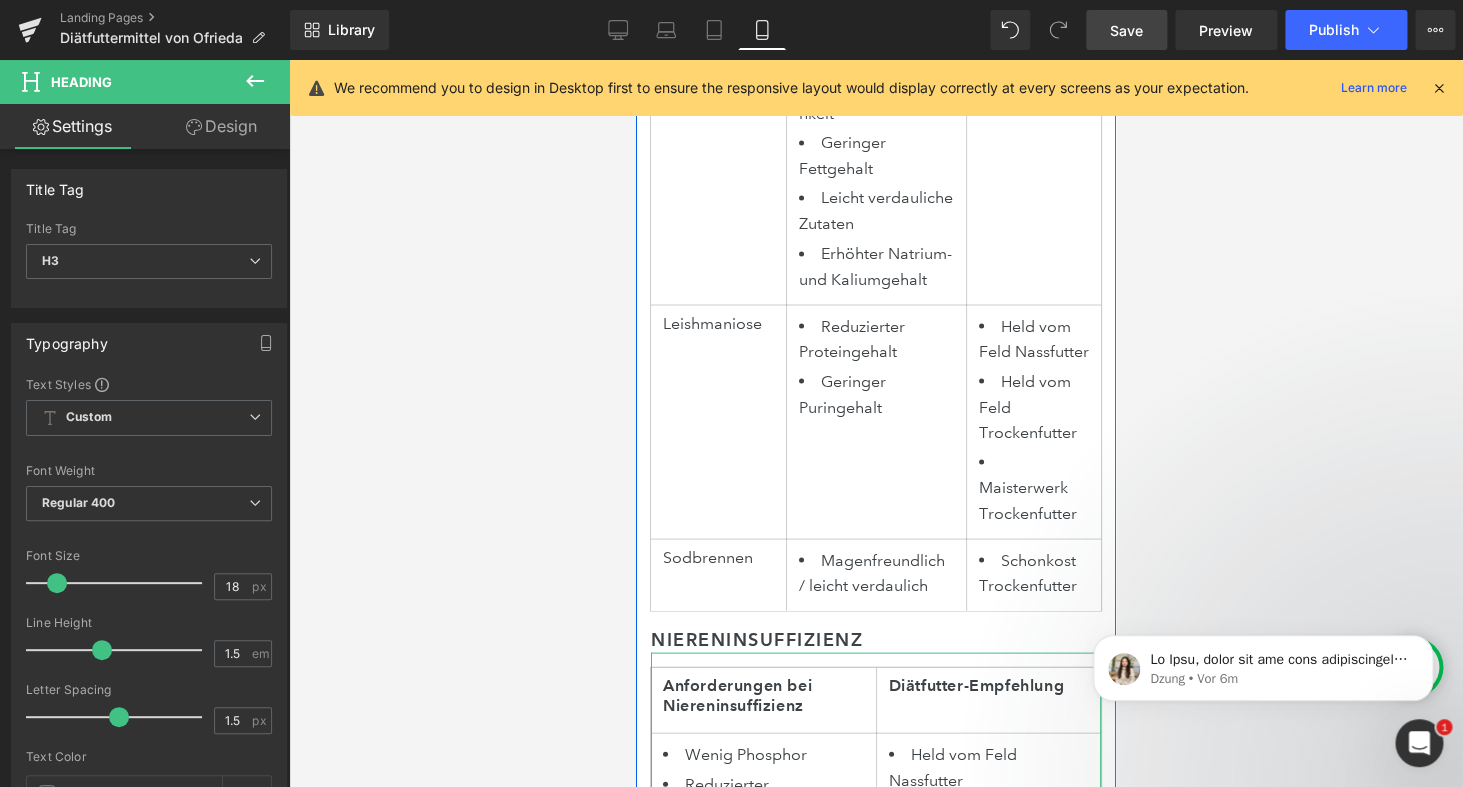scroll, scrollTop: 3997, scrollLeft: 0, axis: vertical 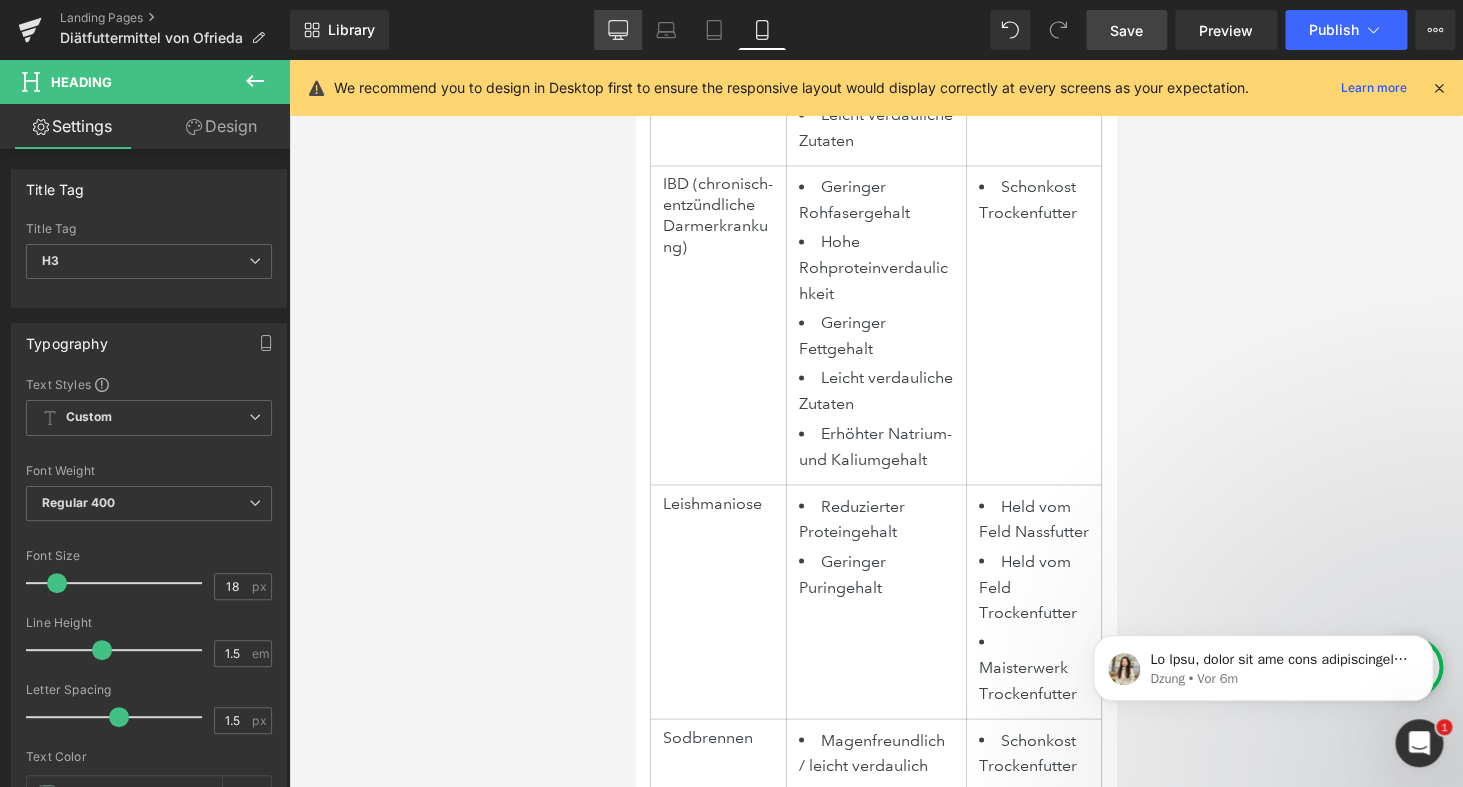 click on "Desktop" at bounding box center (618, 30) 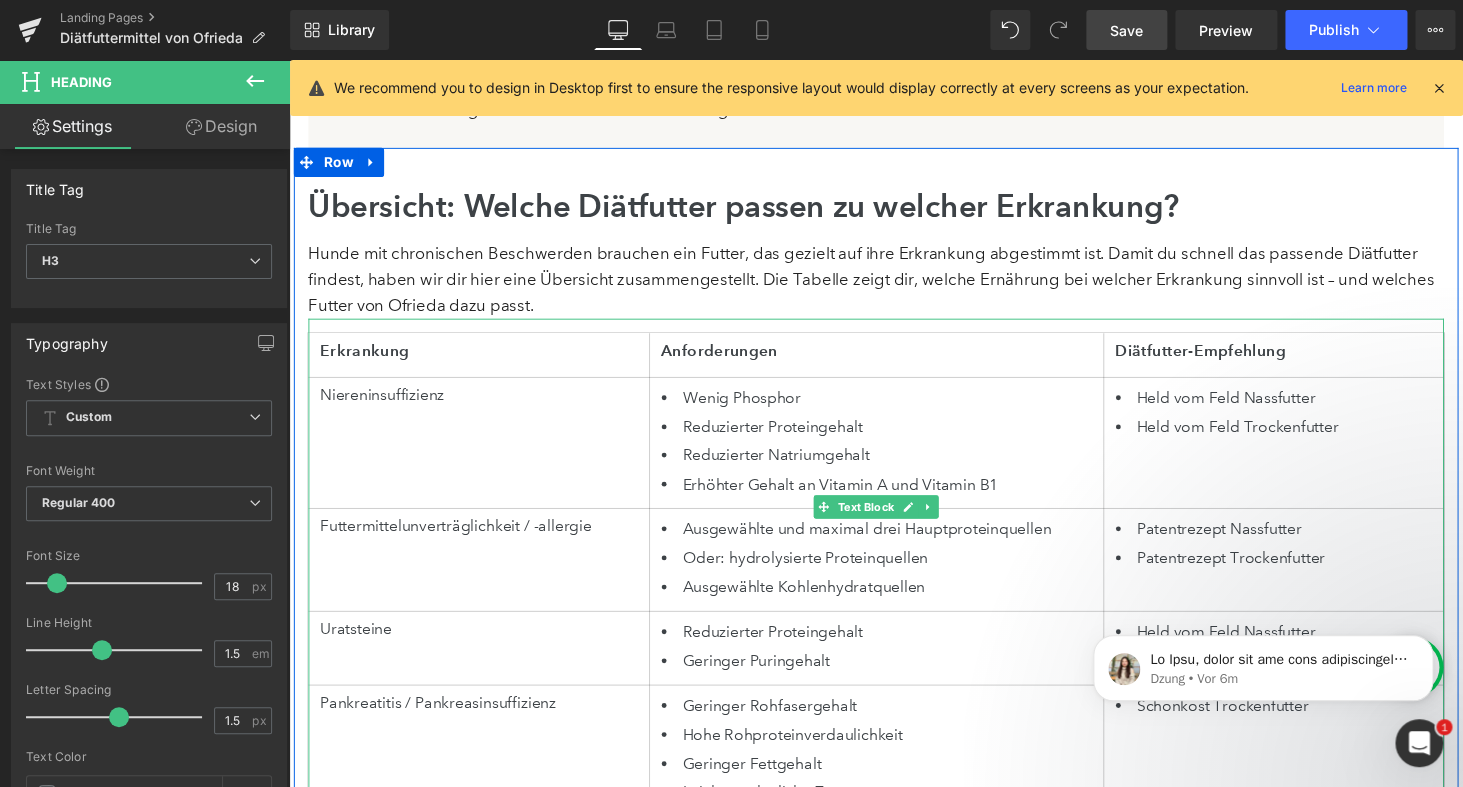 scroll, scrollTop: 1580, scrollLeft: 0, axis: vertical 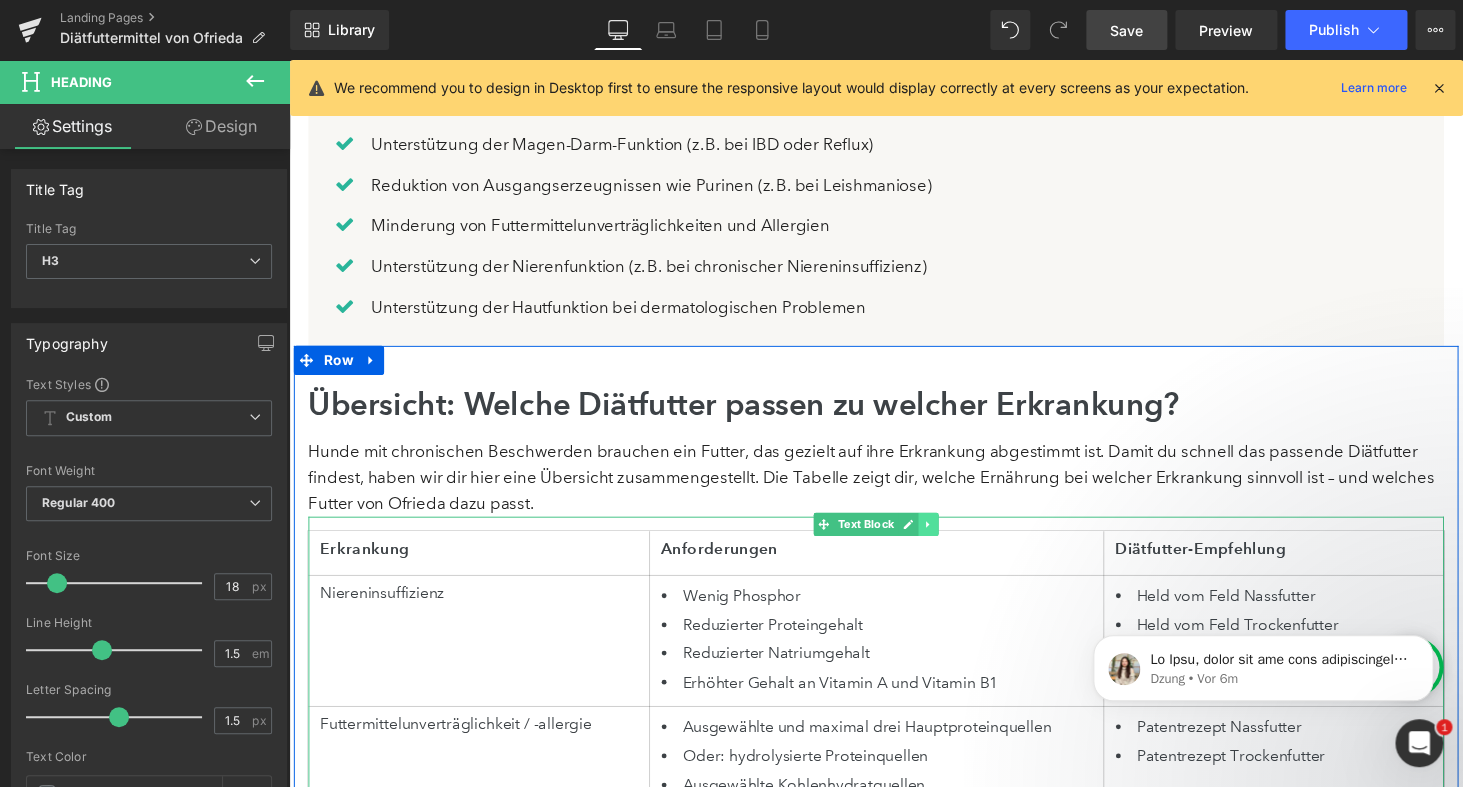click 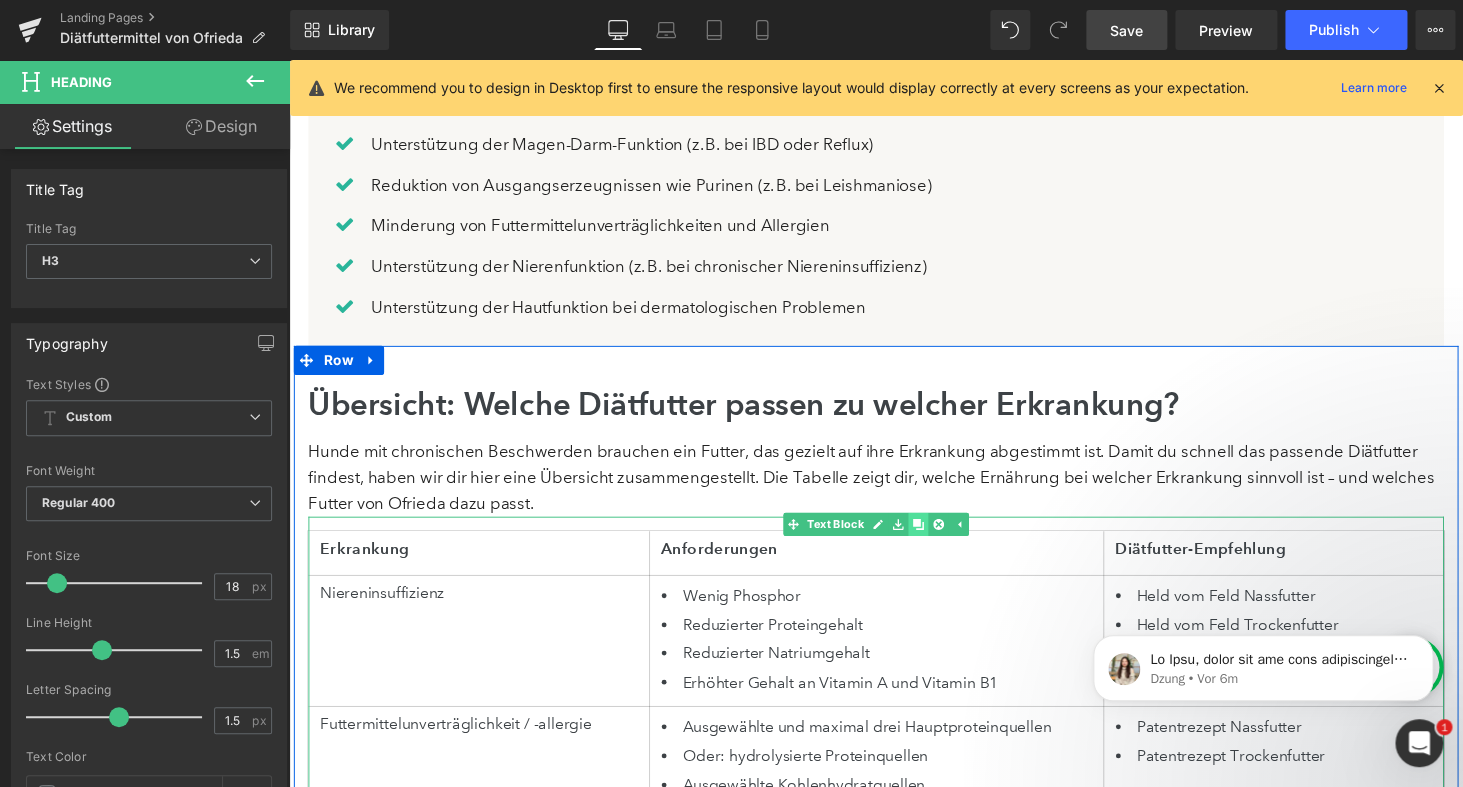 click 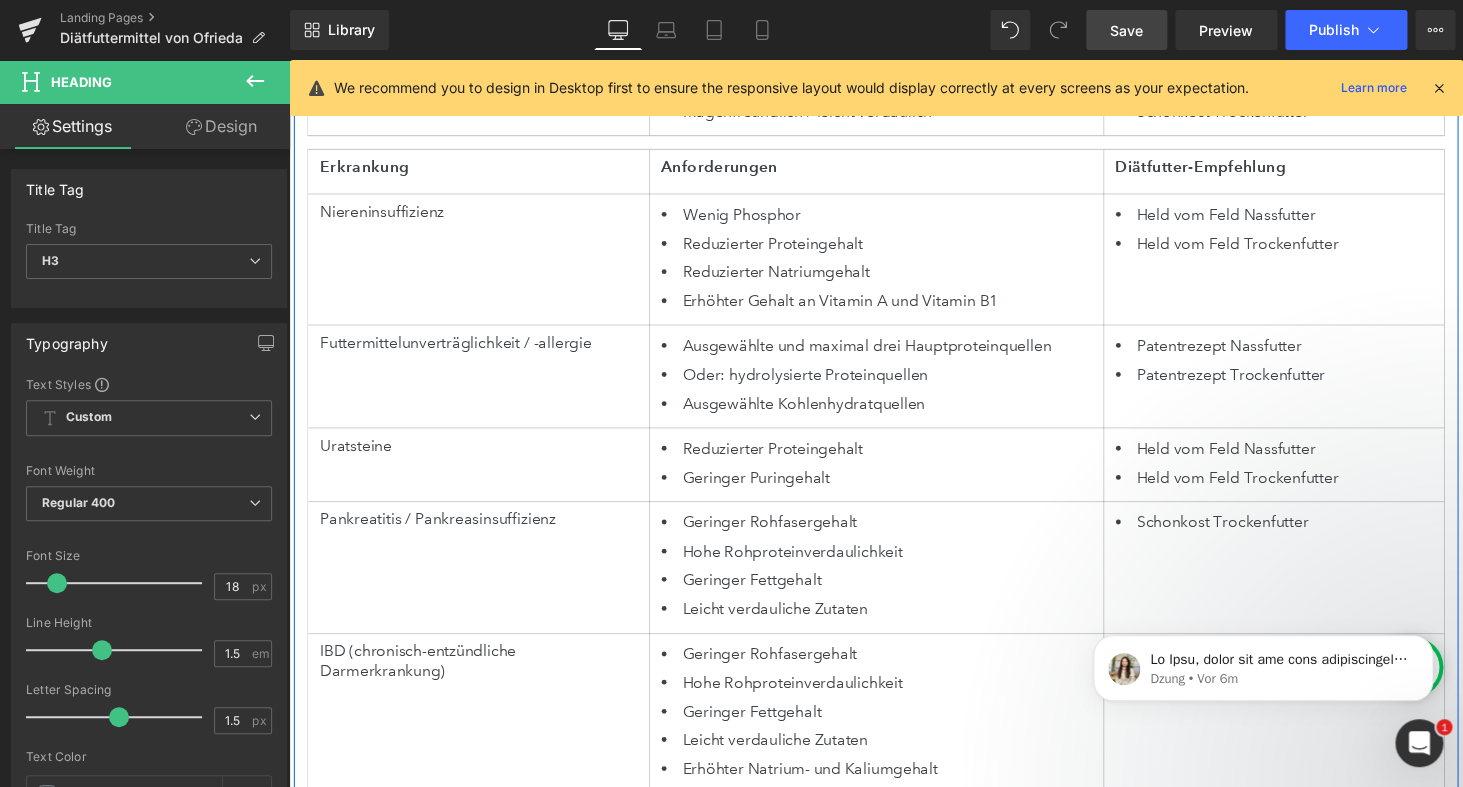 scroll, scrollTop: 2804, scrollLeft: 0, axis: vertical 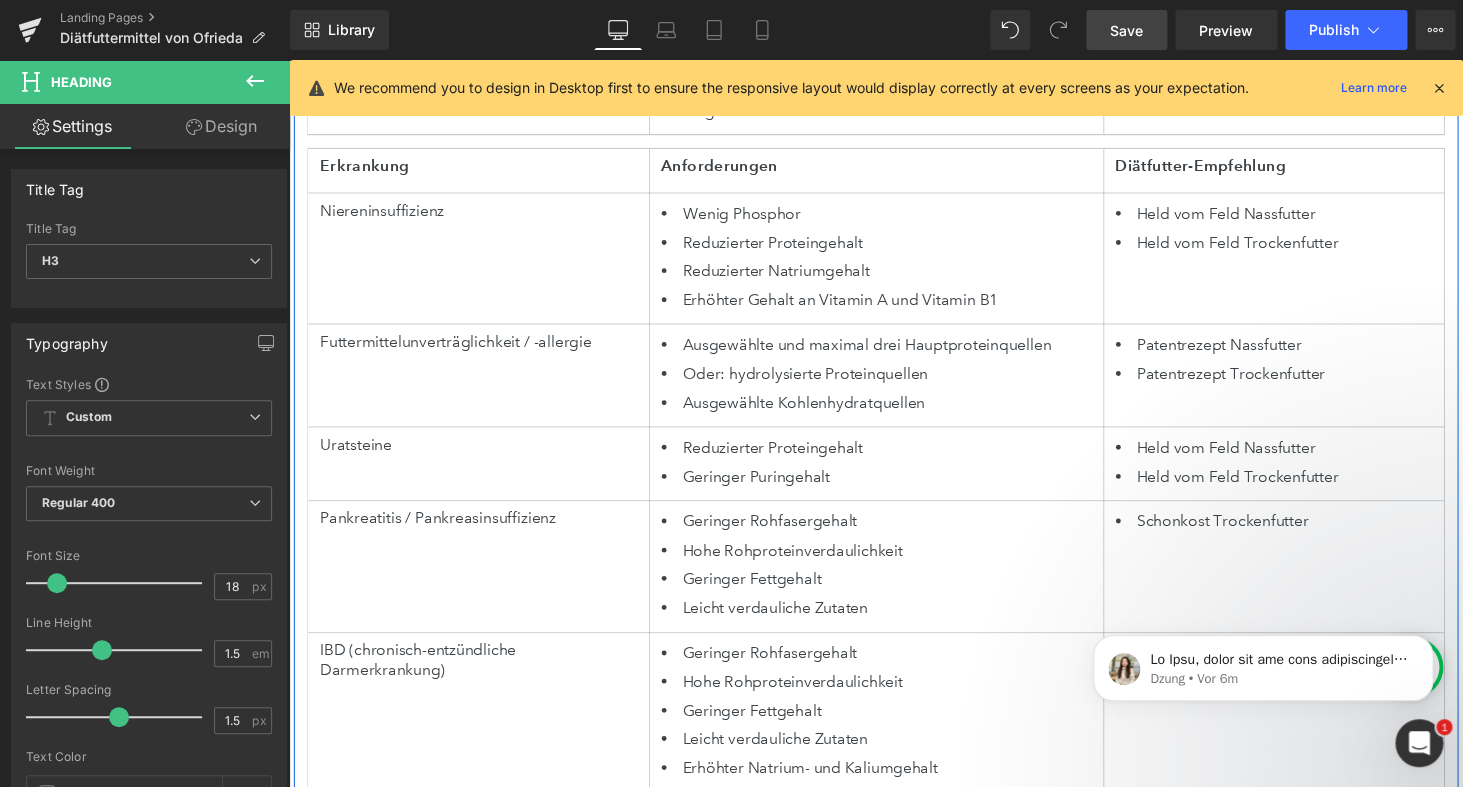 click on "Ausgewählte und maximal drei Hauptproteinquellen Oder: hydrolysierte Proteinquellen Ausgewählte Kohlenhydratquellen" at bounding box center (894, 385) 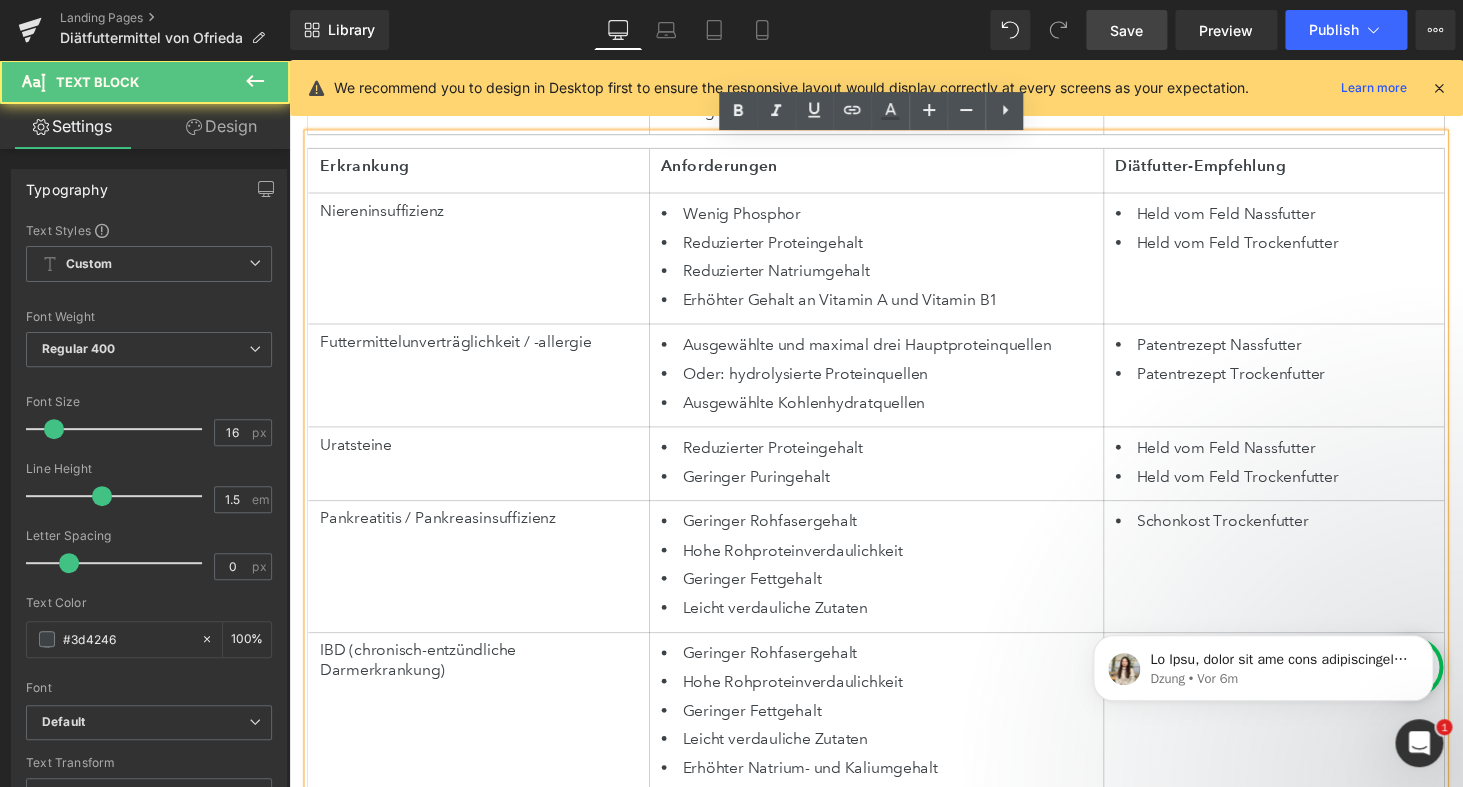click on "Ausgewählte und maximal drei Hauptproteinquellen" at bounding box center [894, 353] 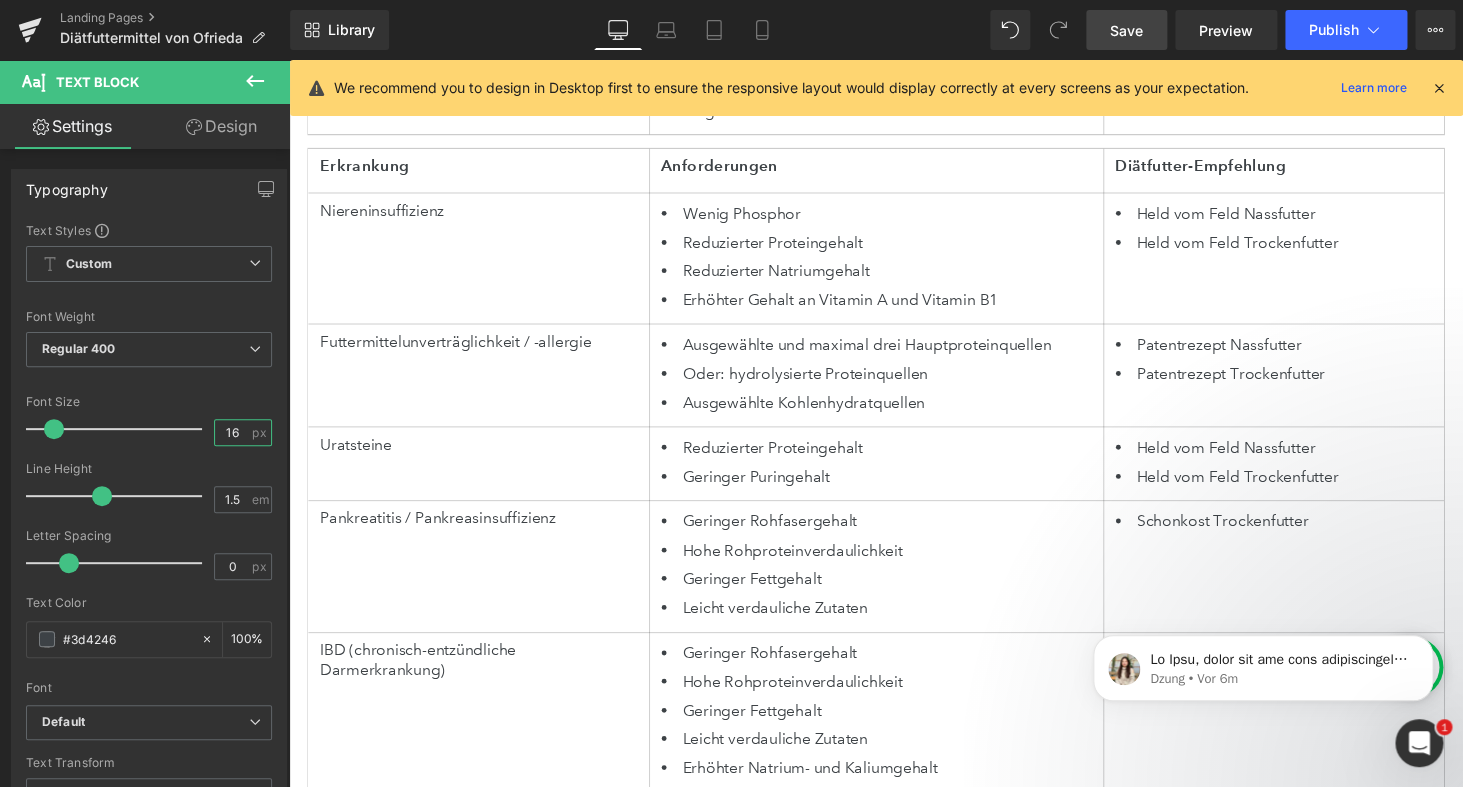 click on "16" at bounding box center [232, 432] 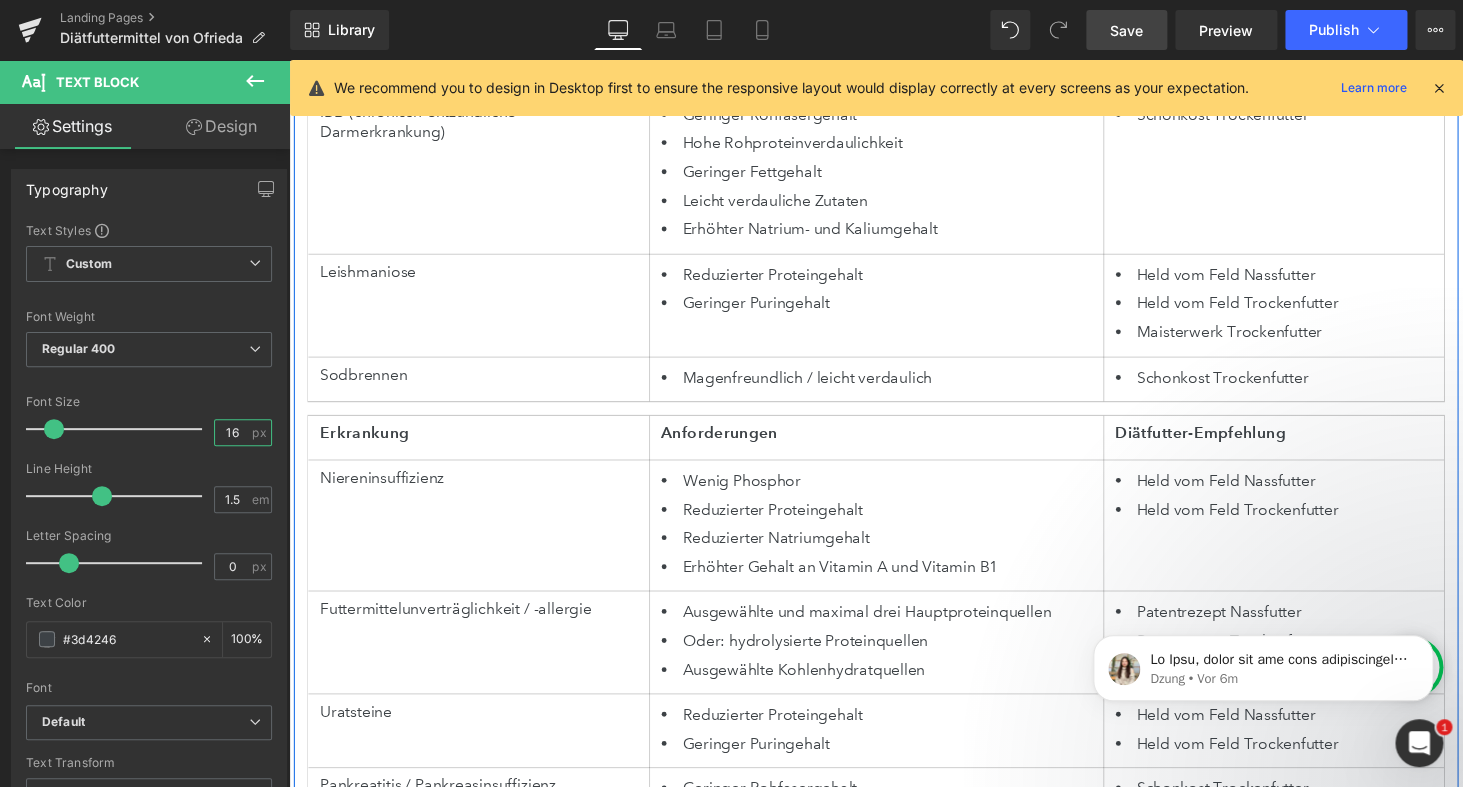 scroll, scrollTop: 2518, scrollLeft: 0, axis: vertical 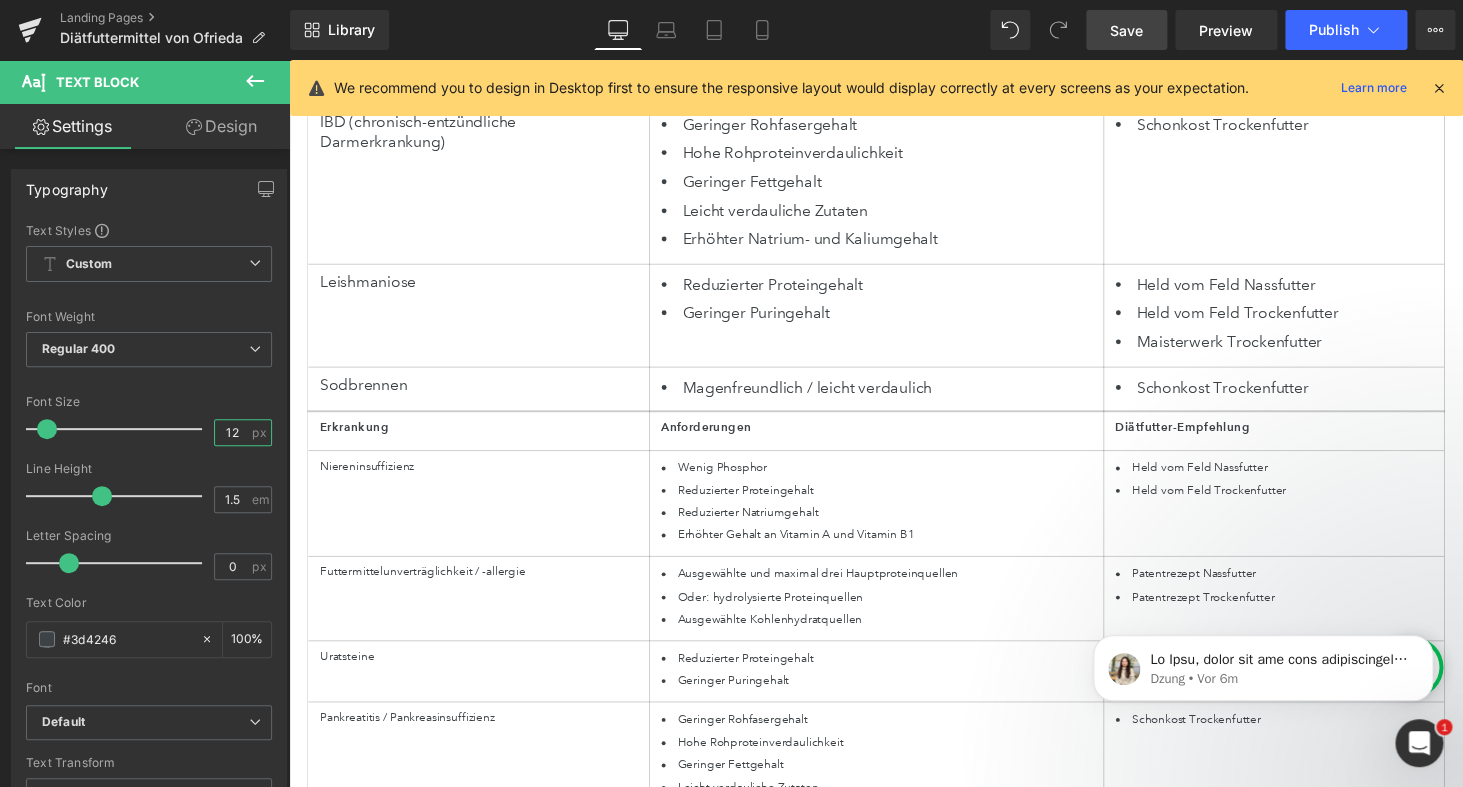 type on "12" 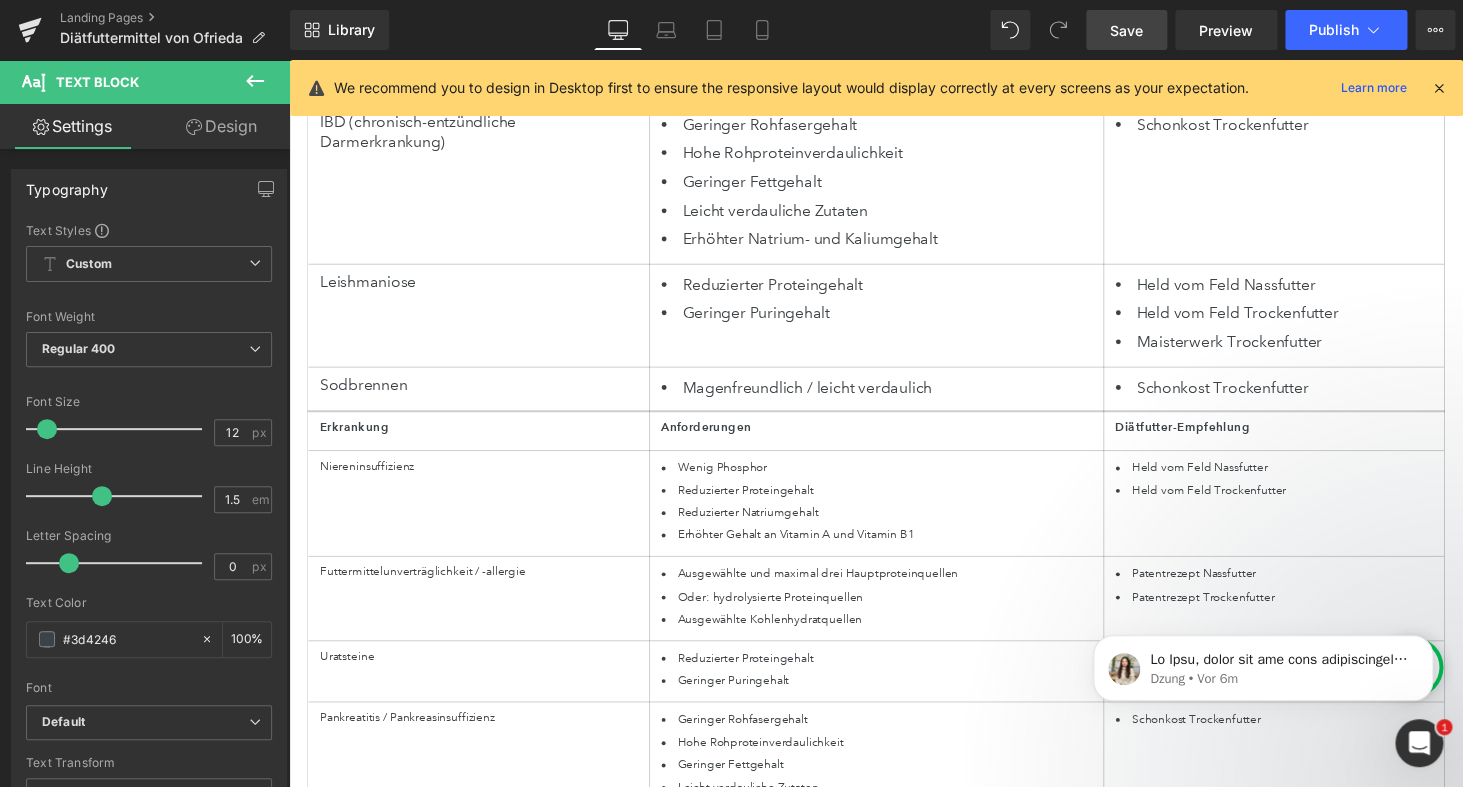 click on "Save" at bounding box center [1126, 30] 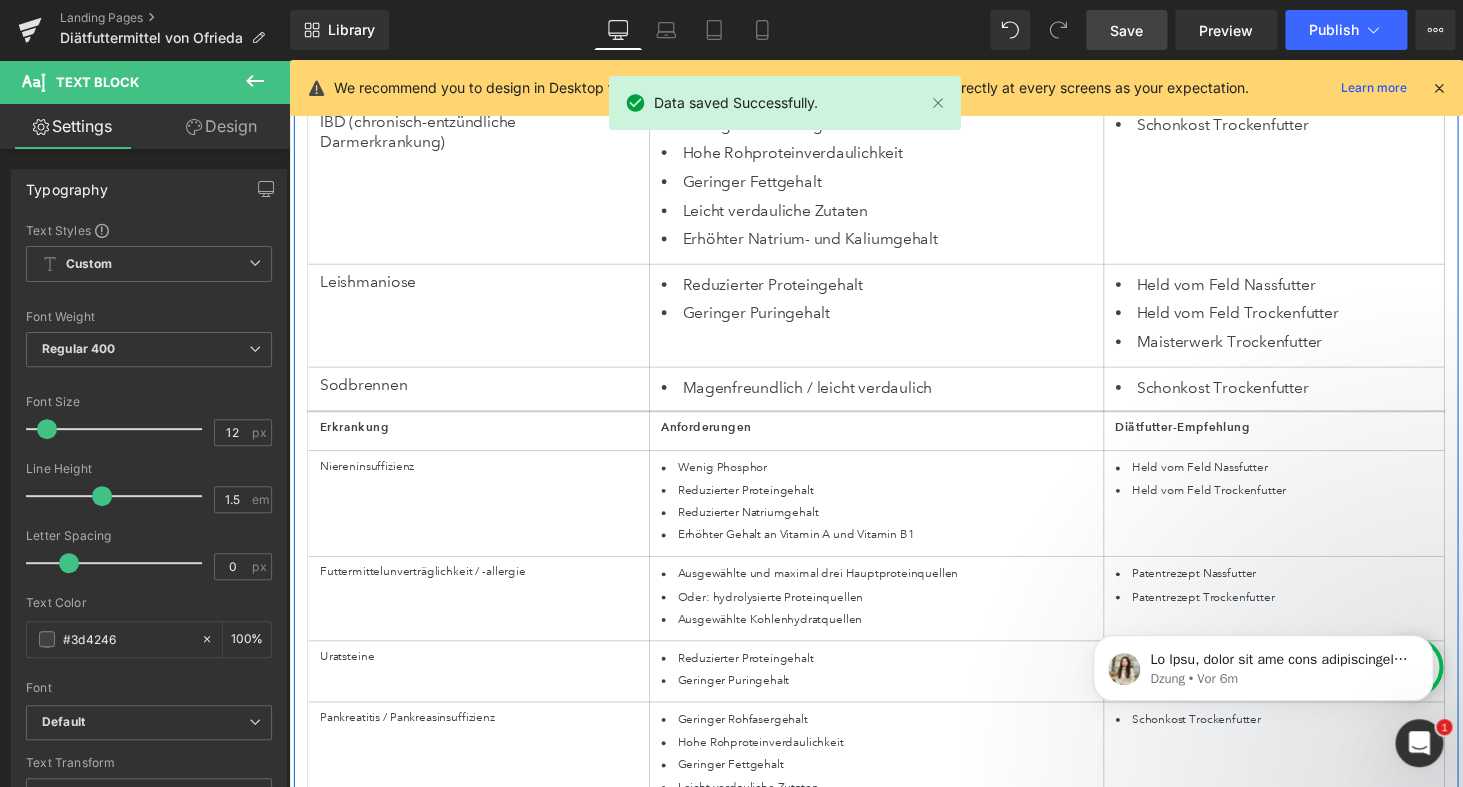 click on "Übersicht: Welche Diätfutter passen zu welcher Erkrankung? Heading         Hunde mit chronischen Beschwerden brauchen ein Futter, das gezielt auf ihre Erkrankung abgestimmt ist. Damit du schnell das passende Diätfutter findest, haben wir dir hier eine Übersicht zusammengestellt. Die Tabelle zeigt dir, welche Ernährung bei welcher Erkrankung sinnvoll ist – und welches Futter von Ofrieda dazu passt. Text Block         Erkrankung Anforderungen Diätfutter-Empfehlung Niereninsuffizienz Wenig Phosphor Reduzierter Proteingehalt Reduzierter Natriumgehalt Erhöhter Gehalt an Vitamin A und Vitamin B1 Held vom Feld Nassfutter Held vom Feld Trockenfutter Futtermittelunverträglichkeit / -allergie Ausgewählte und maximal drei Hauptproteinquellen Oder: hydrolysierte Proteinquellen Ausgewählte Kohlenhydratquellen Patentrezept Nassfutter Patentrezept Trockenfutter Uratsteine Reduzierter Proteingehalt Geringer Puringehalt Held vom Feld Nassfutter Held vom Feld Trockenfutter Pankreatitis / Pankreasinsuffizienz" at bounding box center (894, 554) 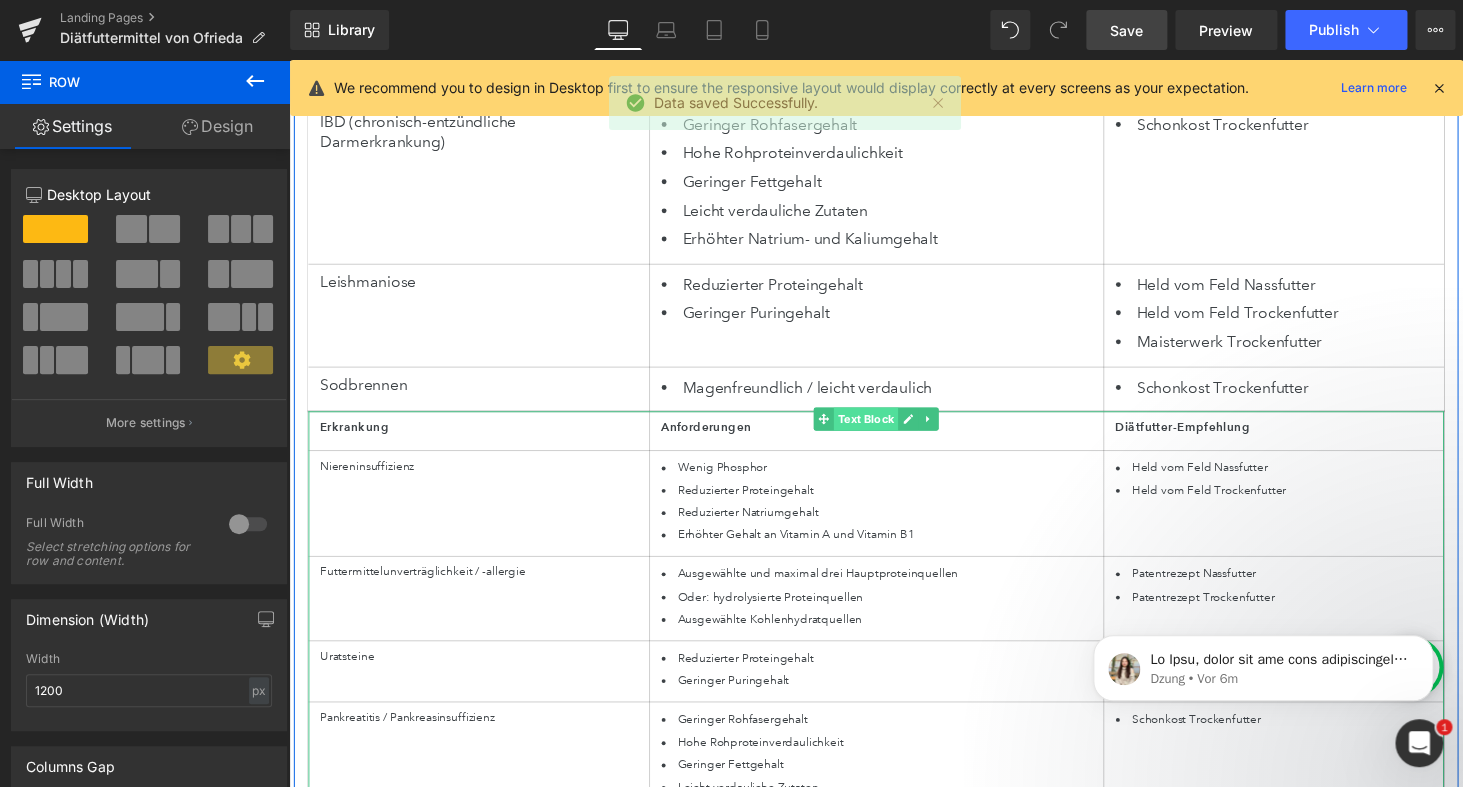 click on "Text Block" at bounding box center (883, 430) 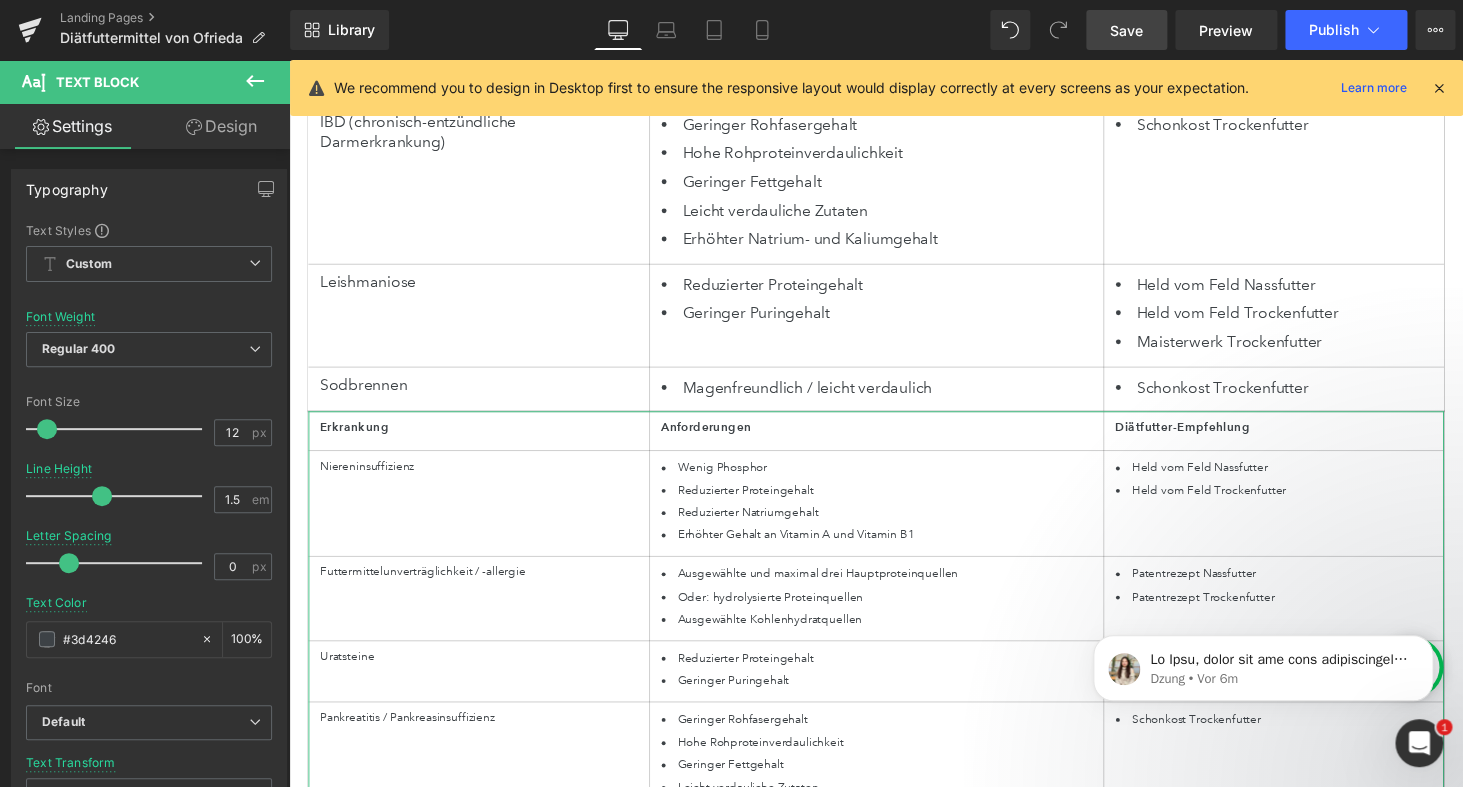 click on "Design" at bounding box center [221, 126] 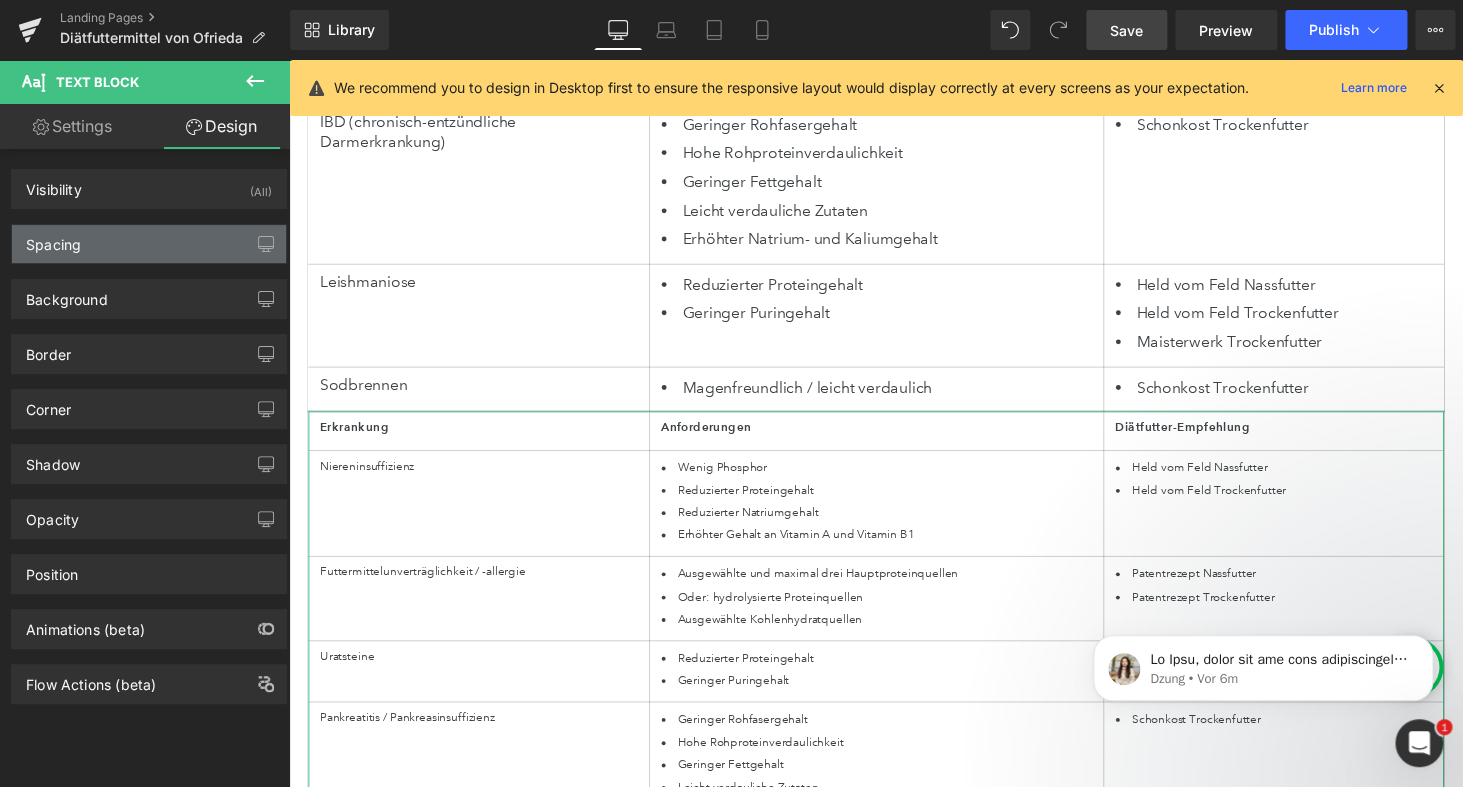 click on "Spacing" at bounding box center (149, 244) 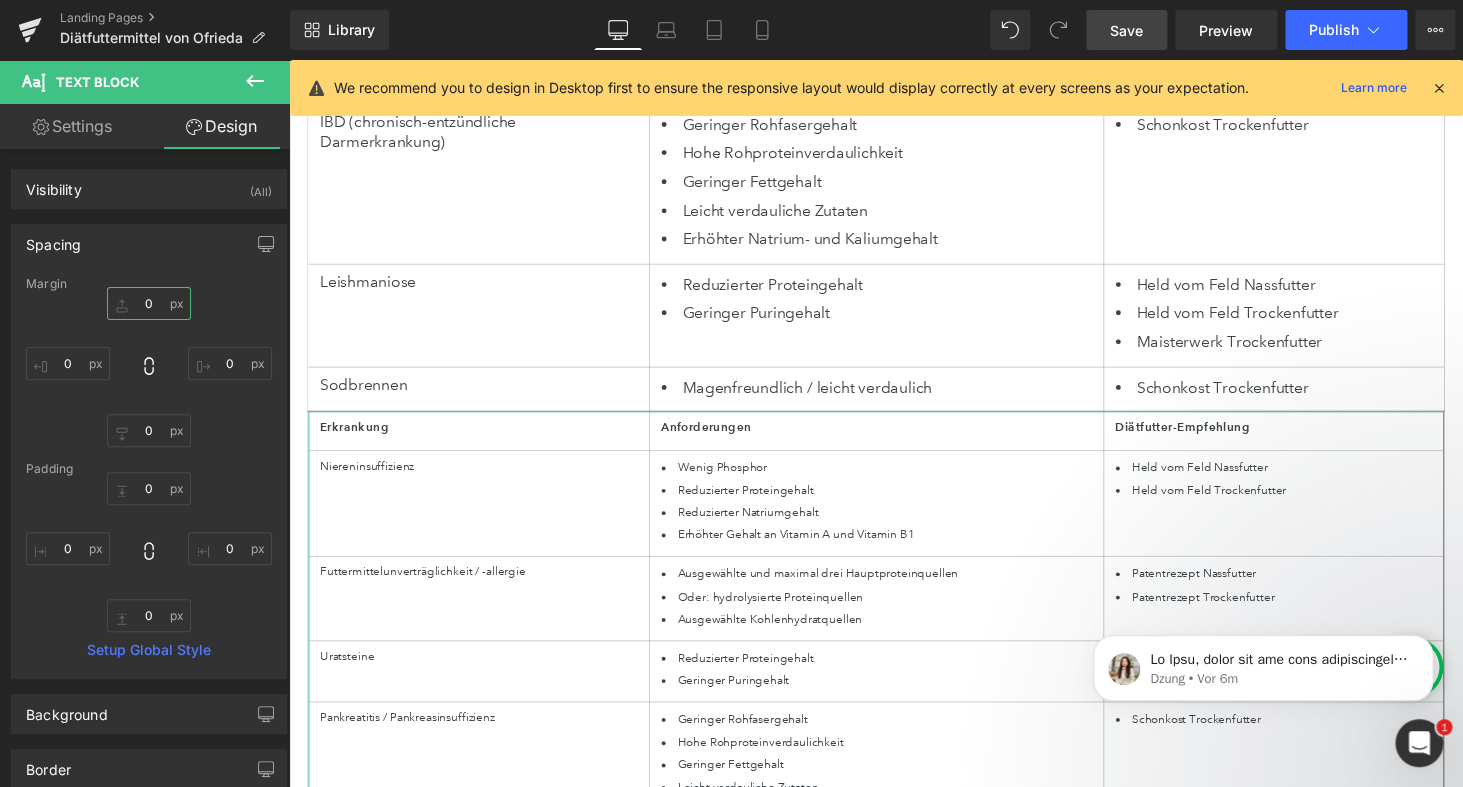 click on "0" at bounding box center [149, 303] 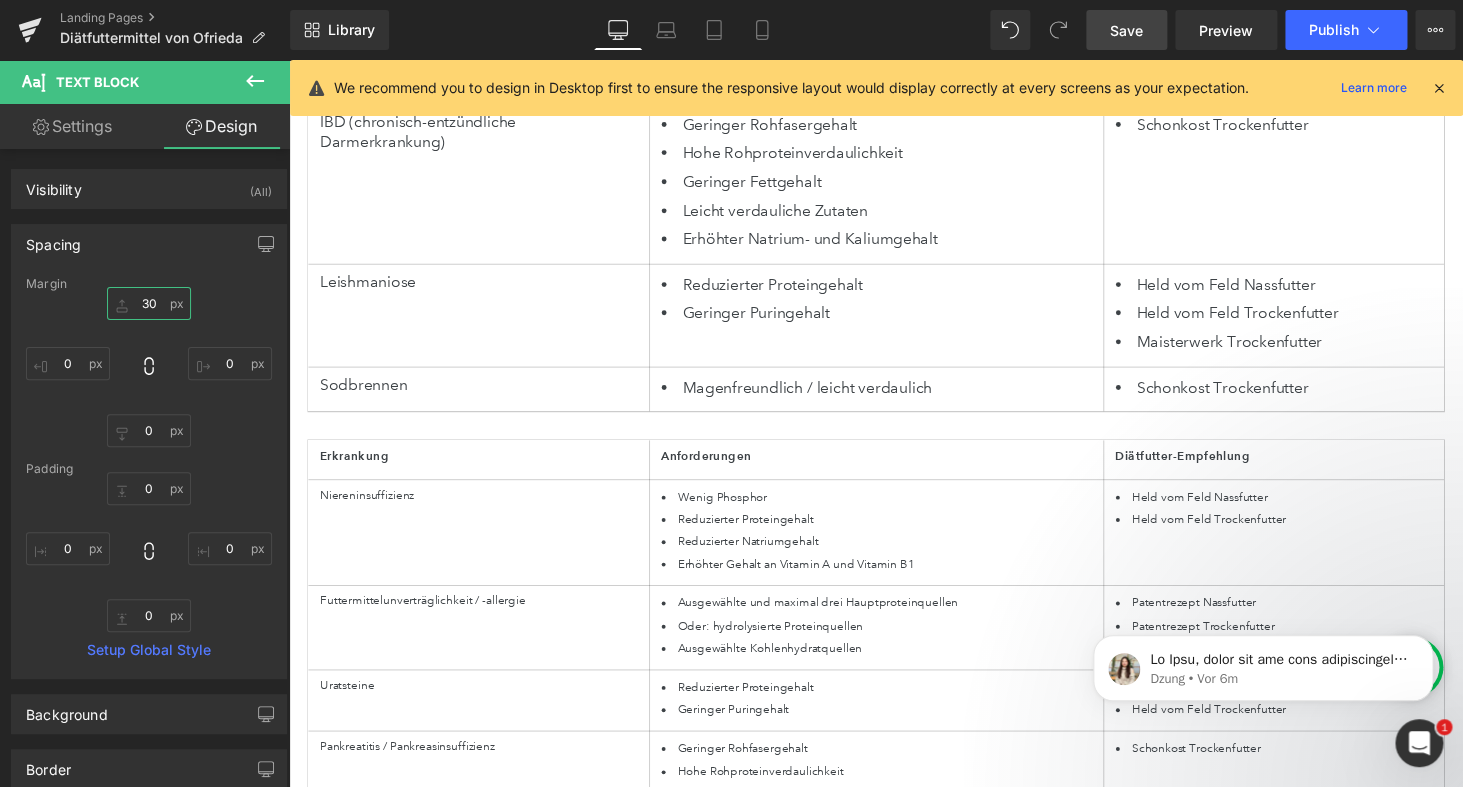 type on "30" 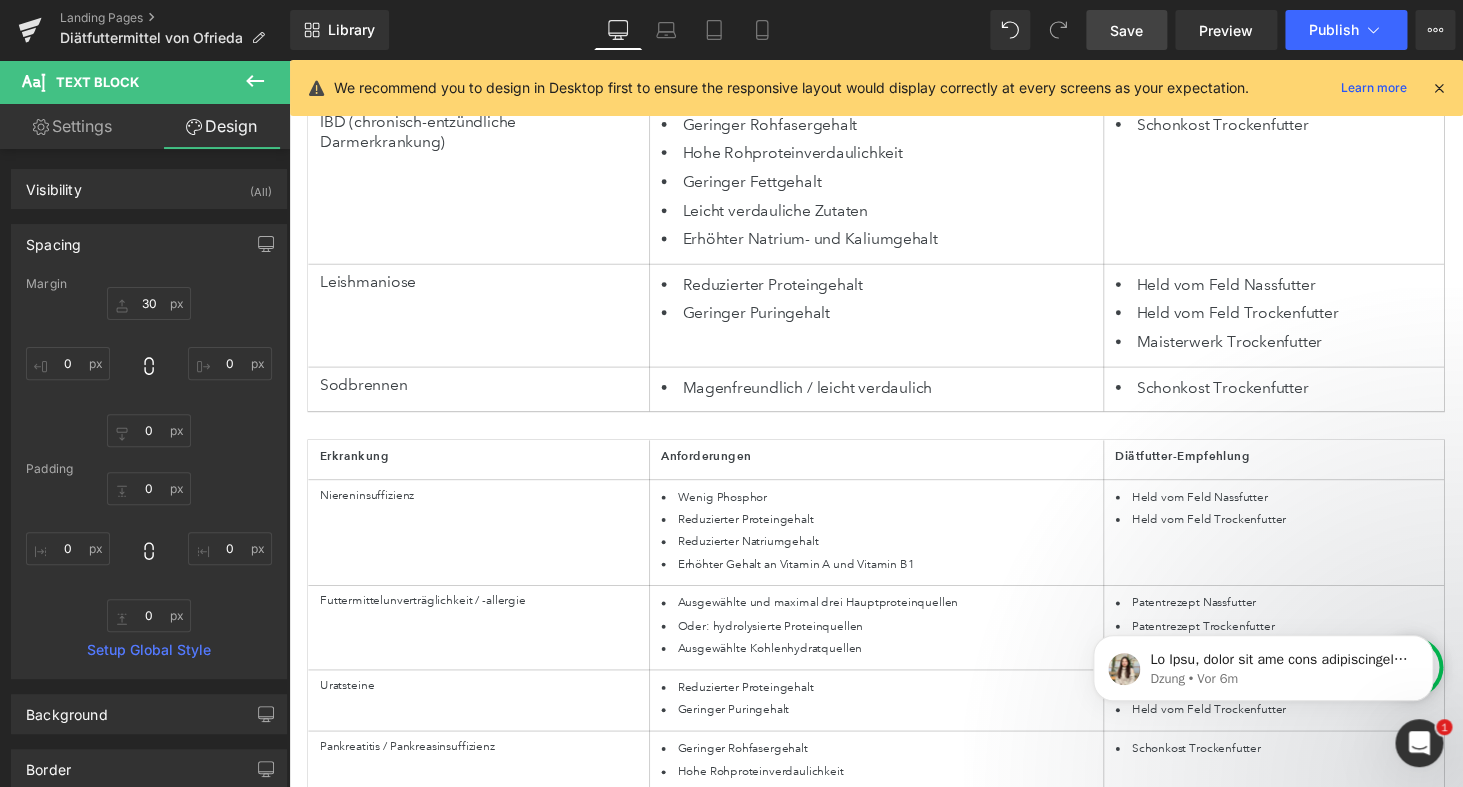 click on "Save" at bounding box center [1126, 30] 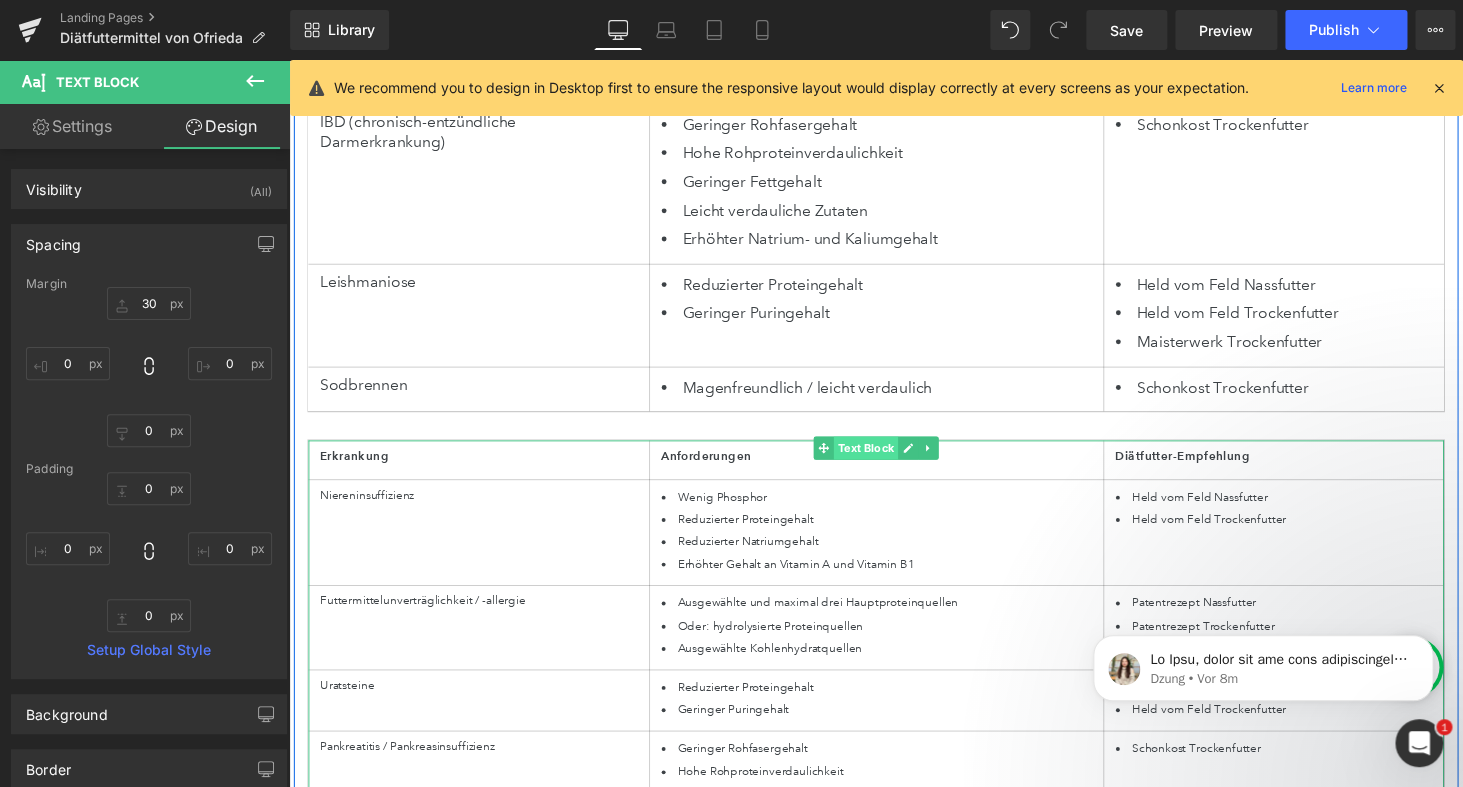 click on "Text Block" at bounding box center (883, 460) 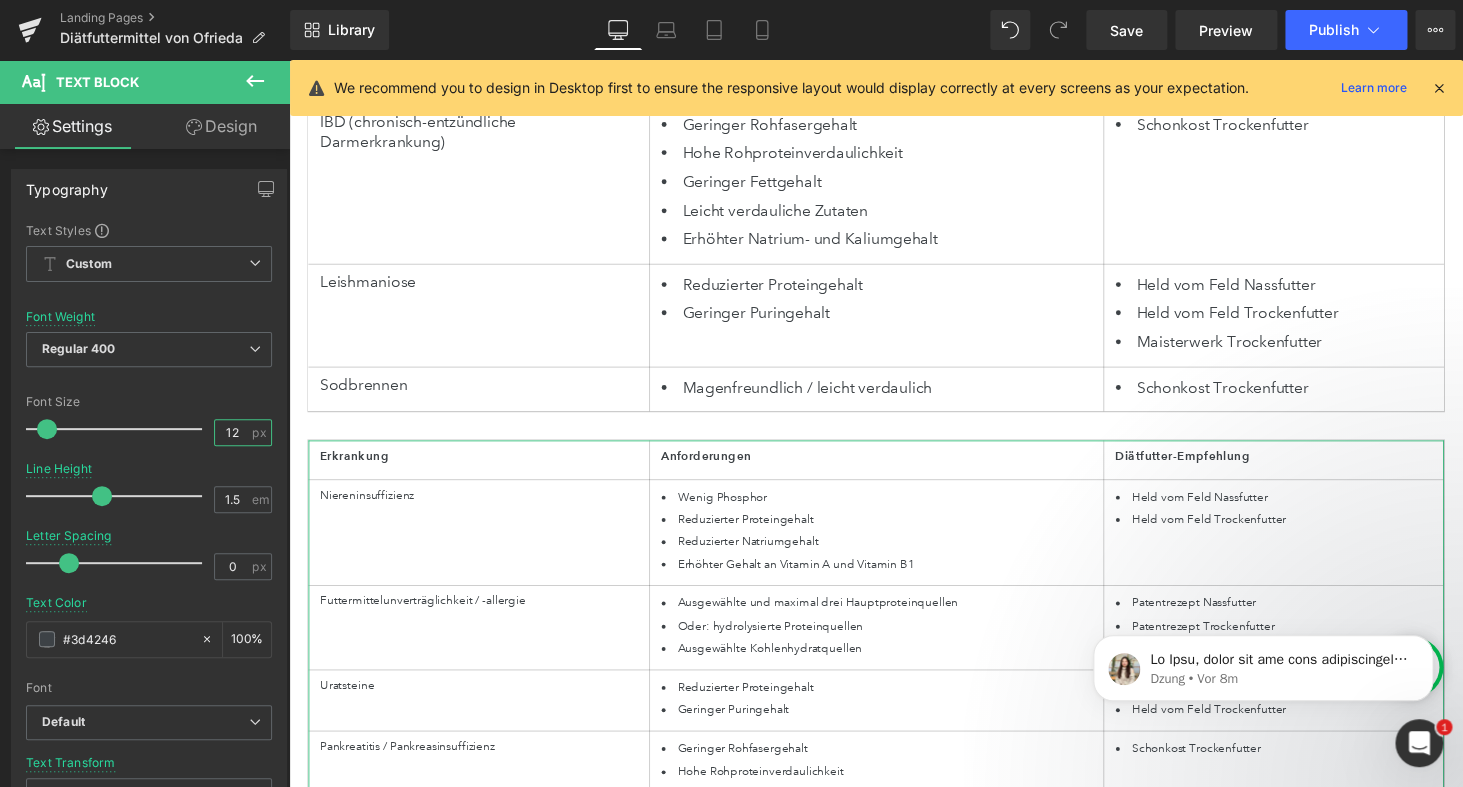 click on "12" at bounding box center [232, 432] 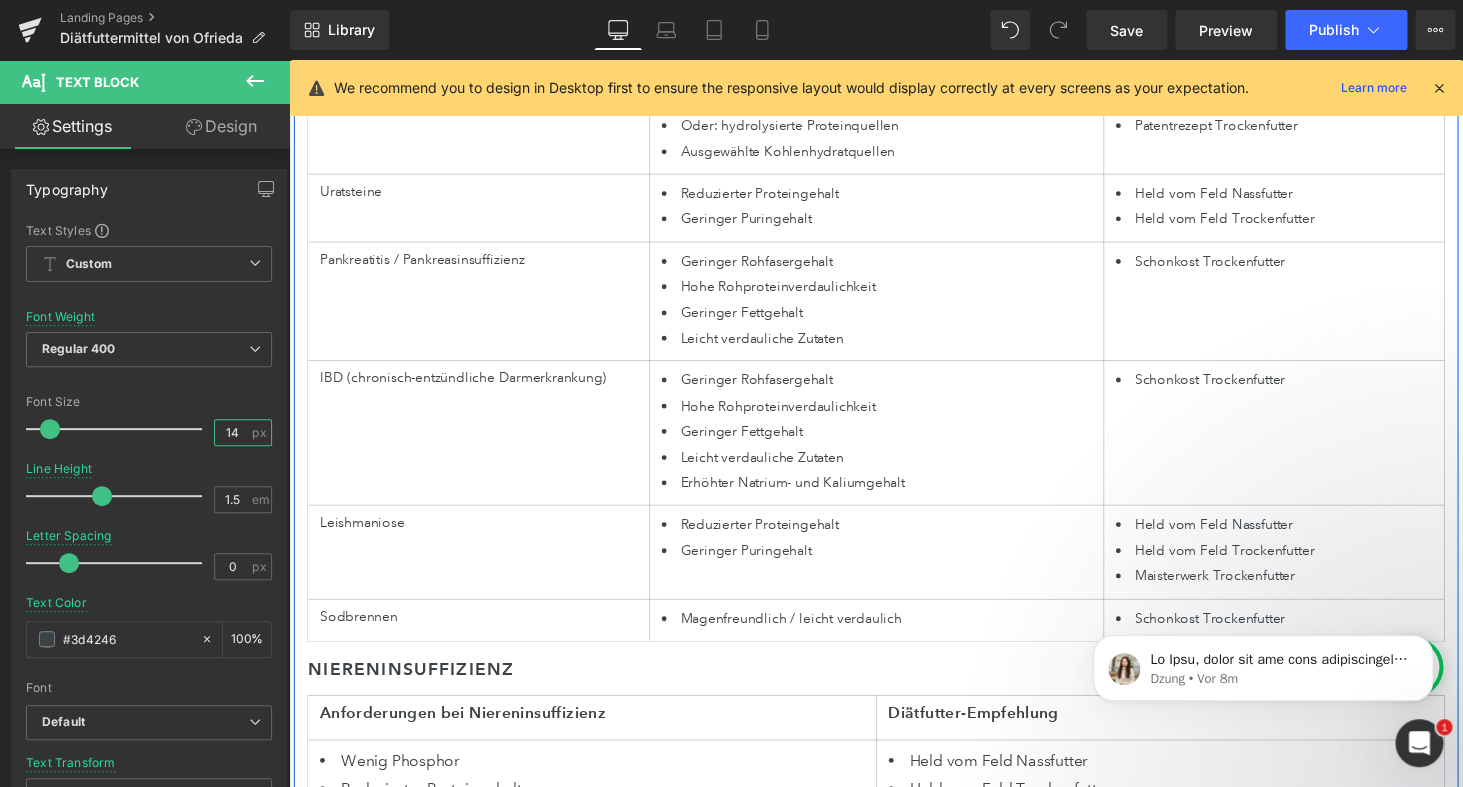 scroll, scrollTop: 3029, scrollLeft: 0, axis: vertical 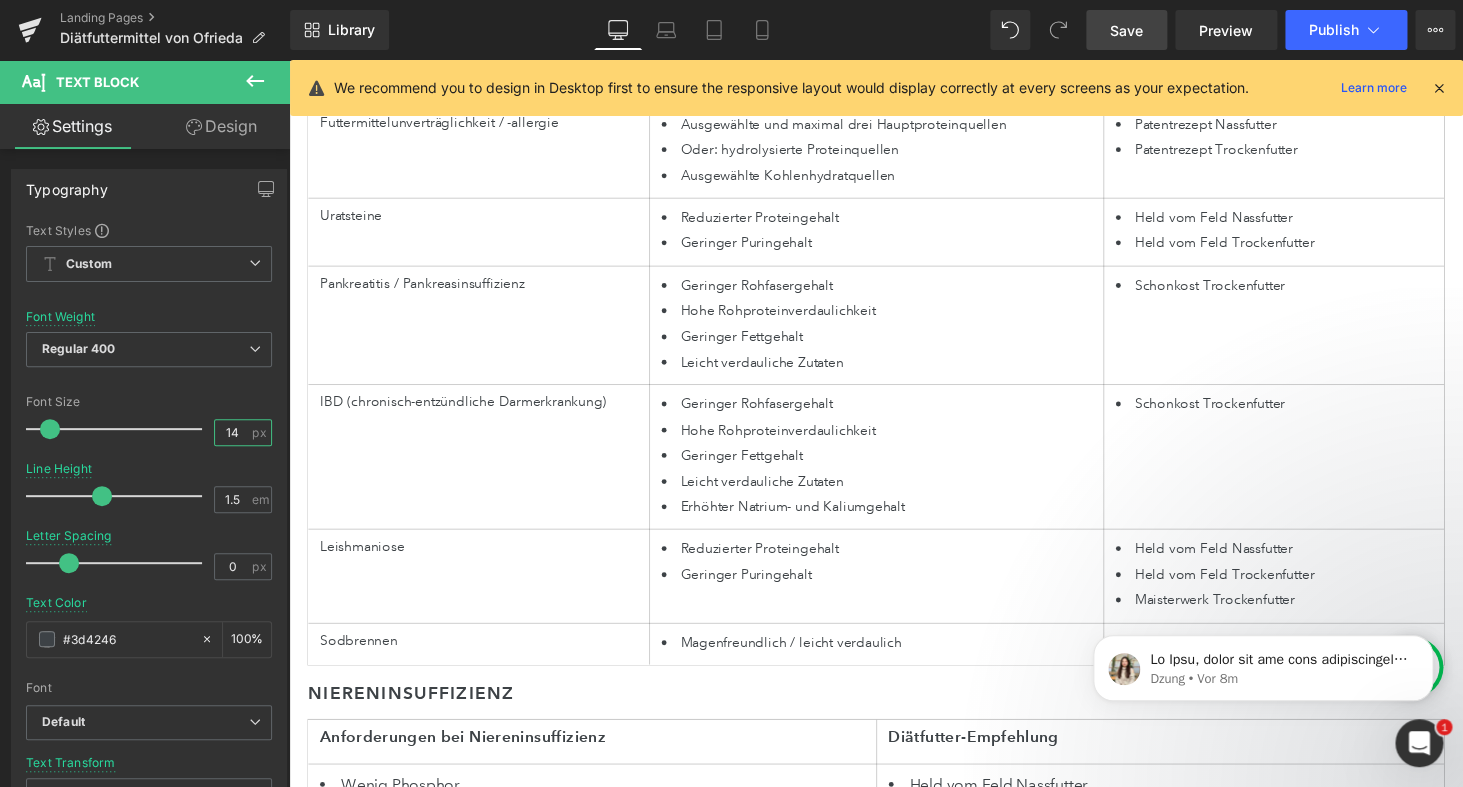 type on "14" 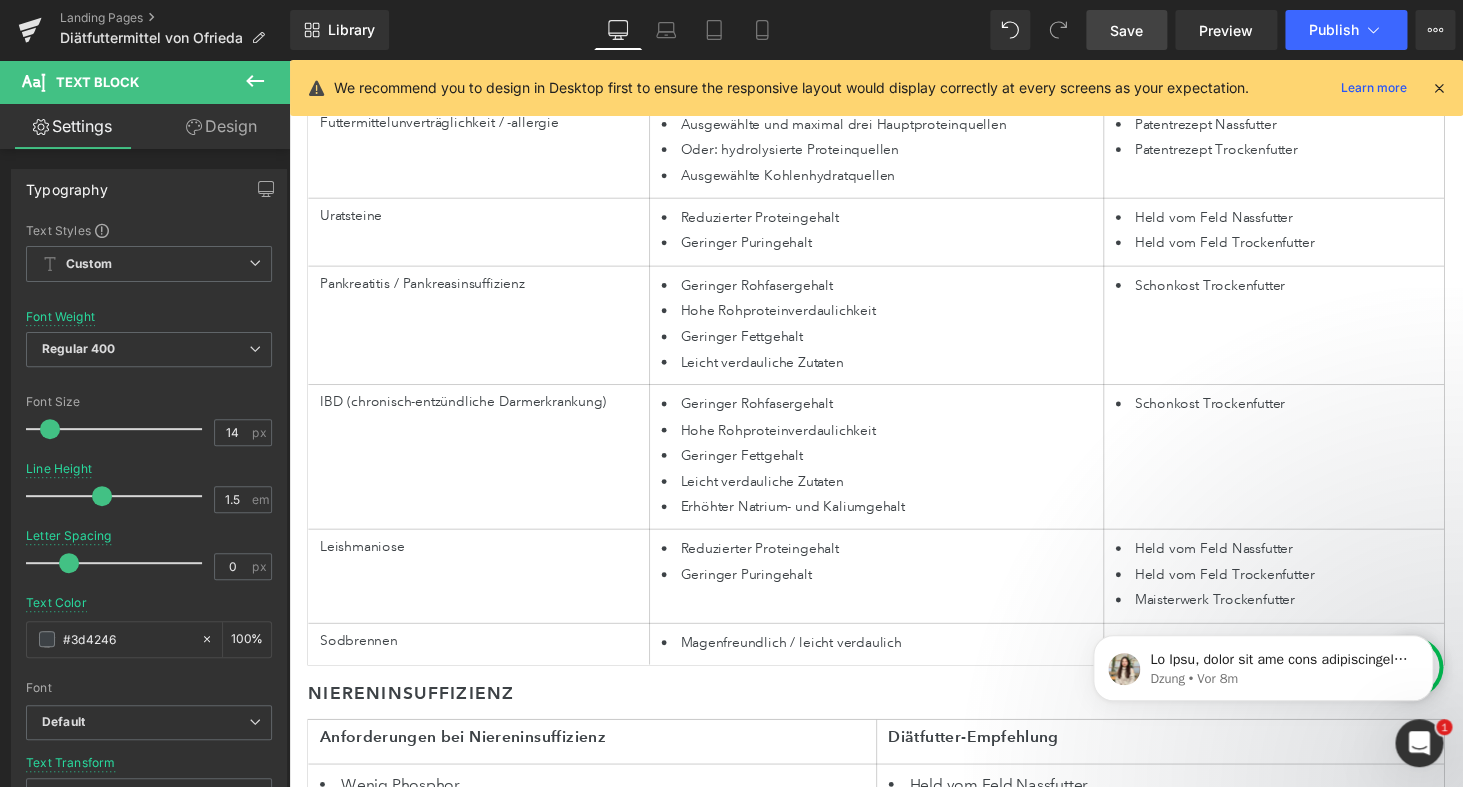 click on "Save" at bounding box center (1126, 30) 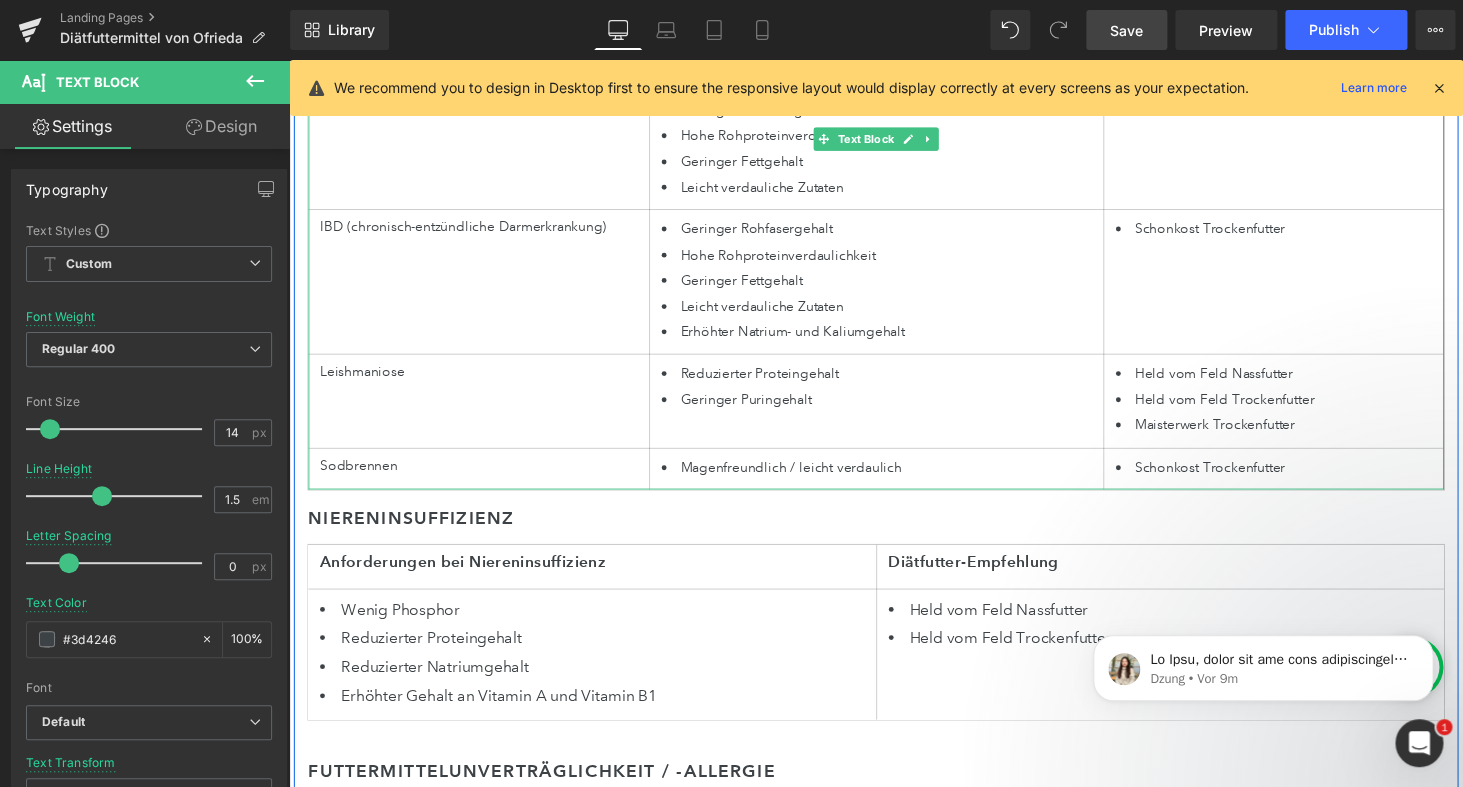scroll, scrollTop: 3345, scrollLeft: 0, axis: vertical 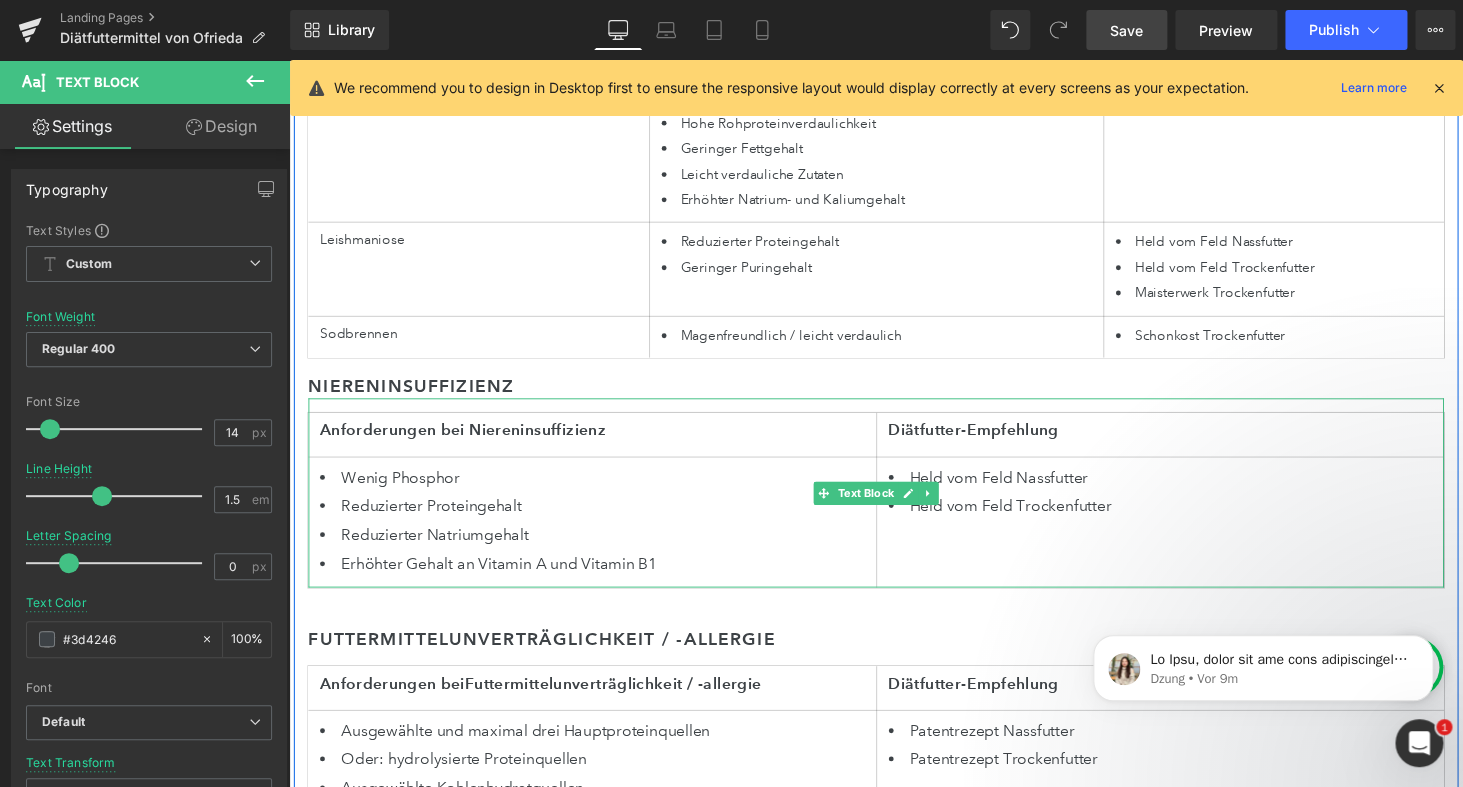click on "Anforderungen bei Niereninsuffizienz" at bounding box center [601, 442] 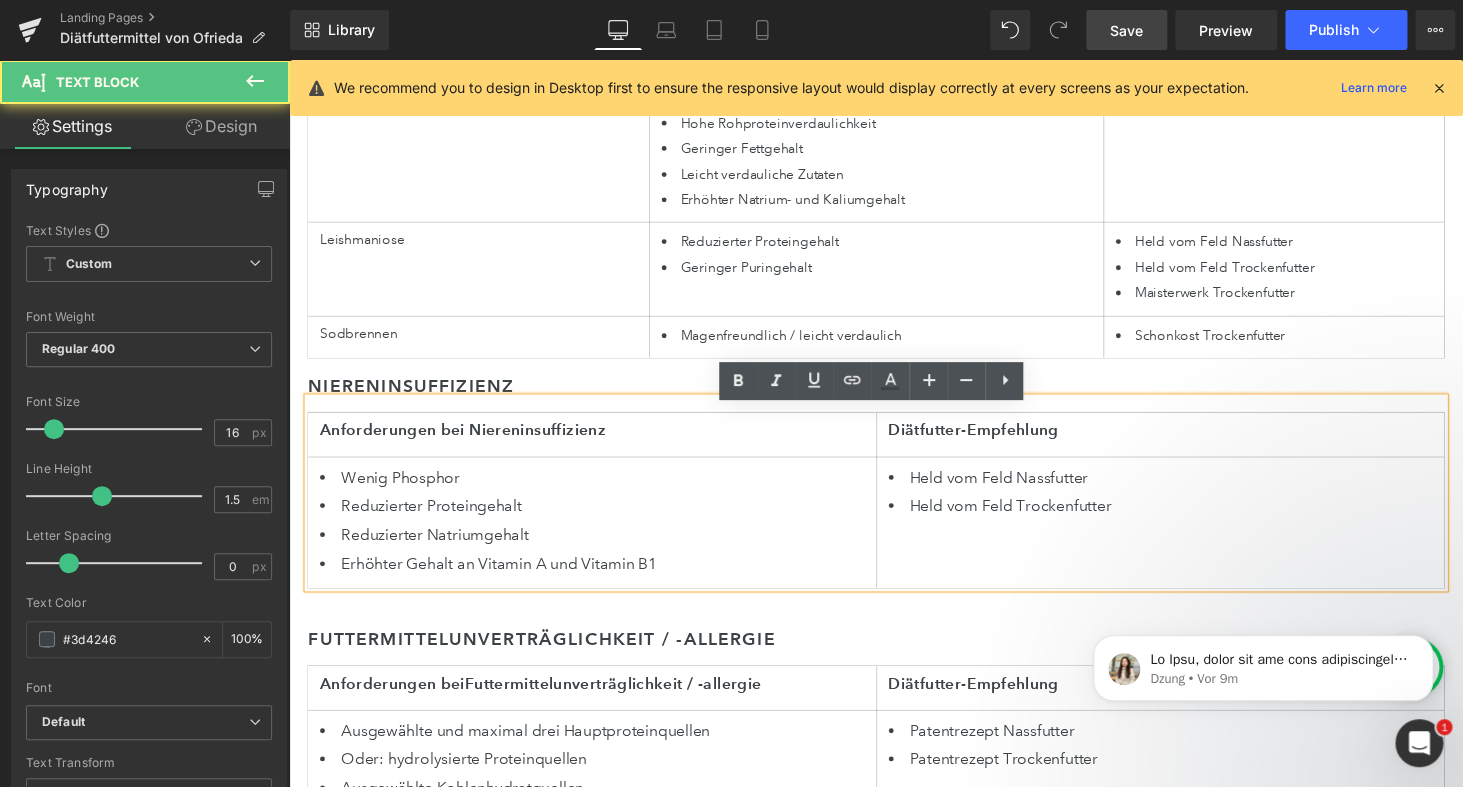 click on "Anforderungen bei Niereninsuffizienz" at bounding box center (601, 442) 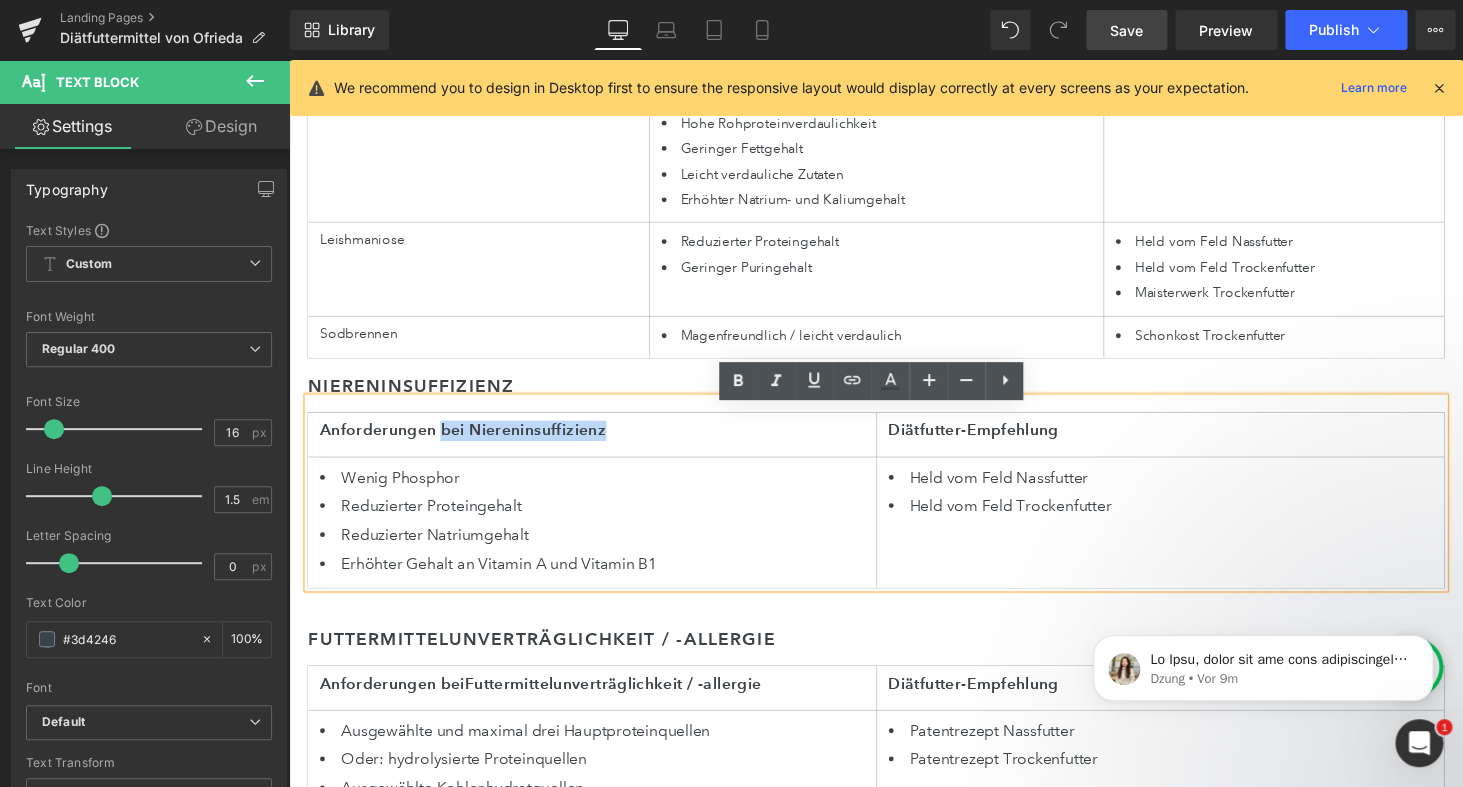 drag, startPoint x: 447, startPoint y: 453, endPoint x: 741, endPoint y: 445, distance: 294.10883 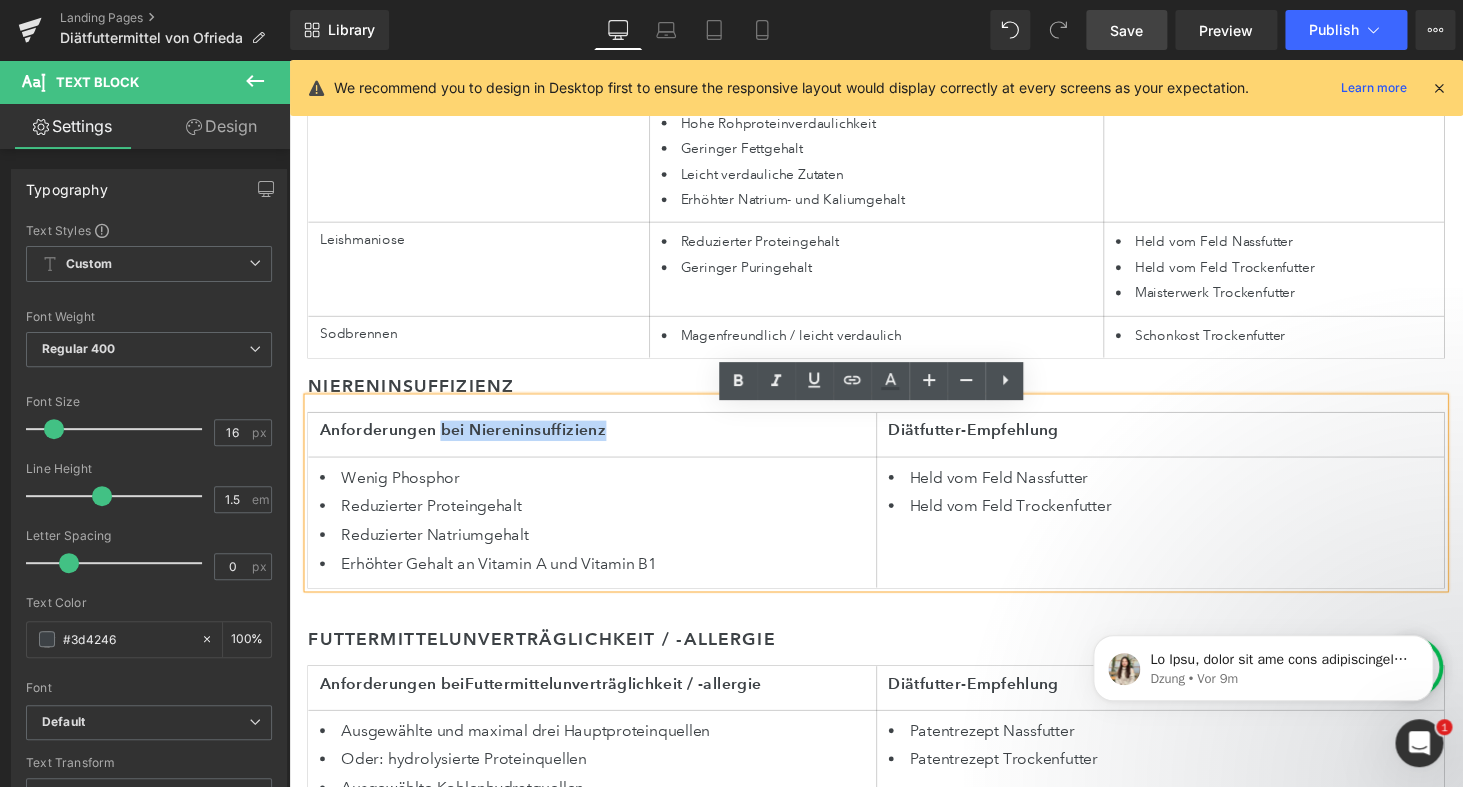 click on "Anforderungen bei Niereninsuffizienz" at bounding box center (601, 442) 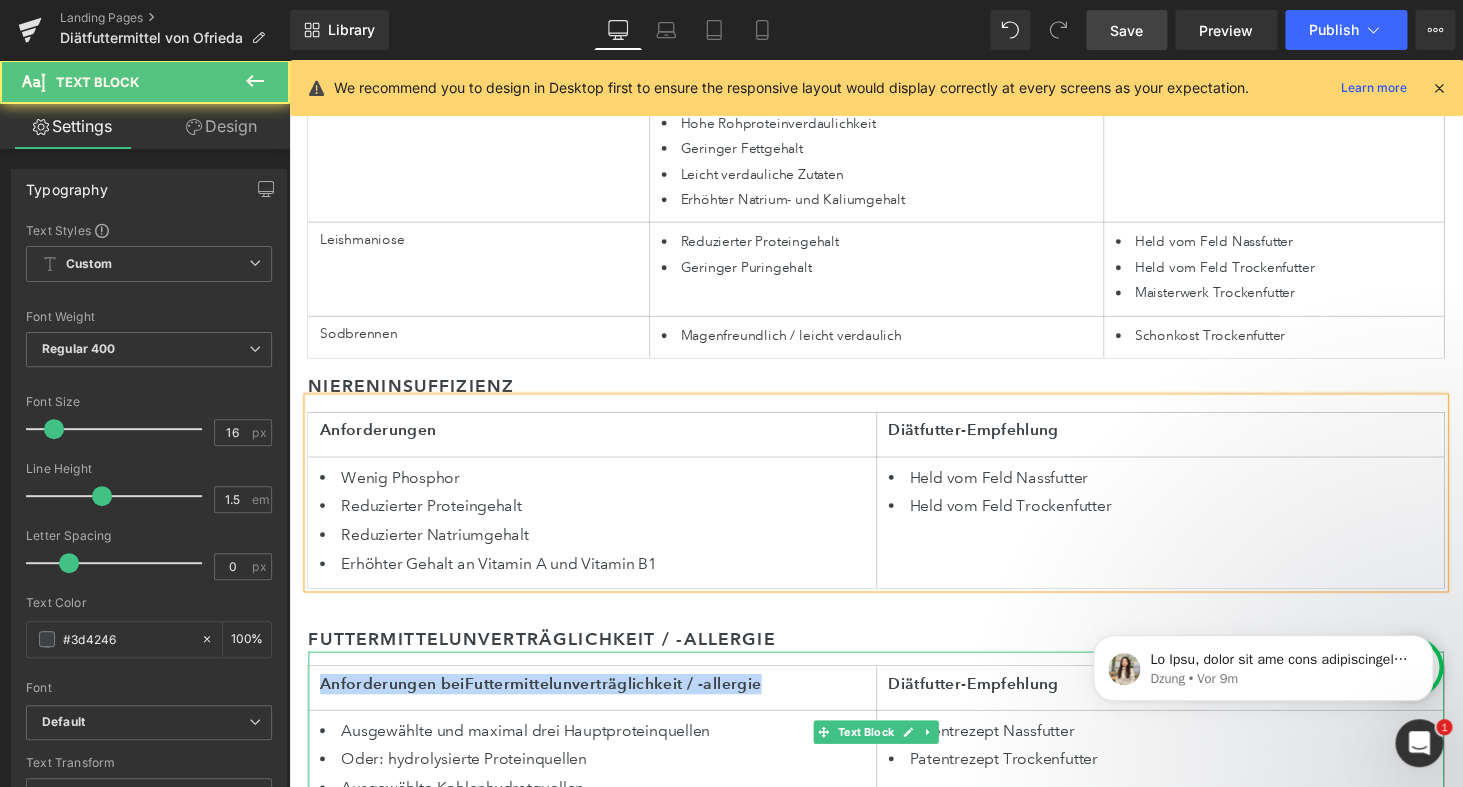 drag, startPoint x: 970, startPoint y: 702, endPoint x: 1037, endPoint y: 702, distance: 67 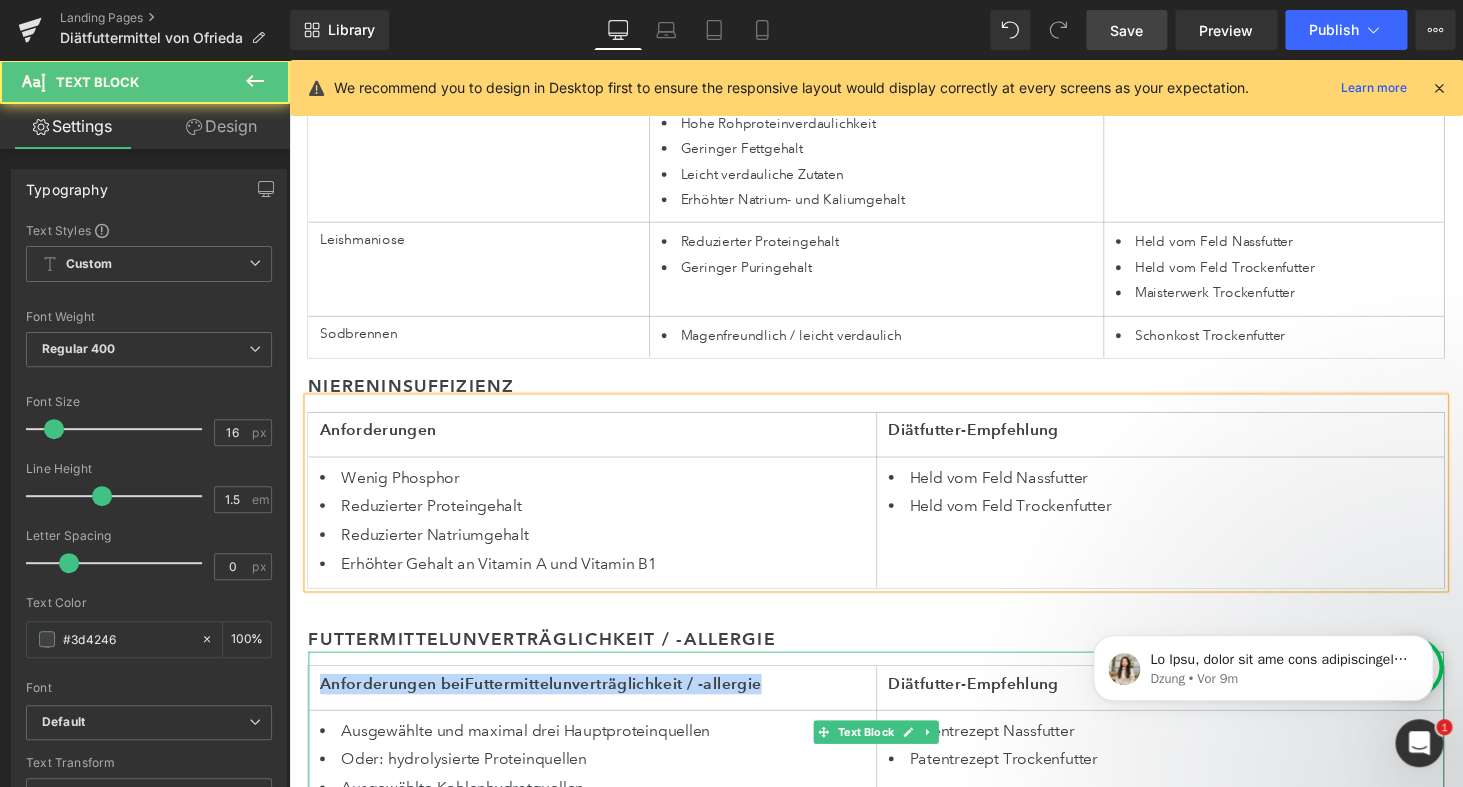 click on "Anforderungen bei  Futtermittelunverträglichkeit / -allergie Diätfutter-Empfehlung" at bounding box center (894, 707) 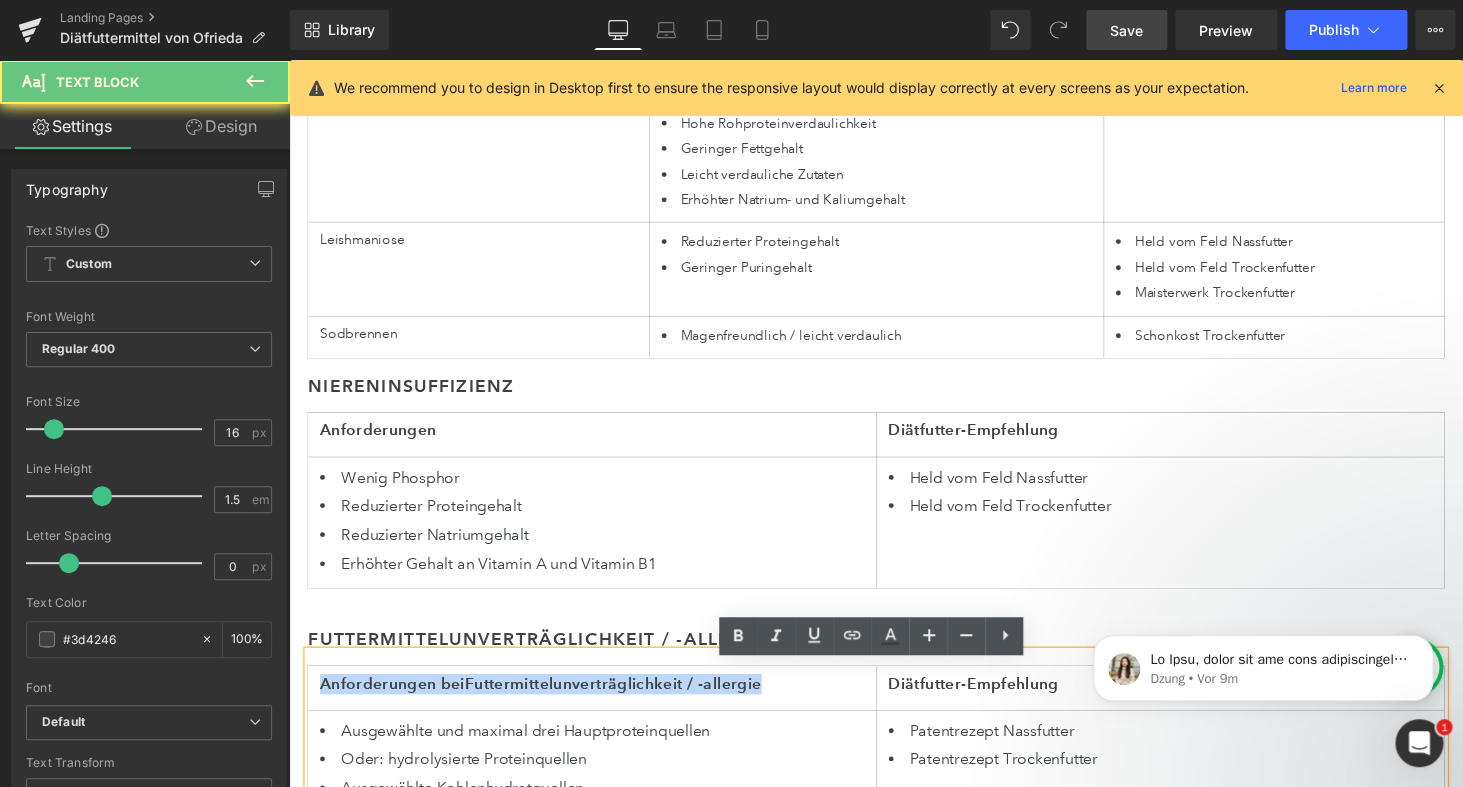 click on "Anforderungen bei  Futtermittelunverträglichkeit / -allergie" at bounding box center [601, 707] 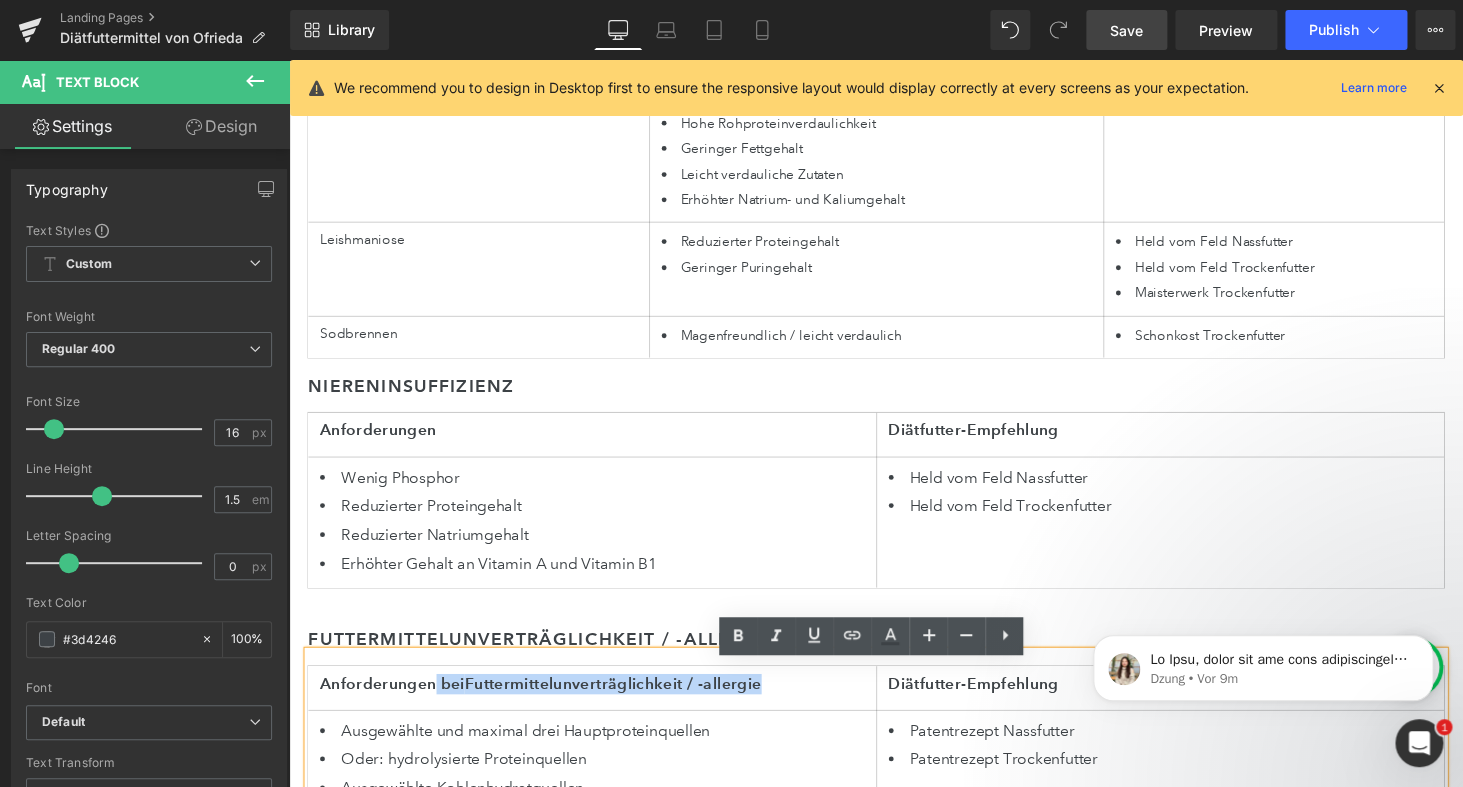 drag, startPoint x: 639, startPoint y: 716, endPoint x: 870, endPoint y: 709, distance: 231.10603 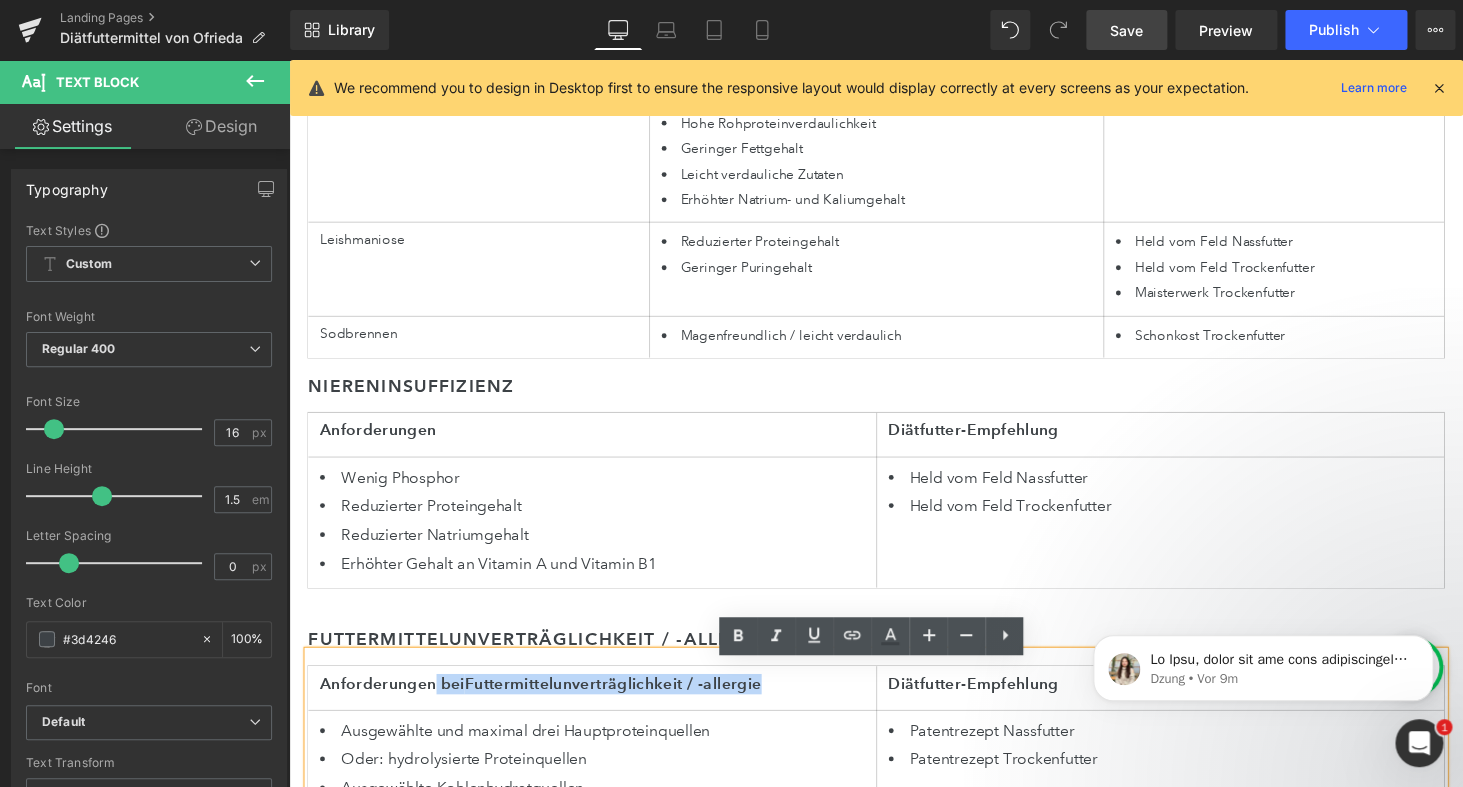 click on "Anforderungen bei  Futtermittelunverträglichkeit / -allergie" at bounding box center (601, 703) 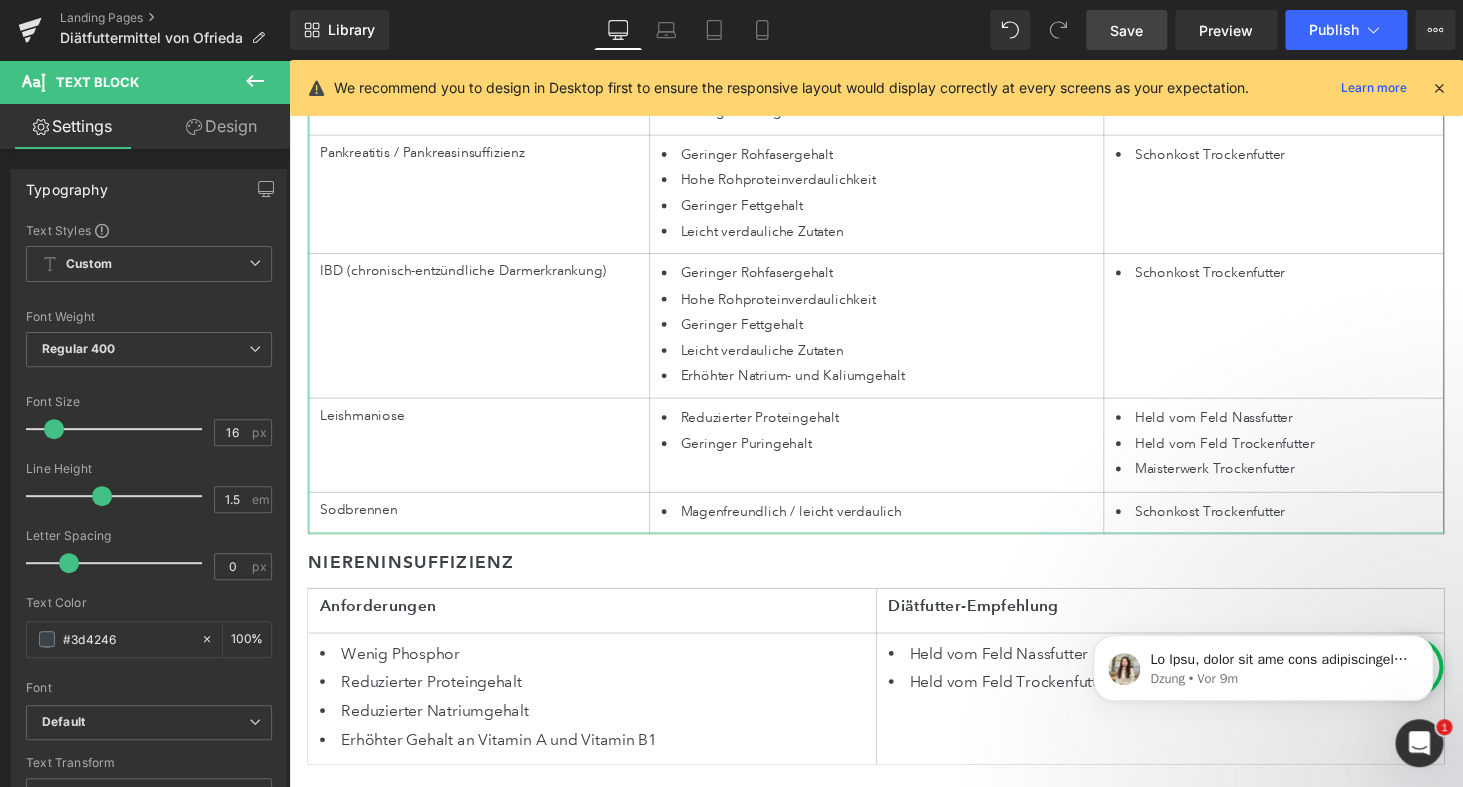 scroll, scrollTop: 3154, scrollLeft: 0, axis: vertical 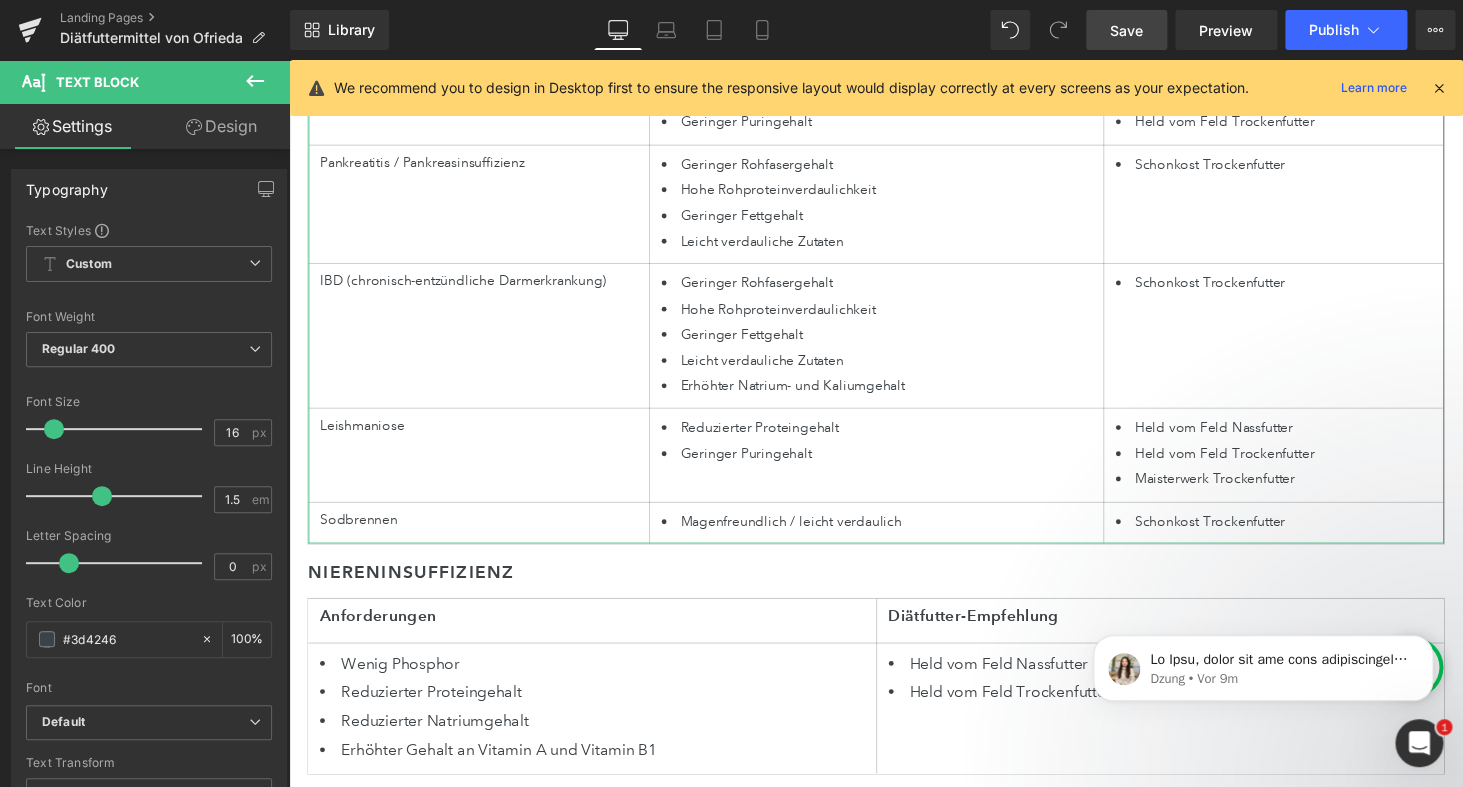 click on "Geringer Fettgehalt" at bounding box center (894, 342) 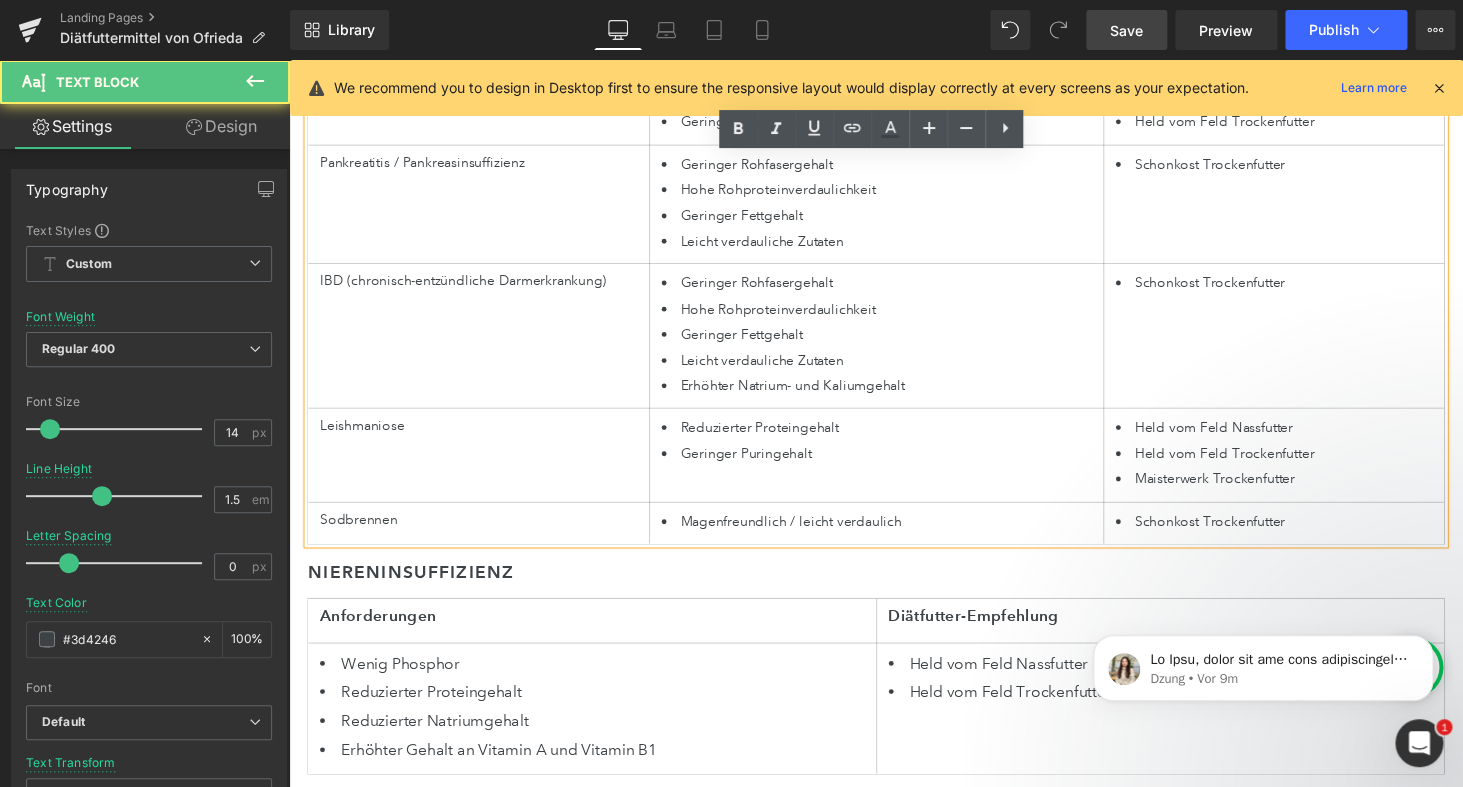 click on "Anforderungen" at bounding box center (601, 637) 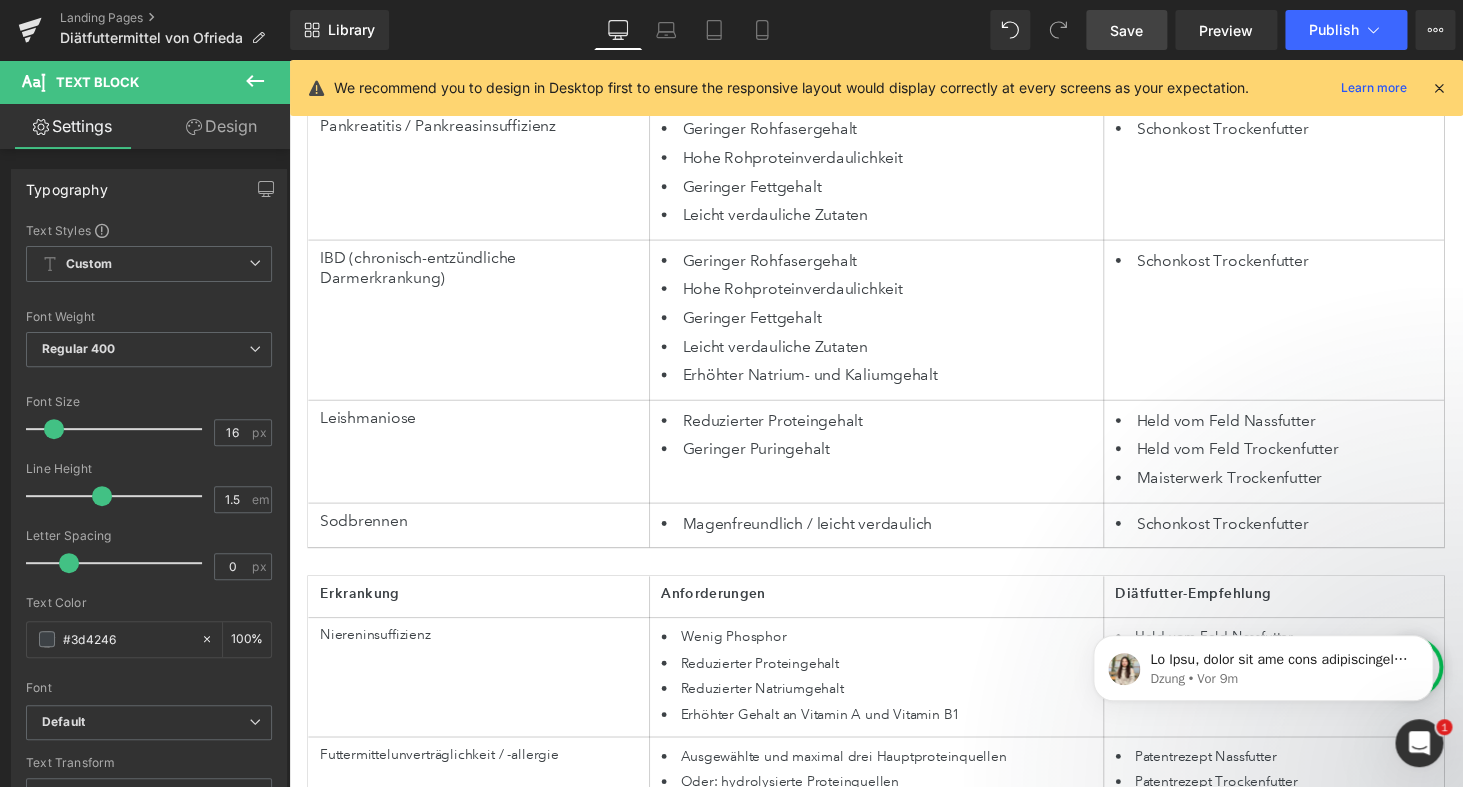 scroll, scrollTop: 2553, scrollLeft: 0, axis: vertical 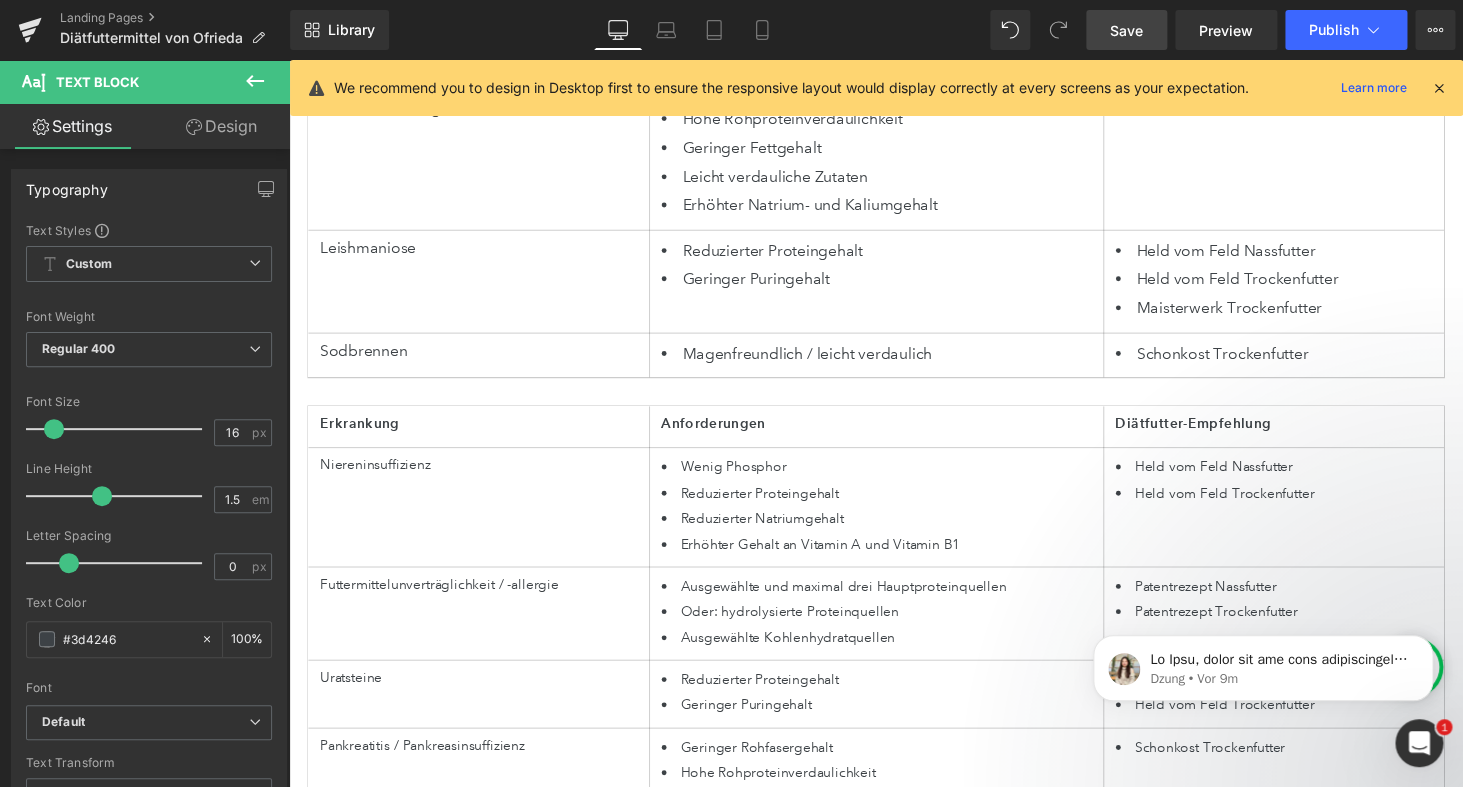 click on "Anforderungen" at bounding box center (894, 434) 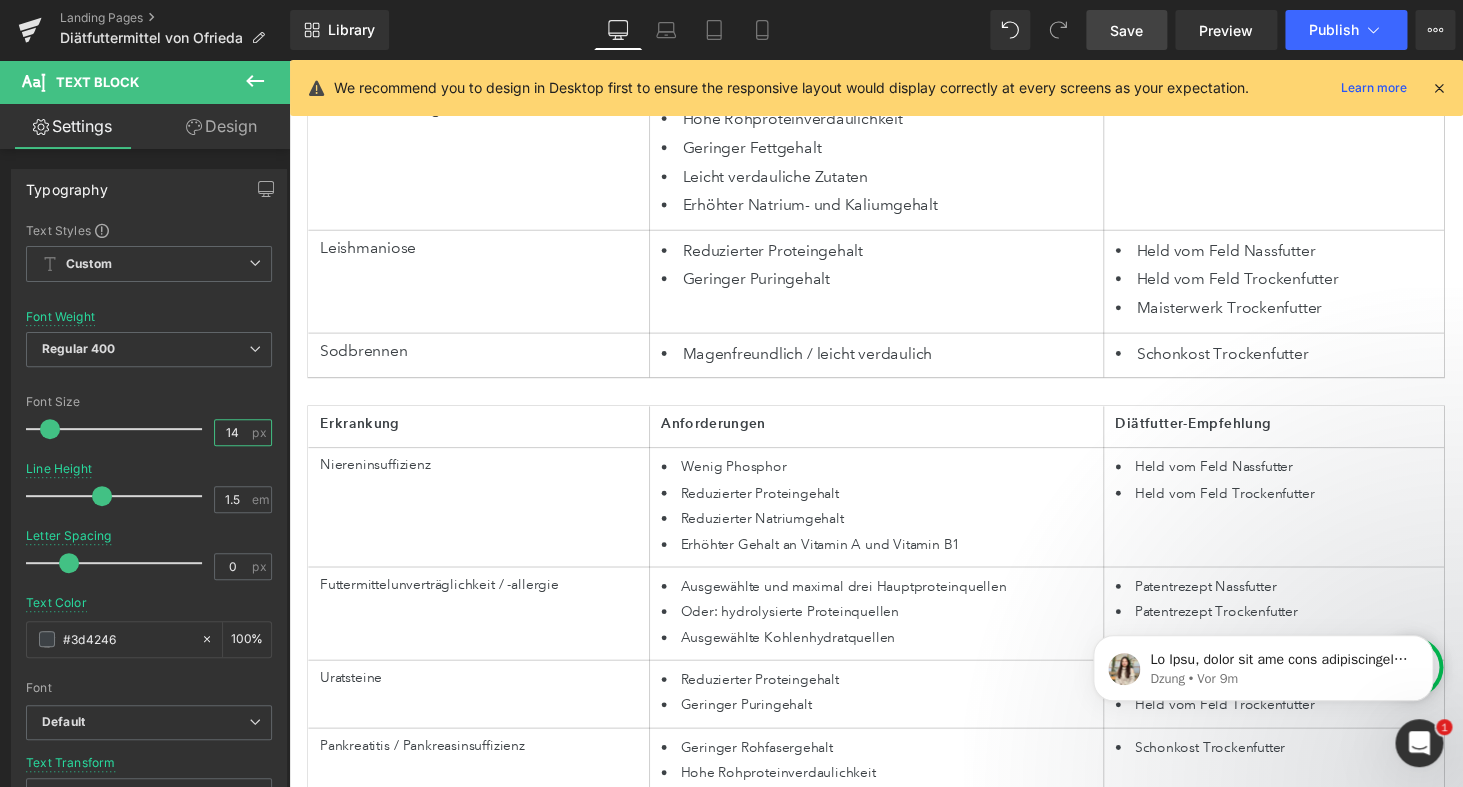 click on "14" at bounding box center (232, 432) 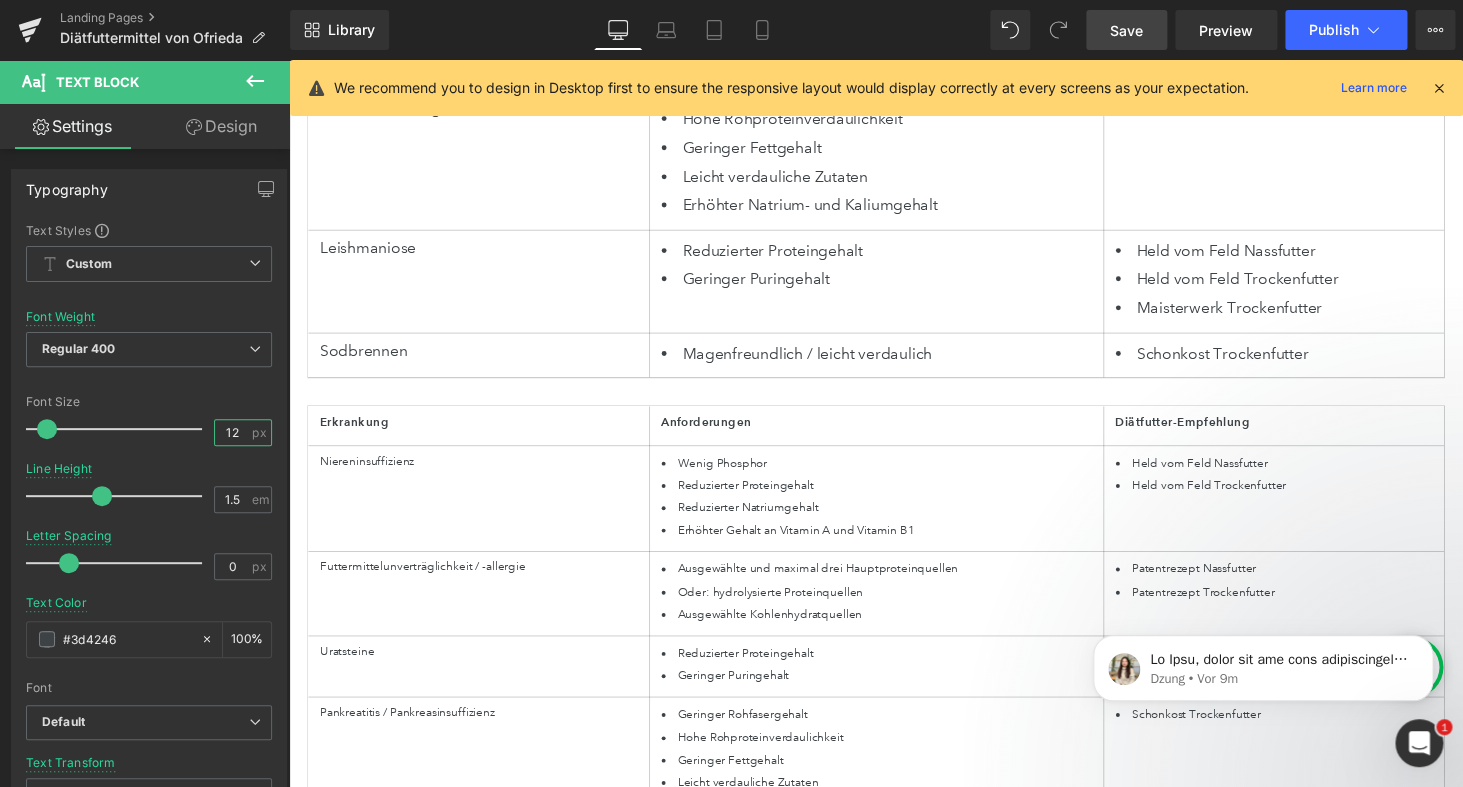 type on "12" 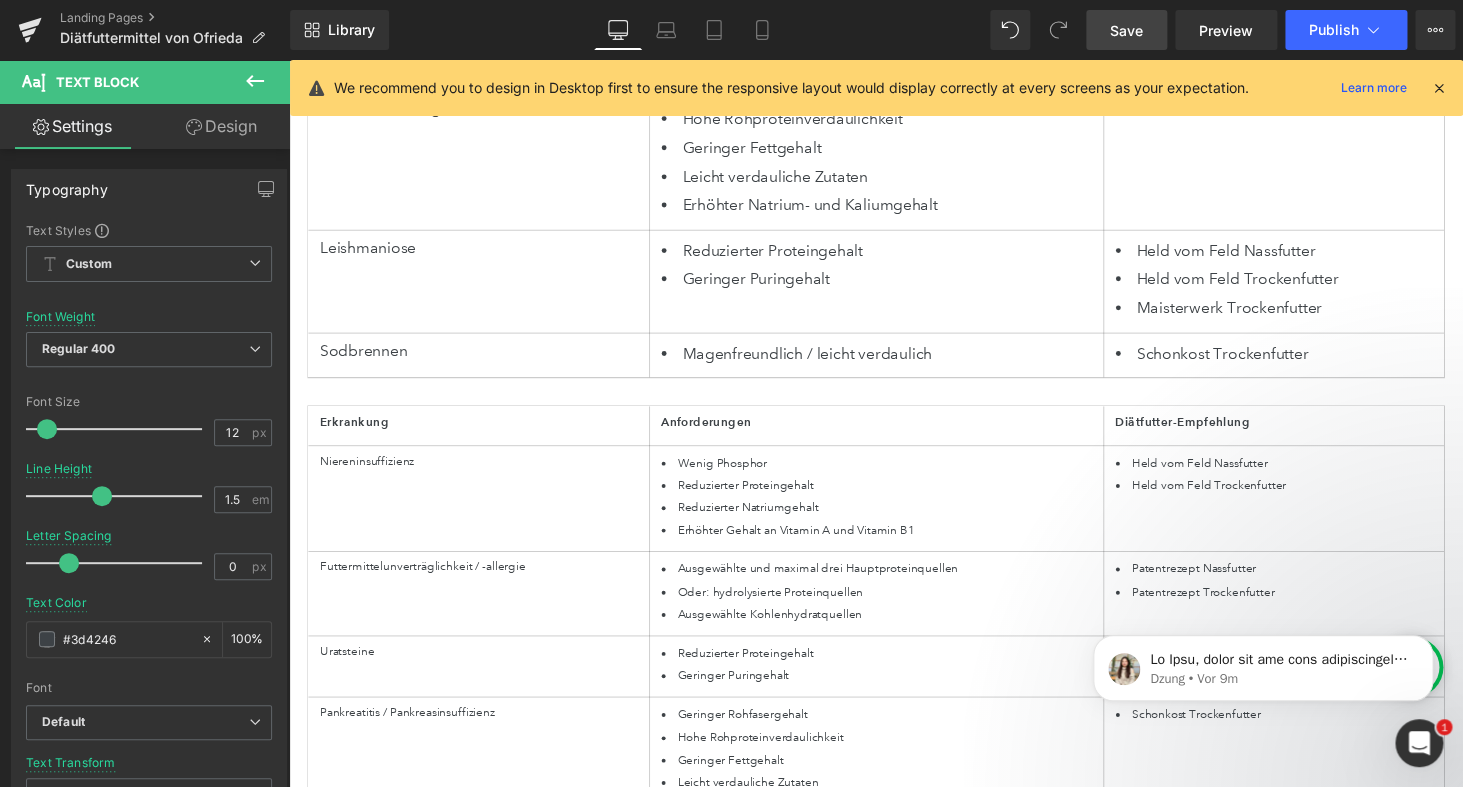 click on "Save" at bounding box center [1126, 30] 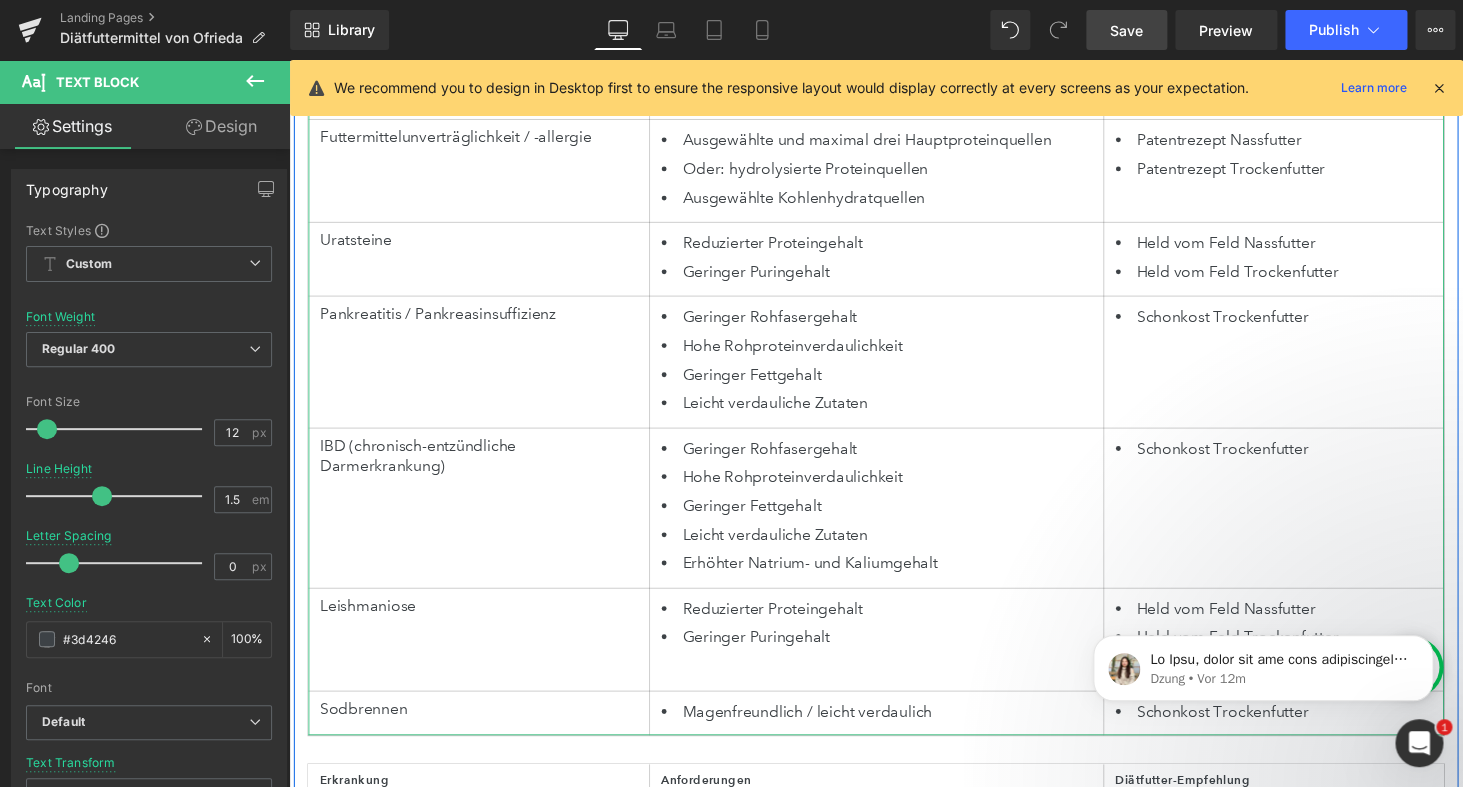 click on "Geringer Rohfasergehalt" at bounding box center [894, 325] 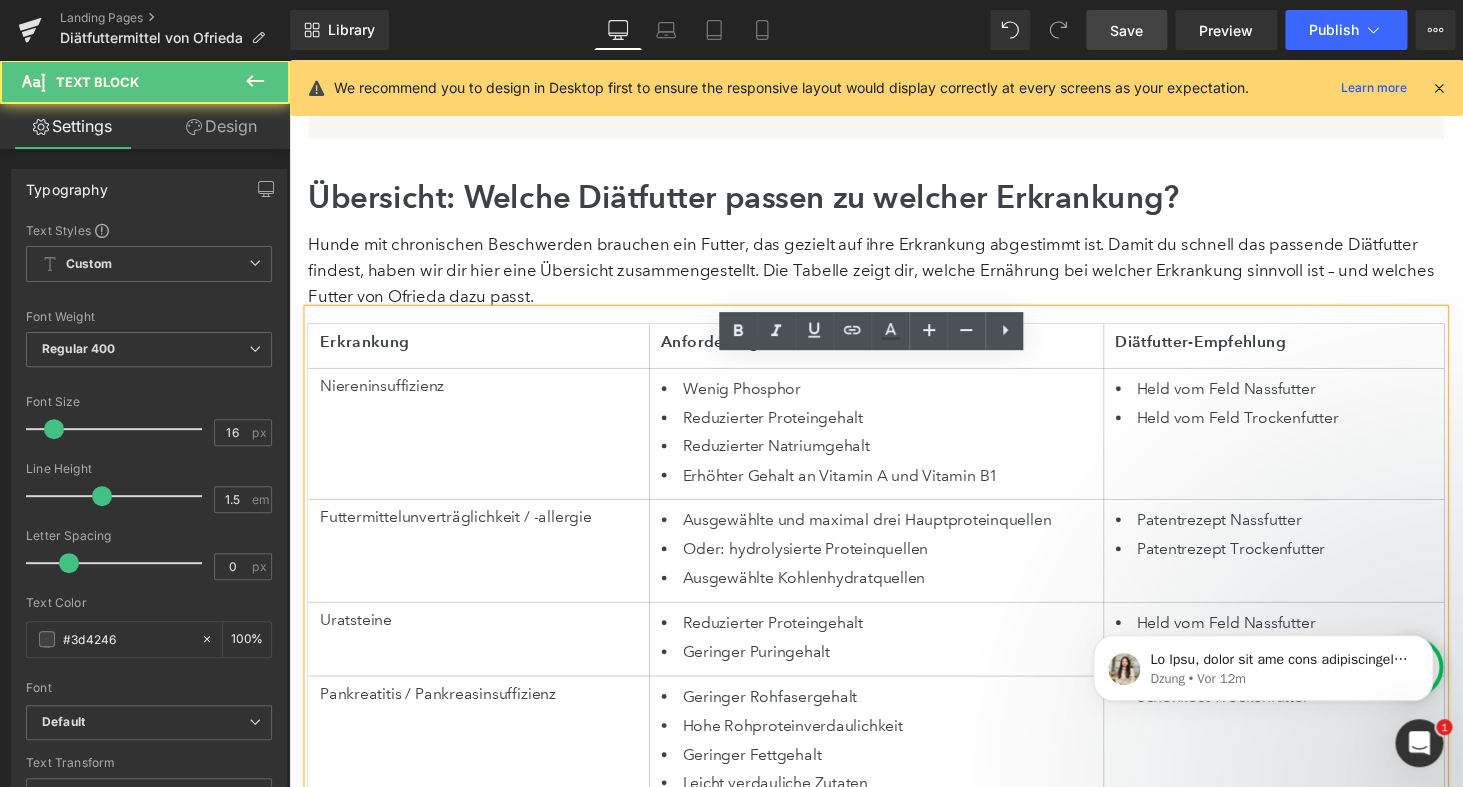 scroll, scrollTop: 1742, scrollLeft: 0, axis: vertical 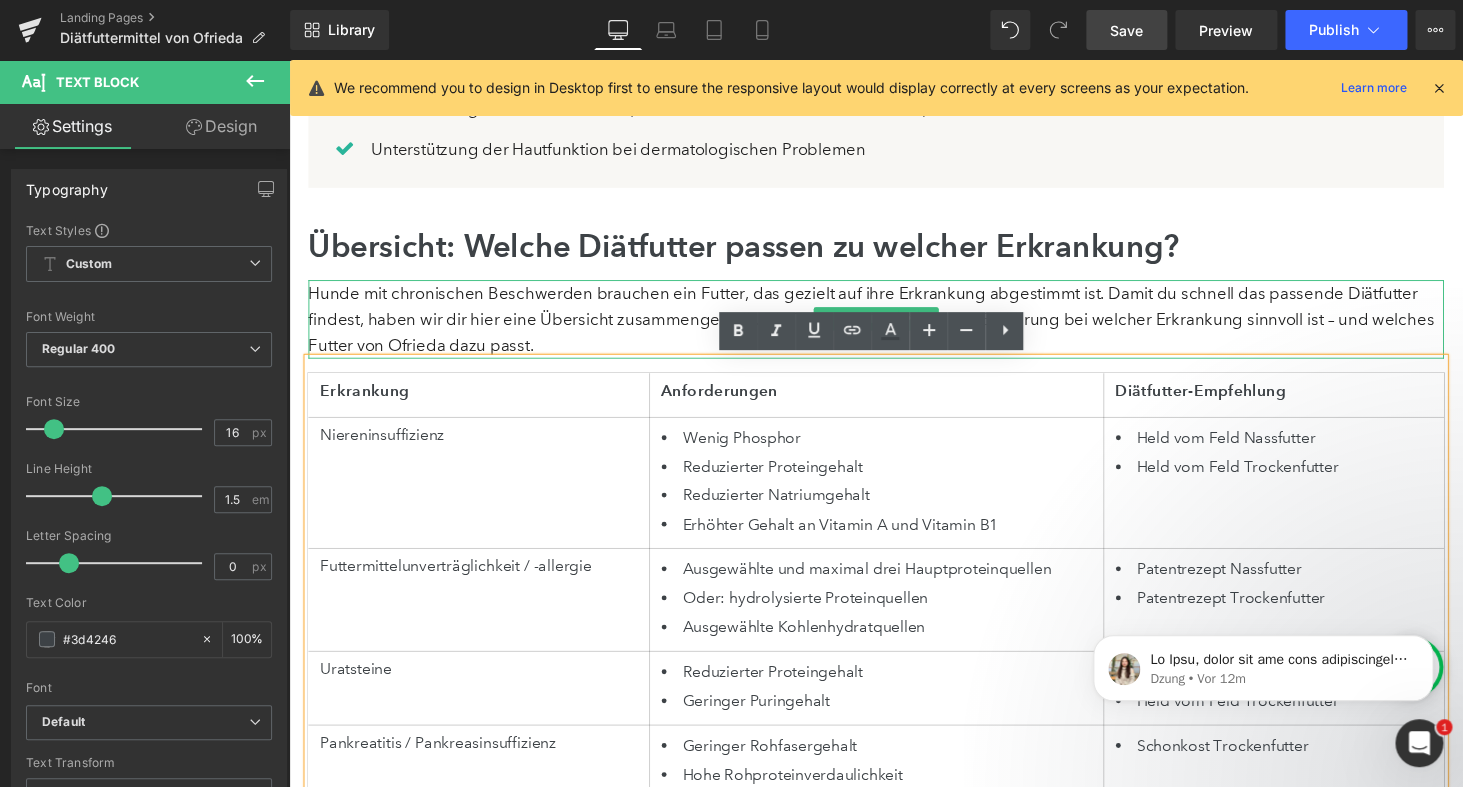 click on "Hunde mit chronischen Beschwerden brauchen ein Futter, das gezielt auf ihre Erkrankung abgestimmt ist. Damit du schnell das passende Diätfutter findest, haben wir dir hier eine Übersicht zusammengestellt. Die Tabelle zeigt dir, welche Ernährung bei welcher Erkrankung sinnvoll ist – und welches Futter von Ofrieda dazu passt." at bounding box center (894, 328) 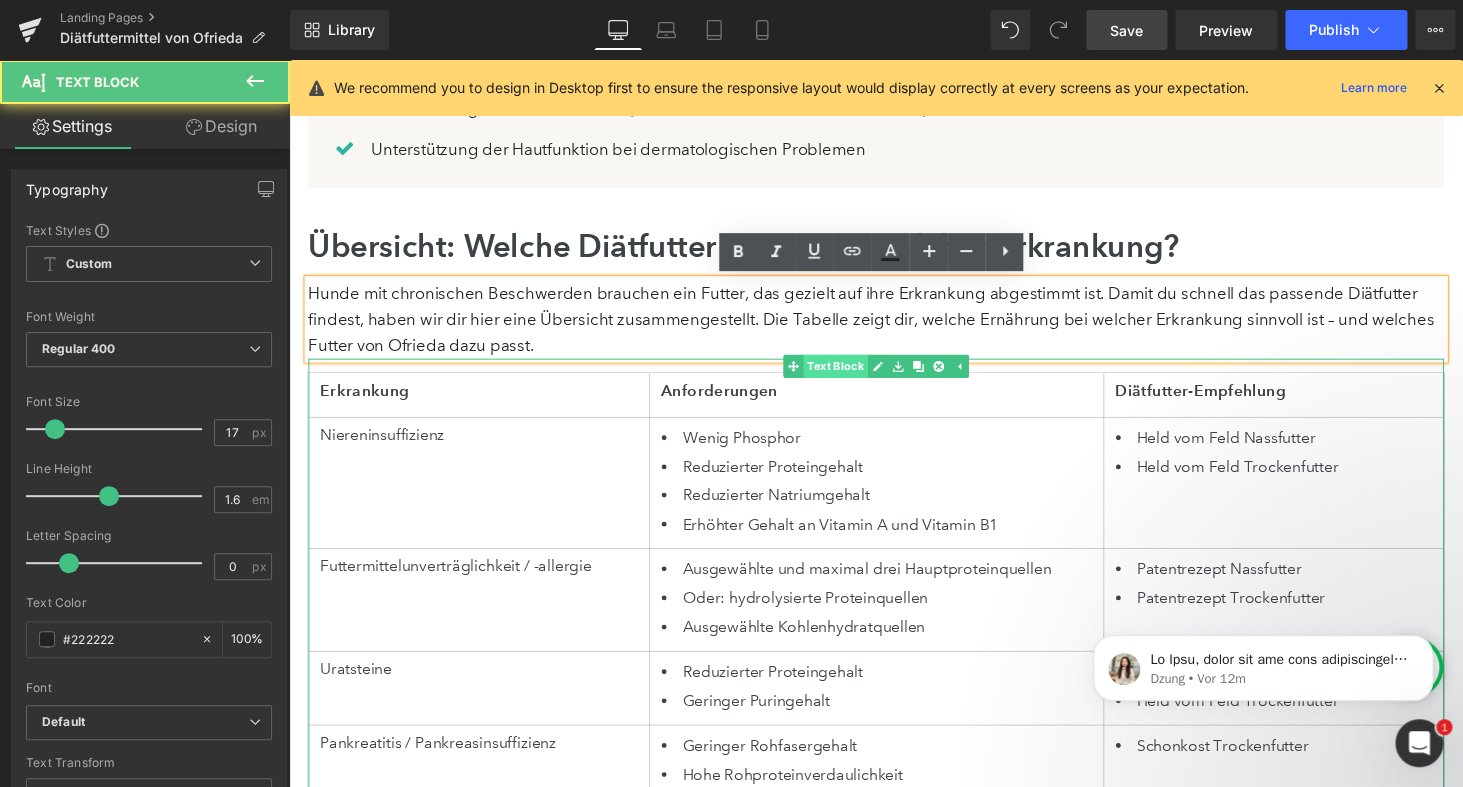 click on "Text Block" at bounding box center (852, 376) 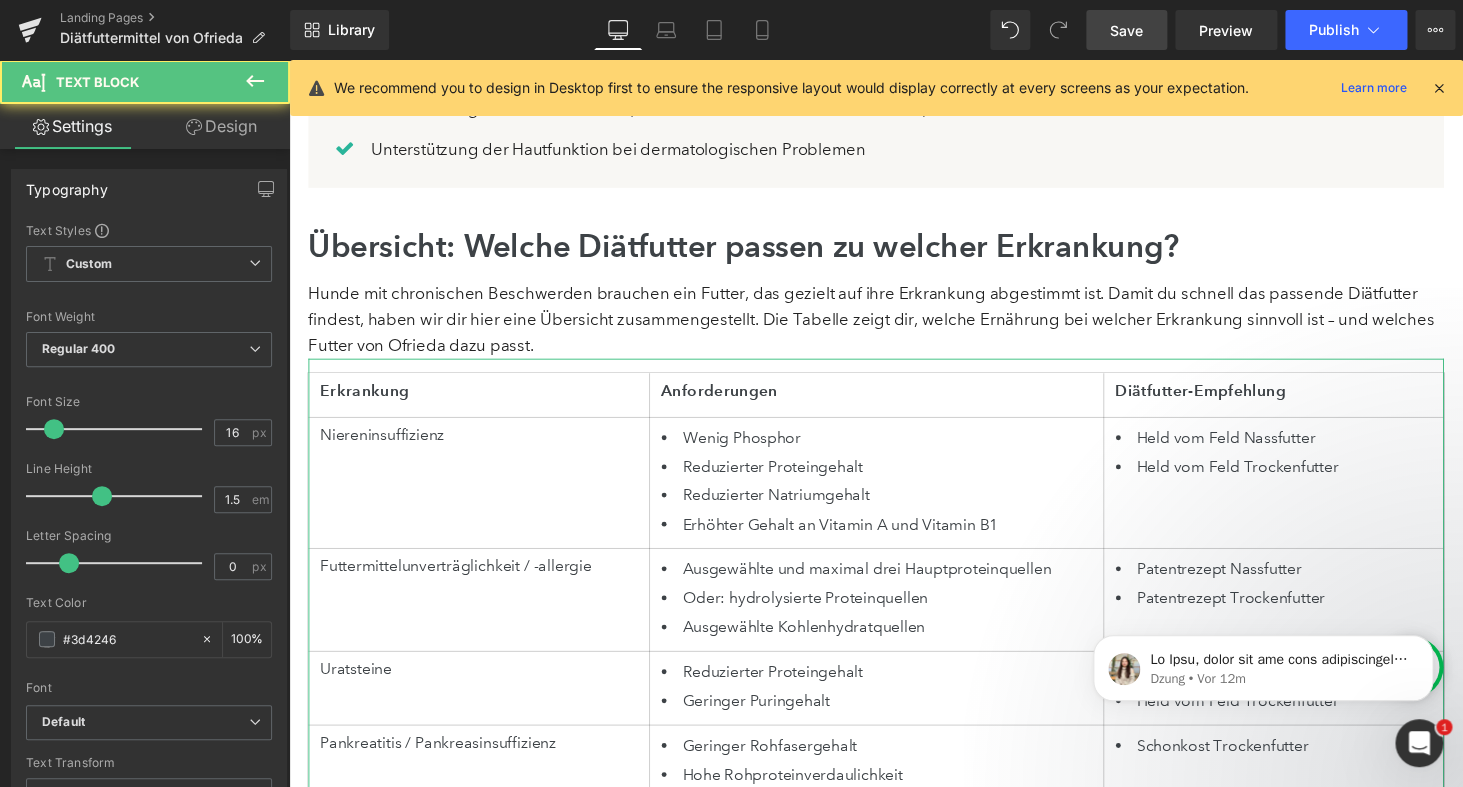 click on "Design" at bounding box center [221, 126] 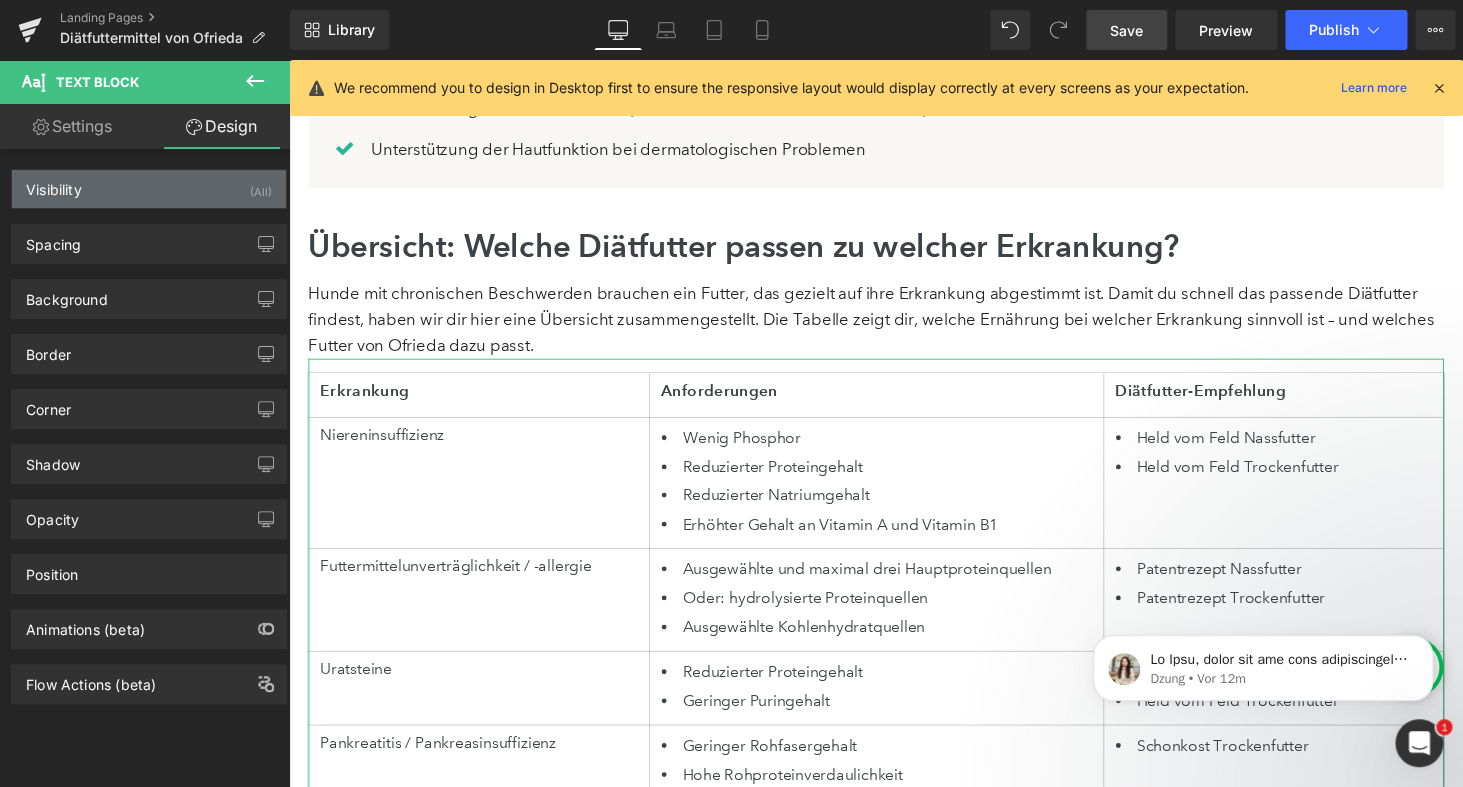click on "Visibility
(All)" at bounding box center [149, 189] 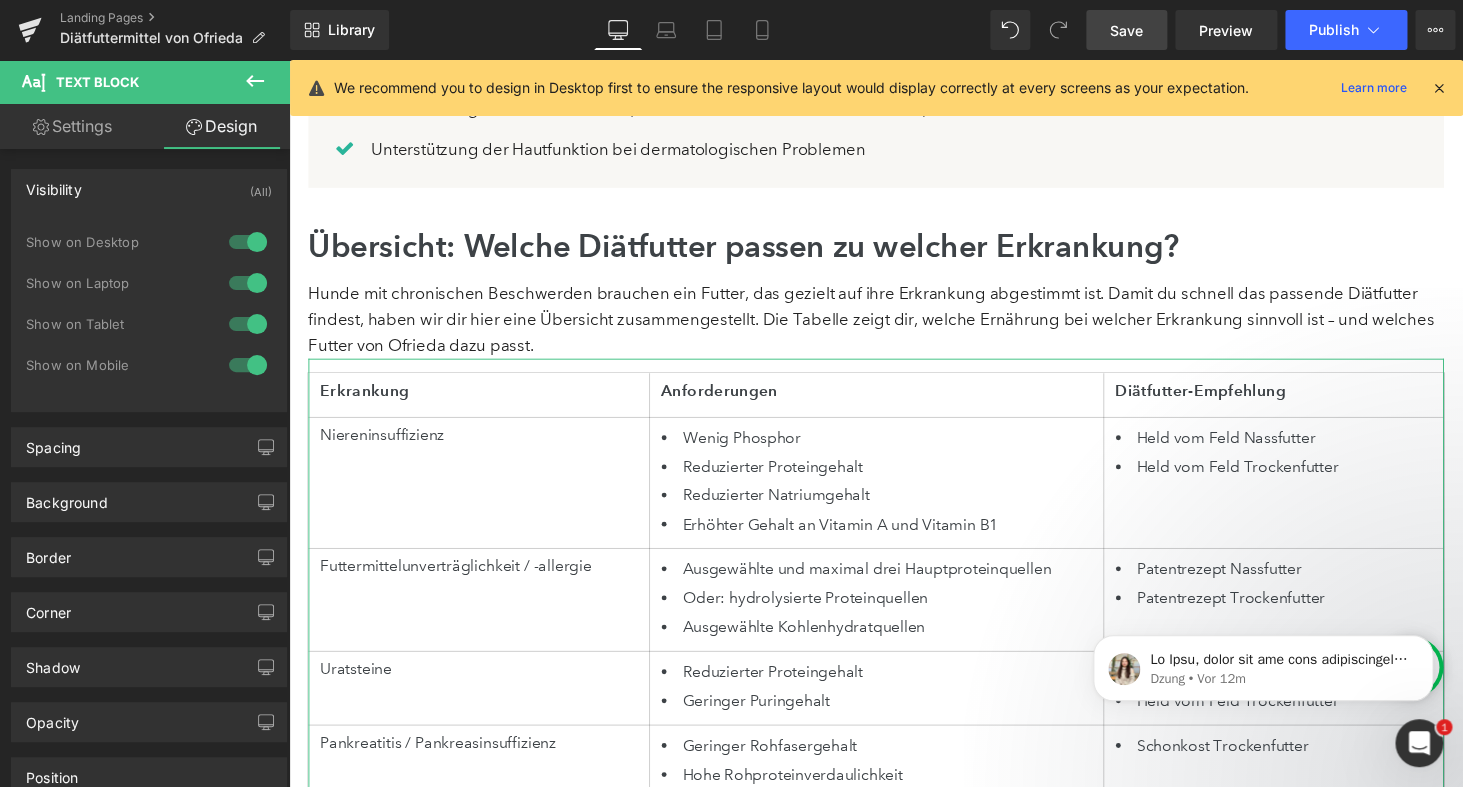 click at bounding box center (248, 242) 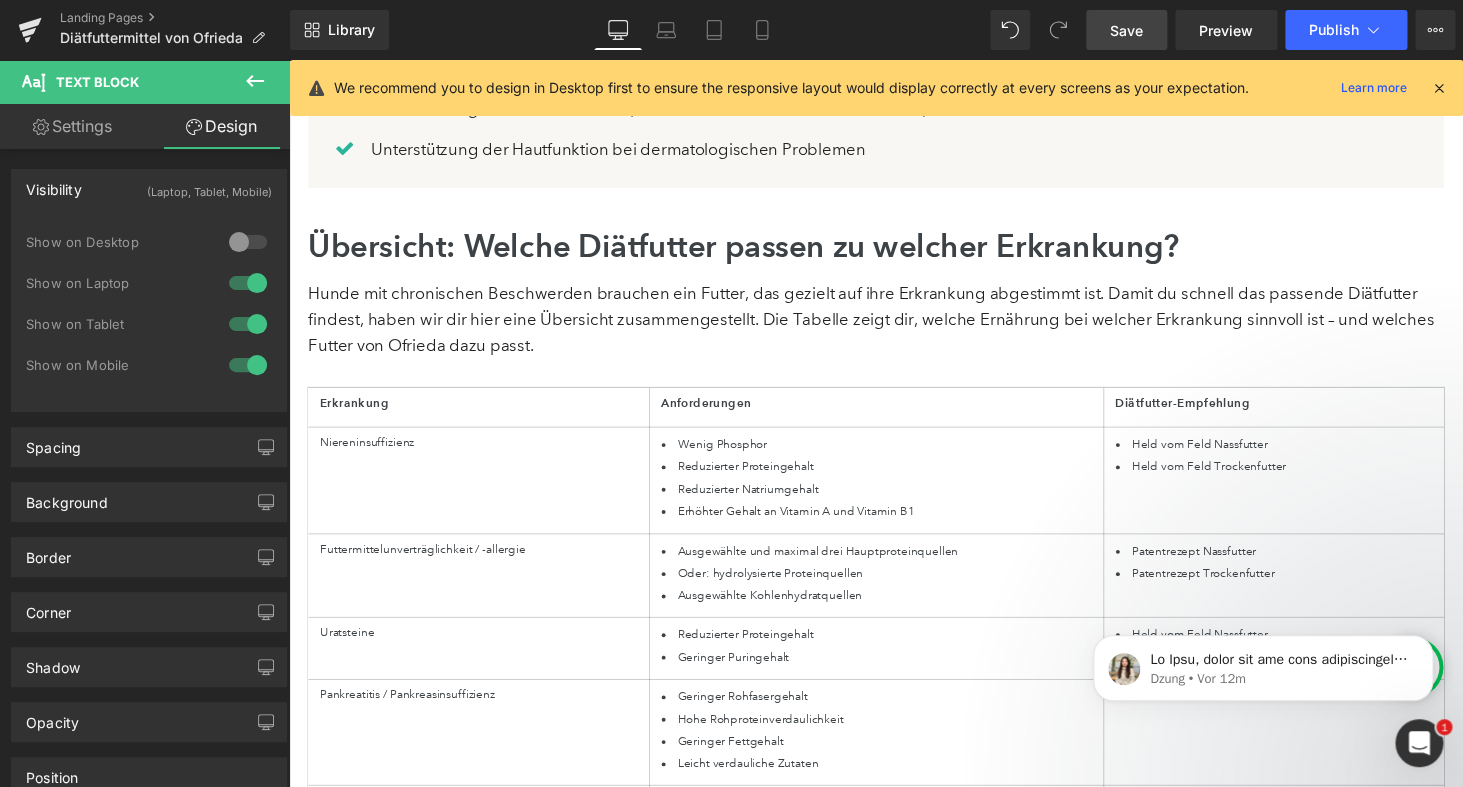 click on "Save" at bounding box center [1126, 30] 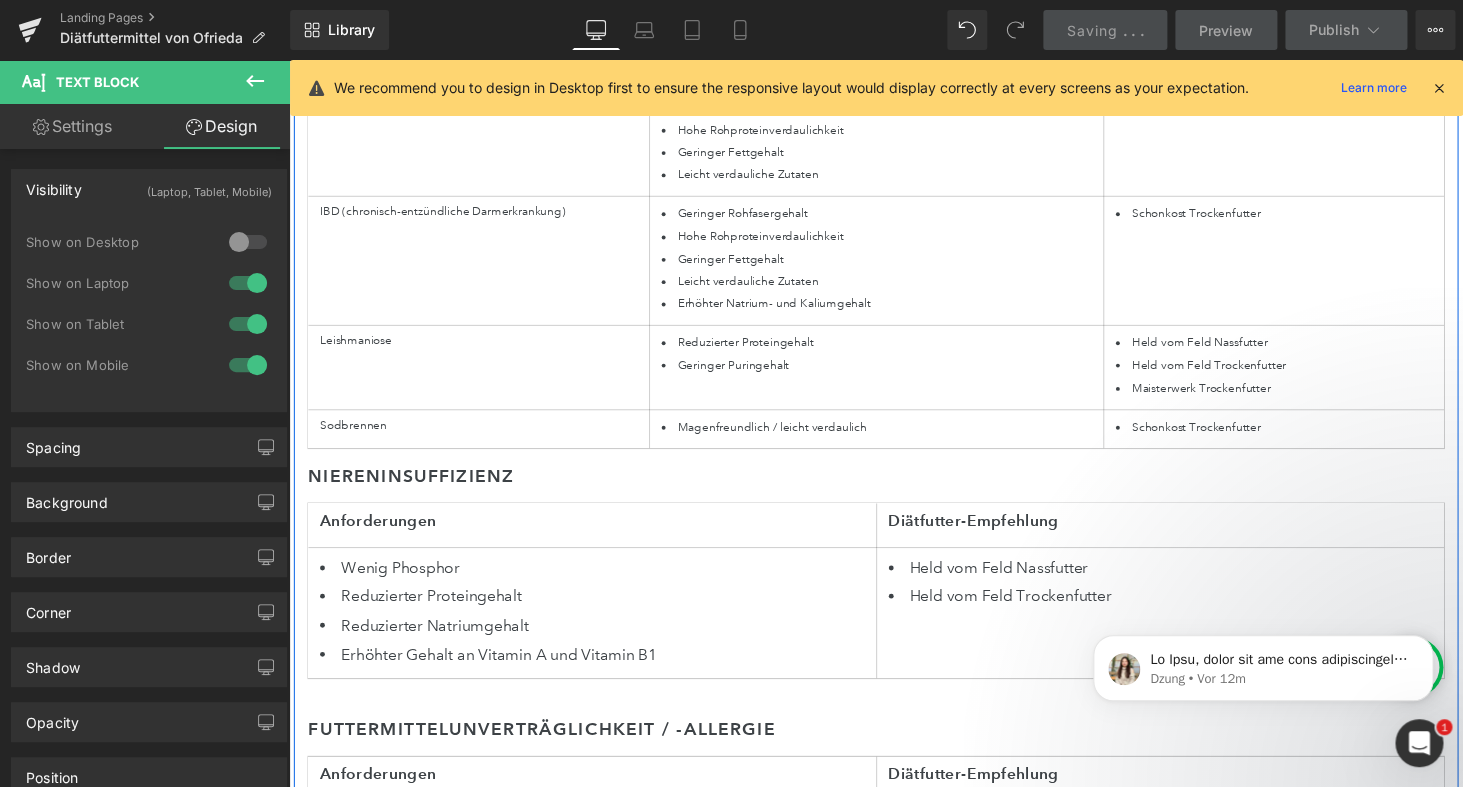 scroll, scrollTop: 2591, scrollLeft: 0, axis: vertical 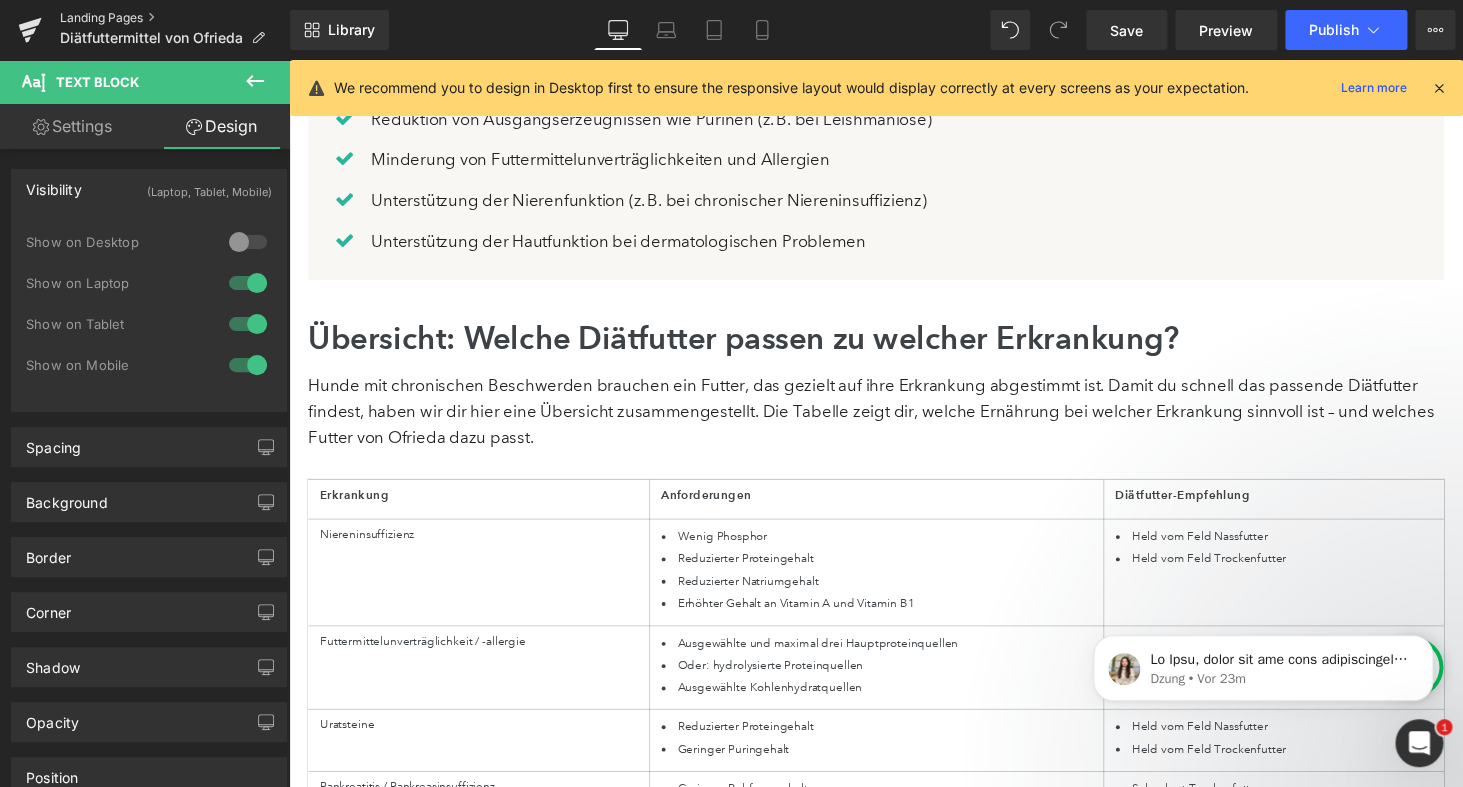 click on "Landing Pages" at bounding box center (175, 18) 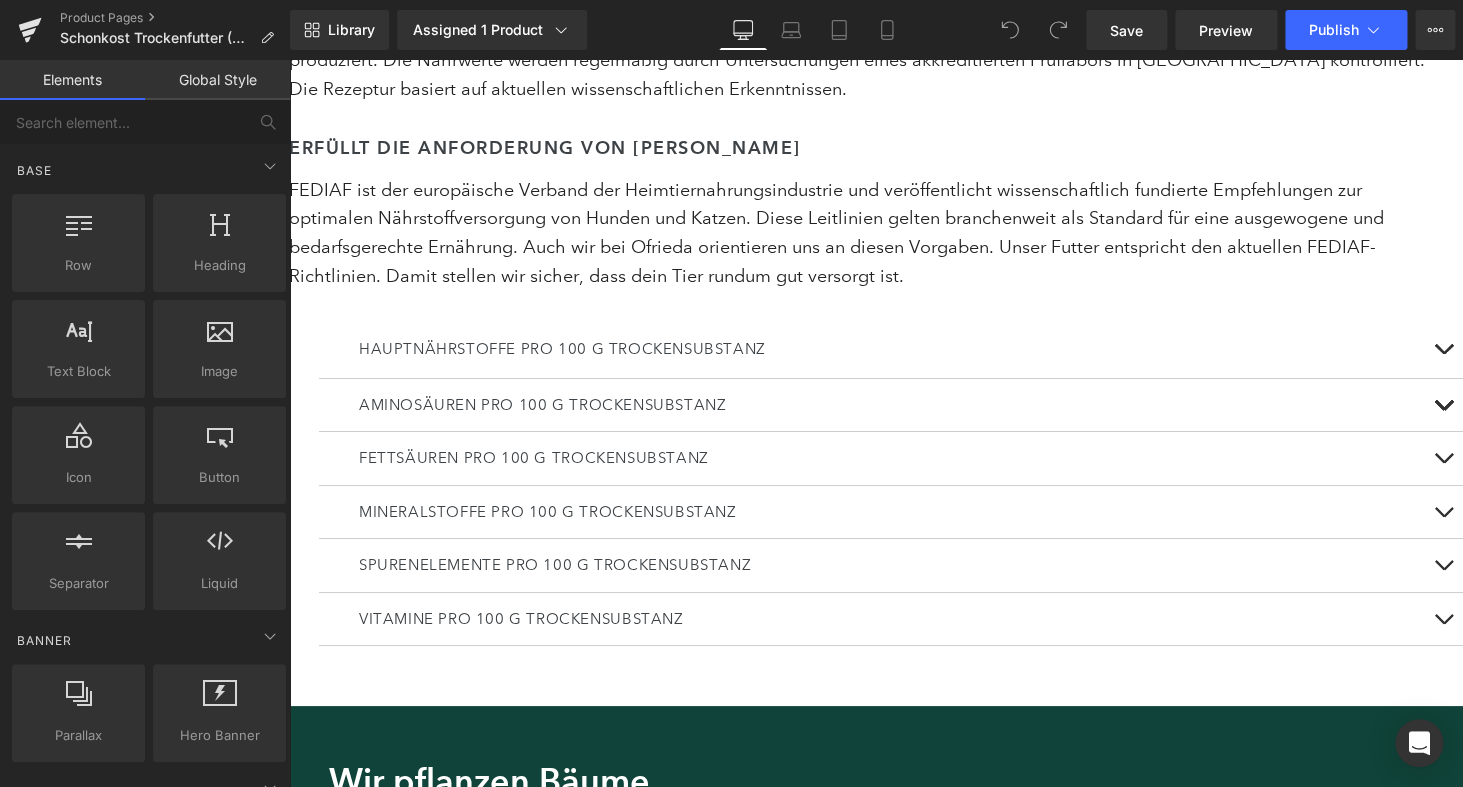 scroll, scrollTop: 5746, scrollLeft: 0, axis: vertical 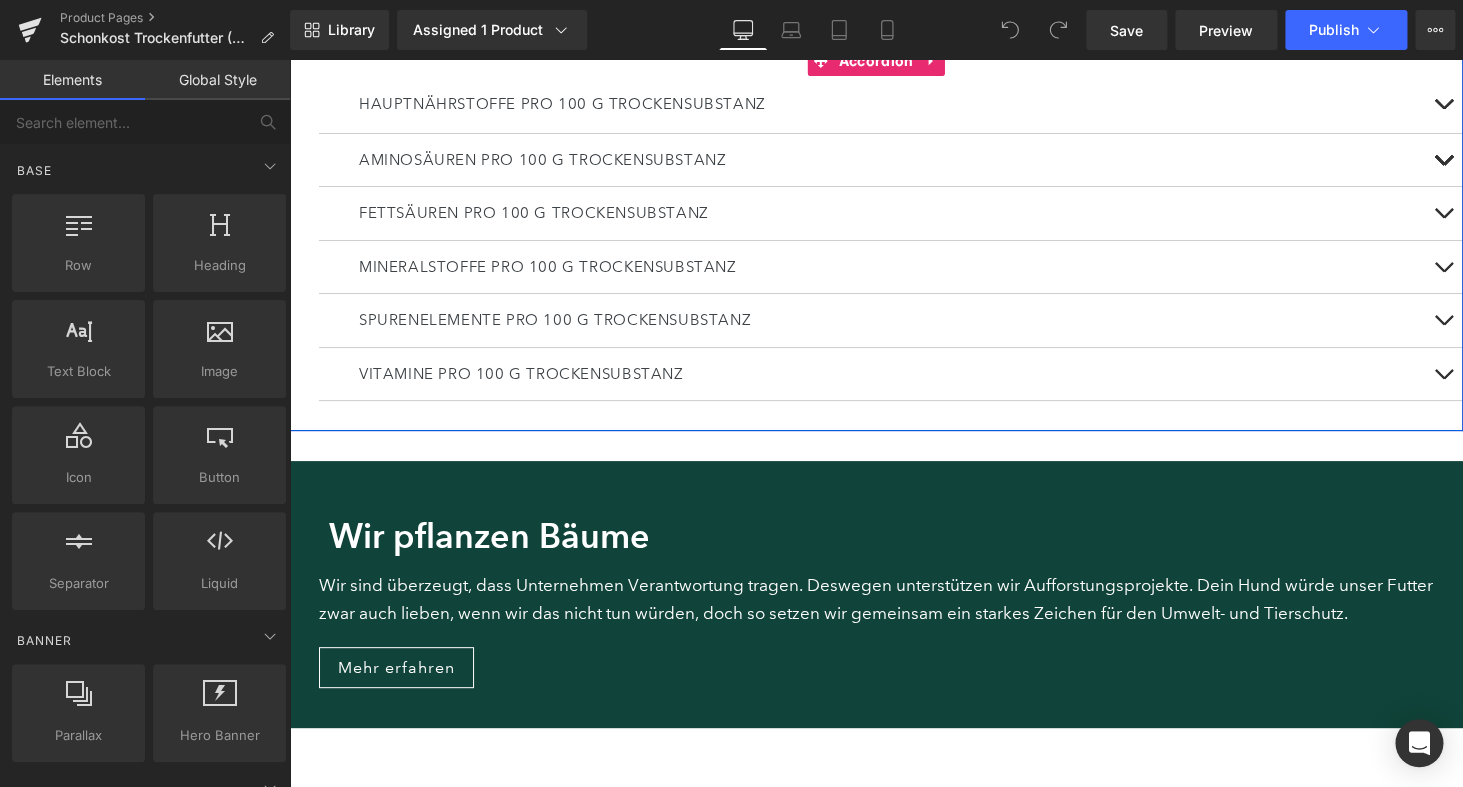 click at bounding box center [1443, 374] 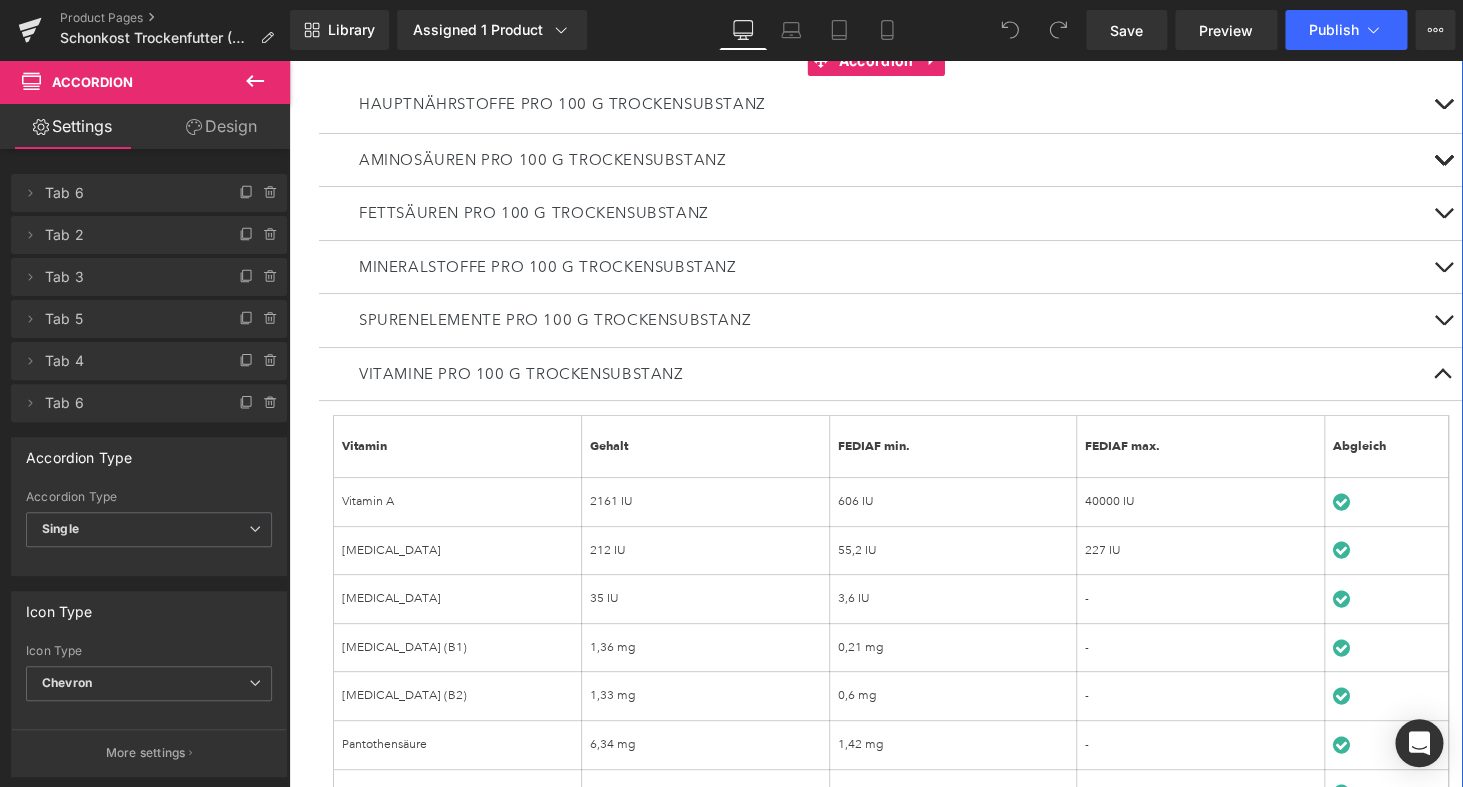 click at bounding box center (1443, 320) 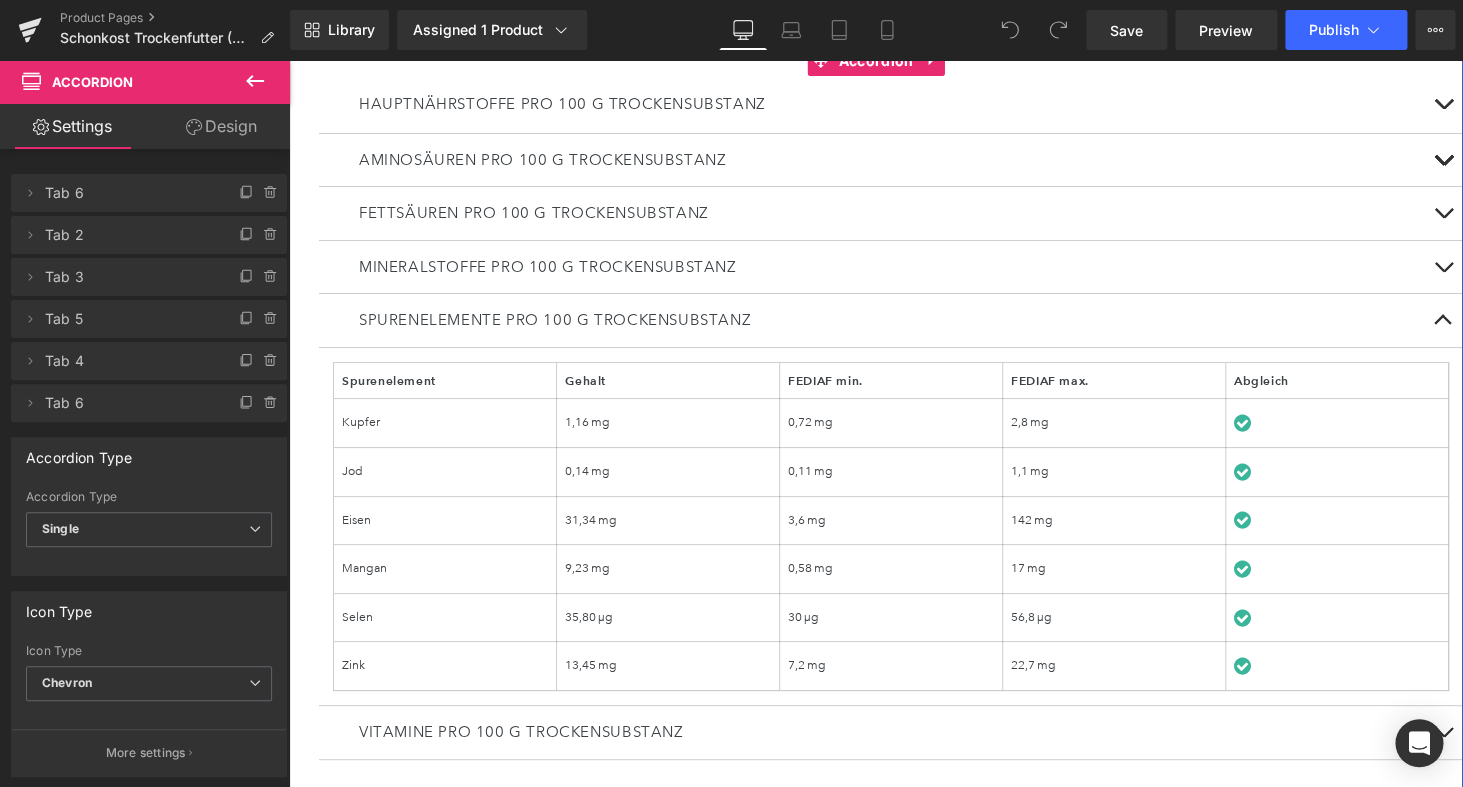 type 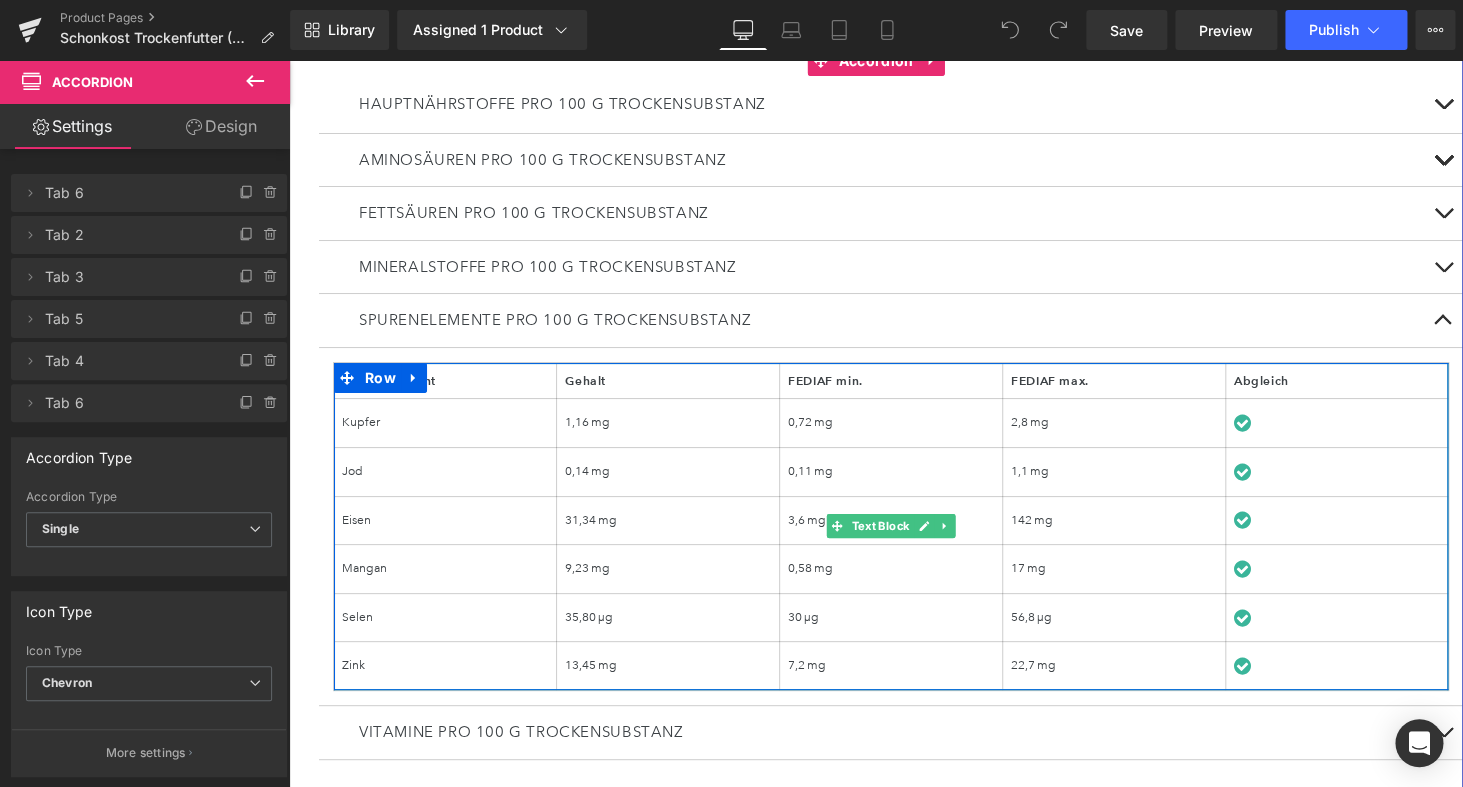 click at bounding box center [1244, 423] 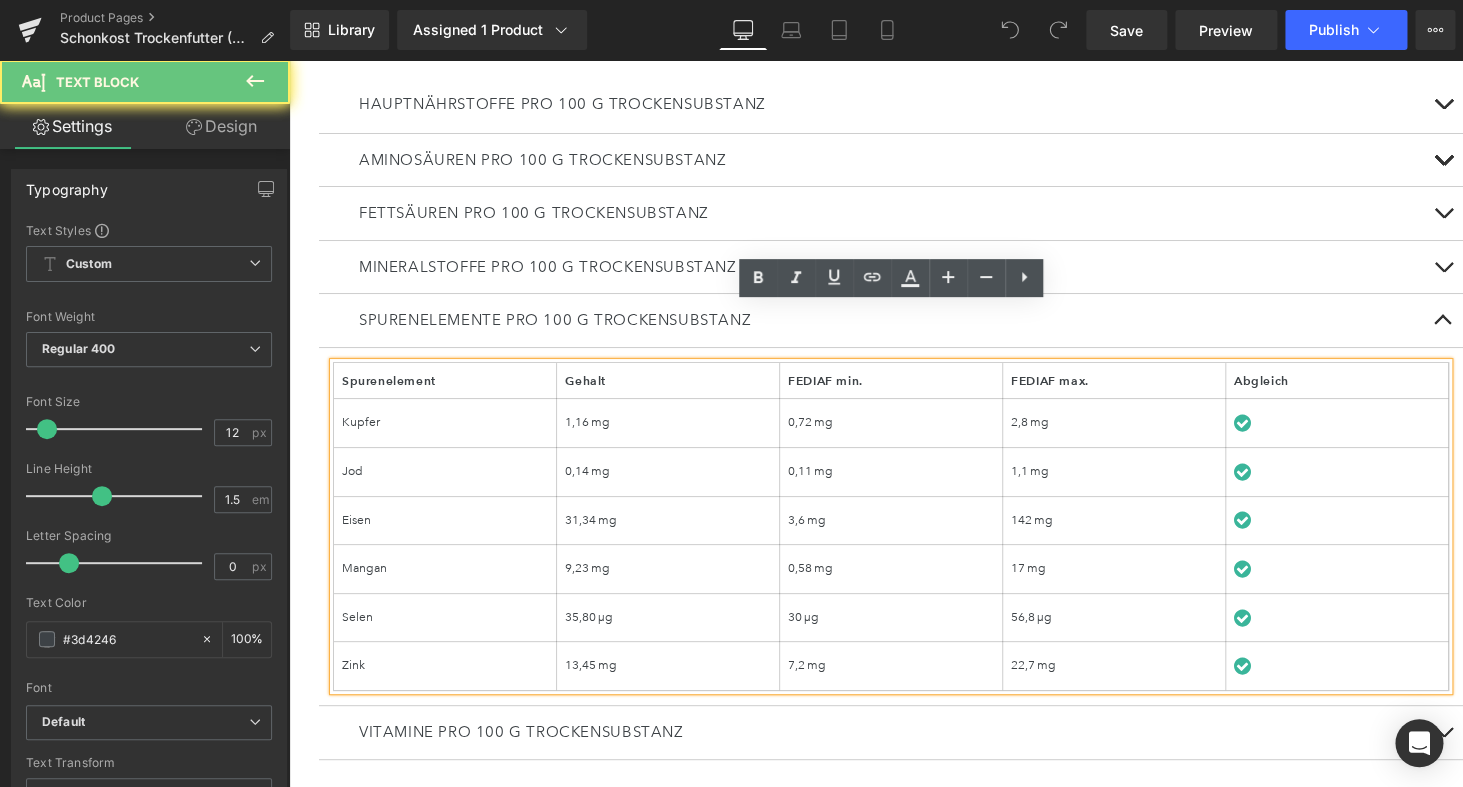 click at bounding box center [1244, 423] 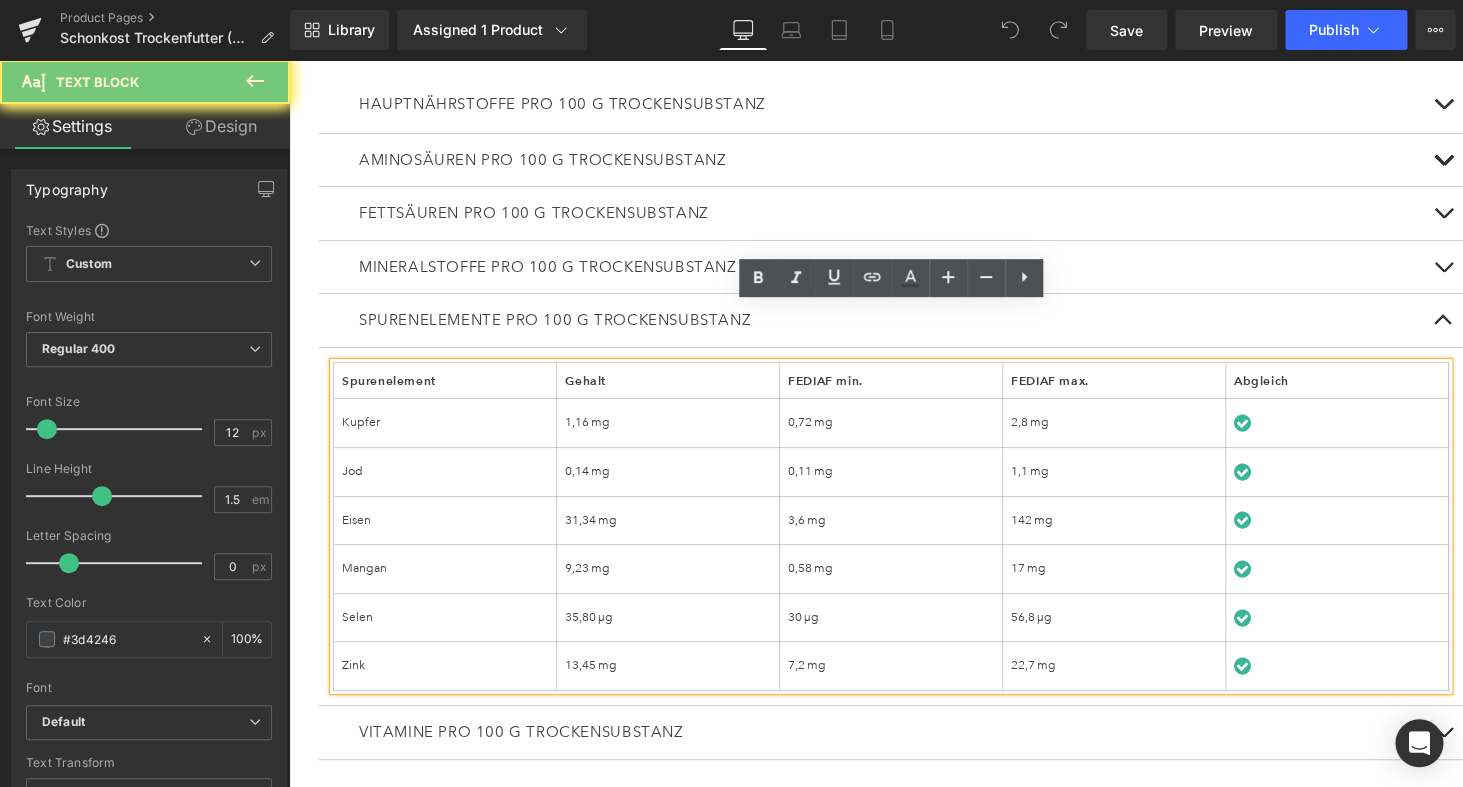 click at bounding box center [1244, 423] 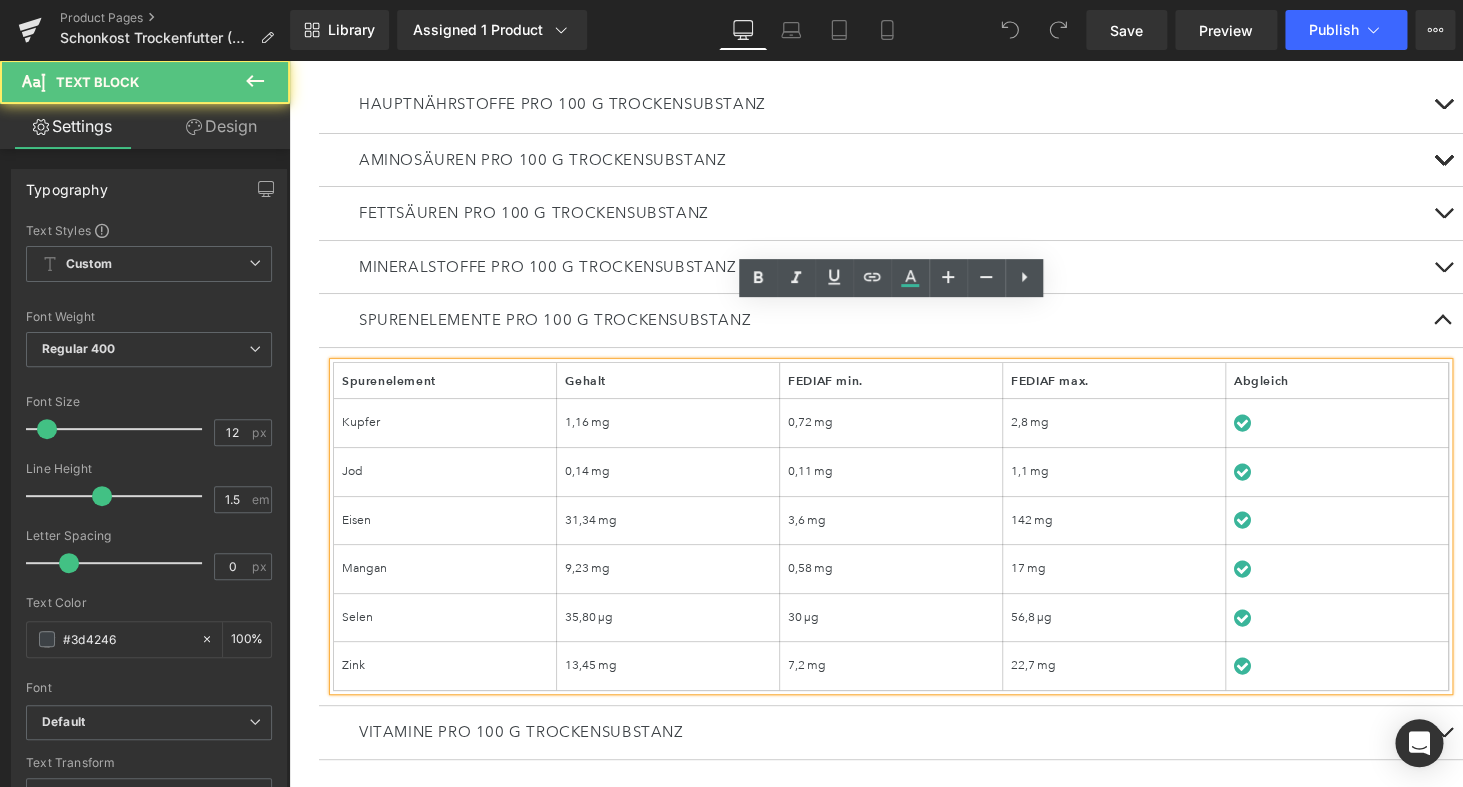 click at bounding box center (1244, 423) 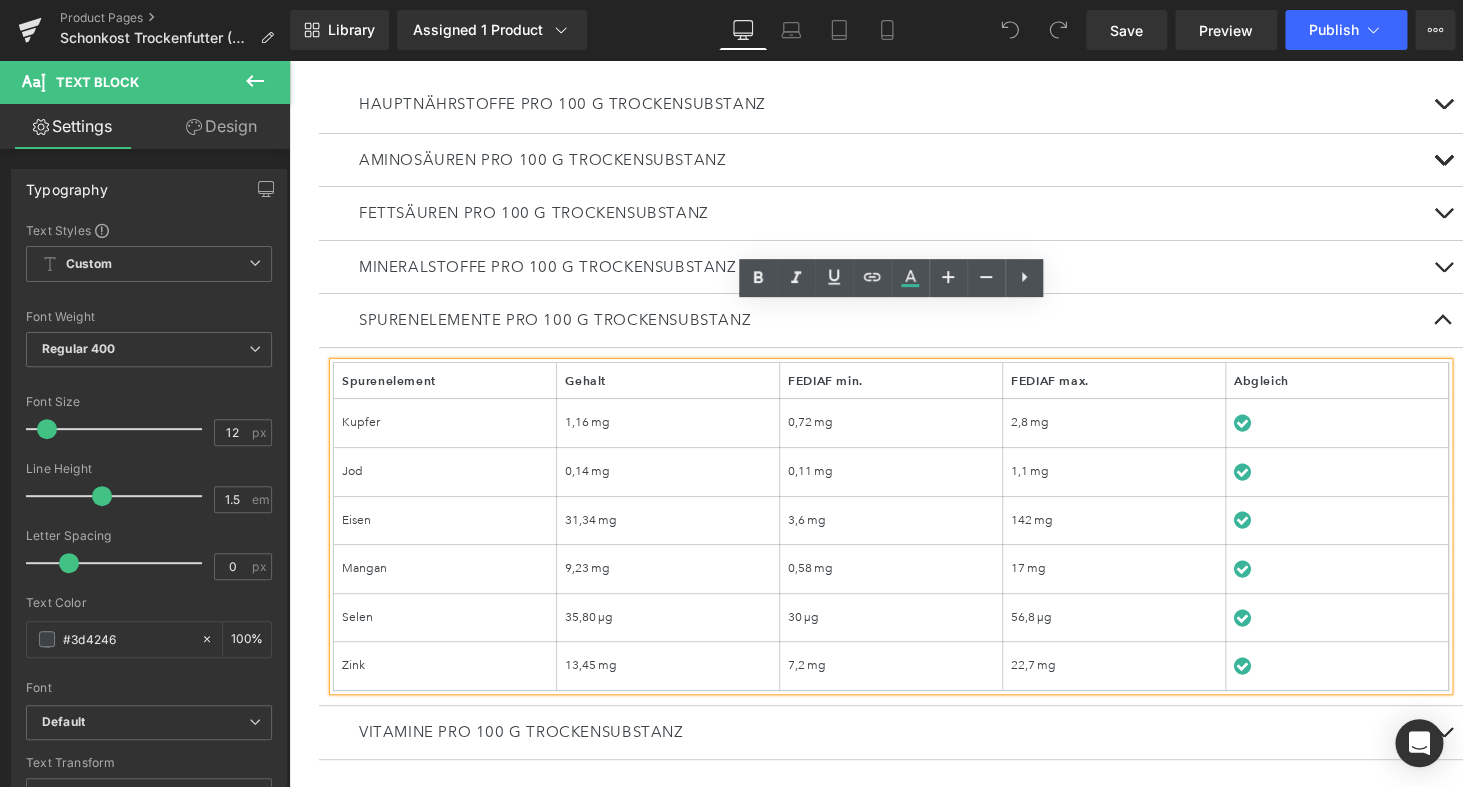 drag, startPoint x: 1258, startPoint y: 365, endPoint x: 1214, endPoint y: 365, distance: 44 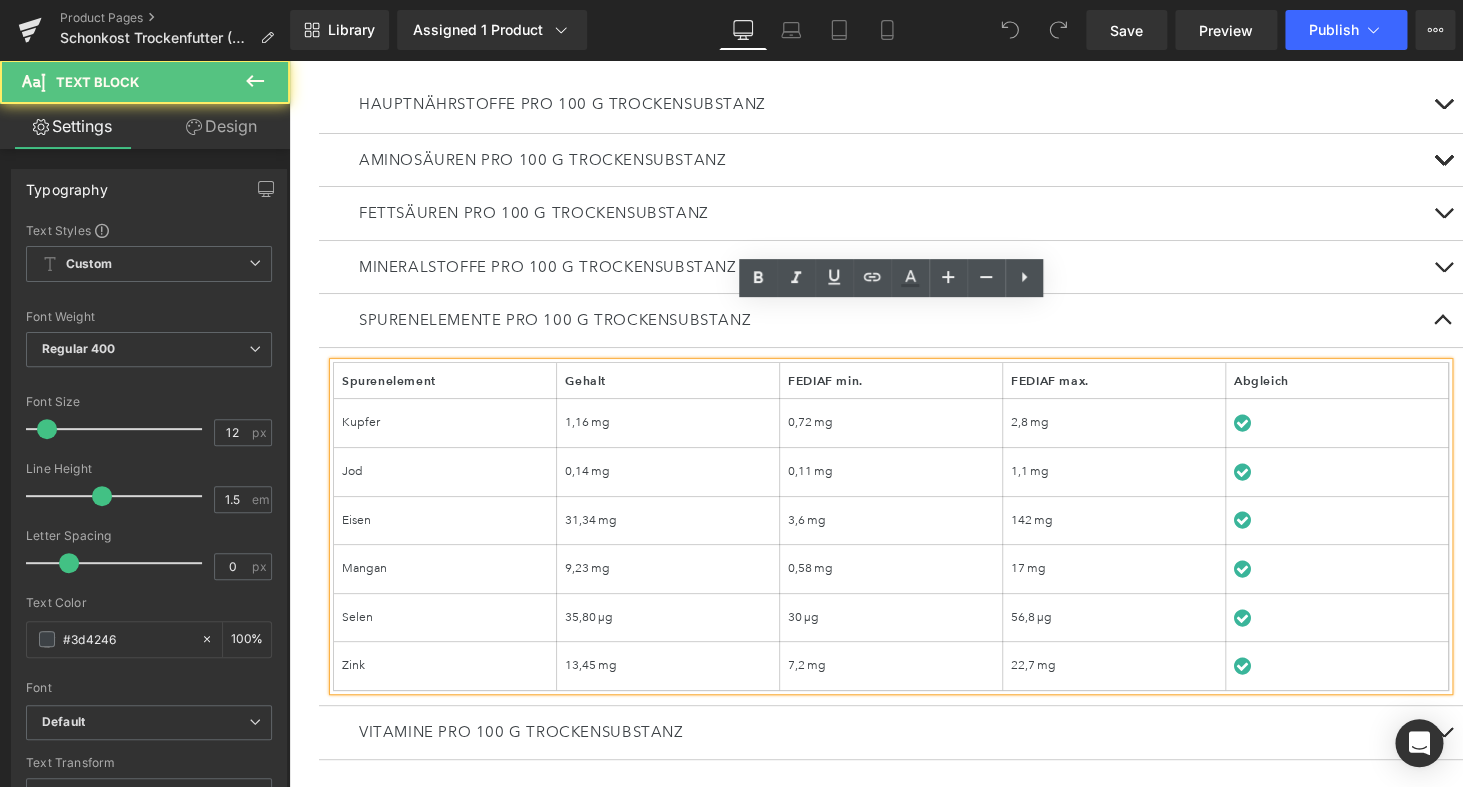 click at bounding box center [1244, 423] 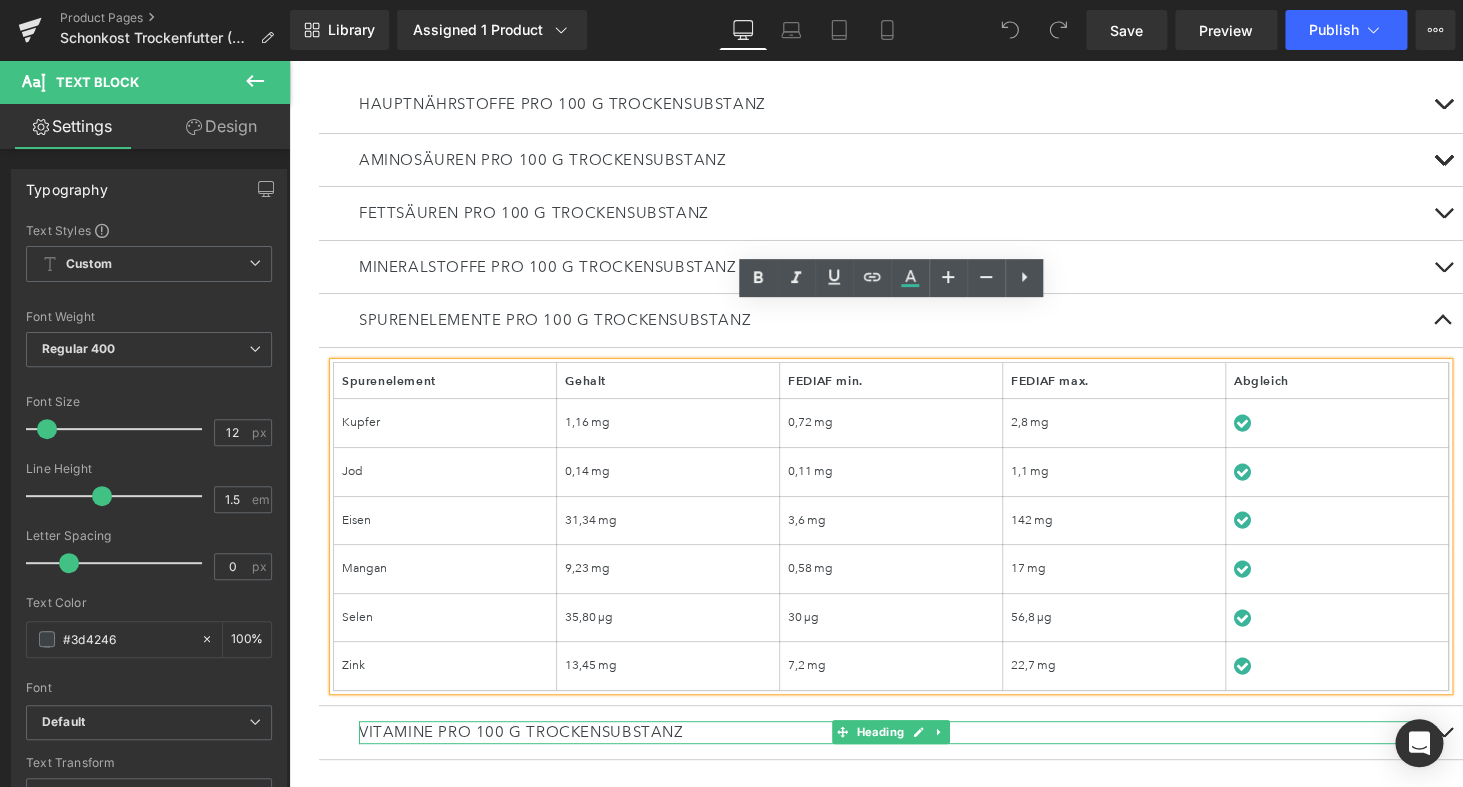 click at bounding box center [1420, 732] 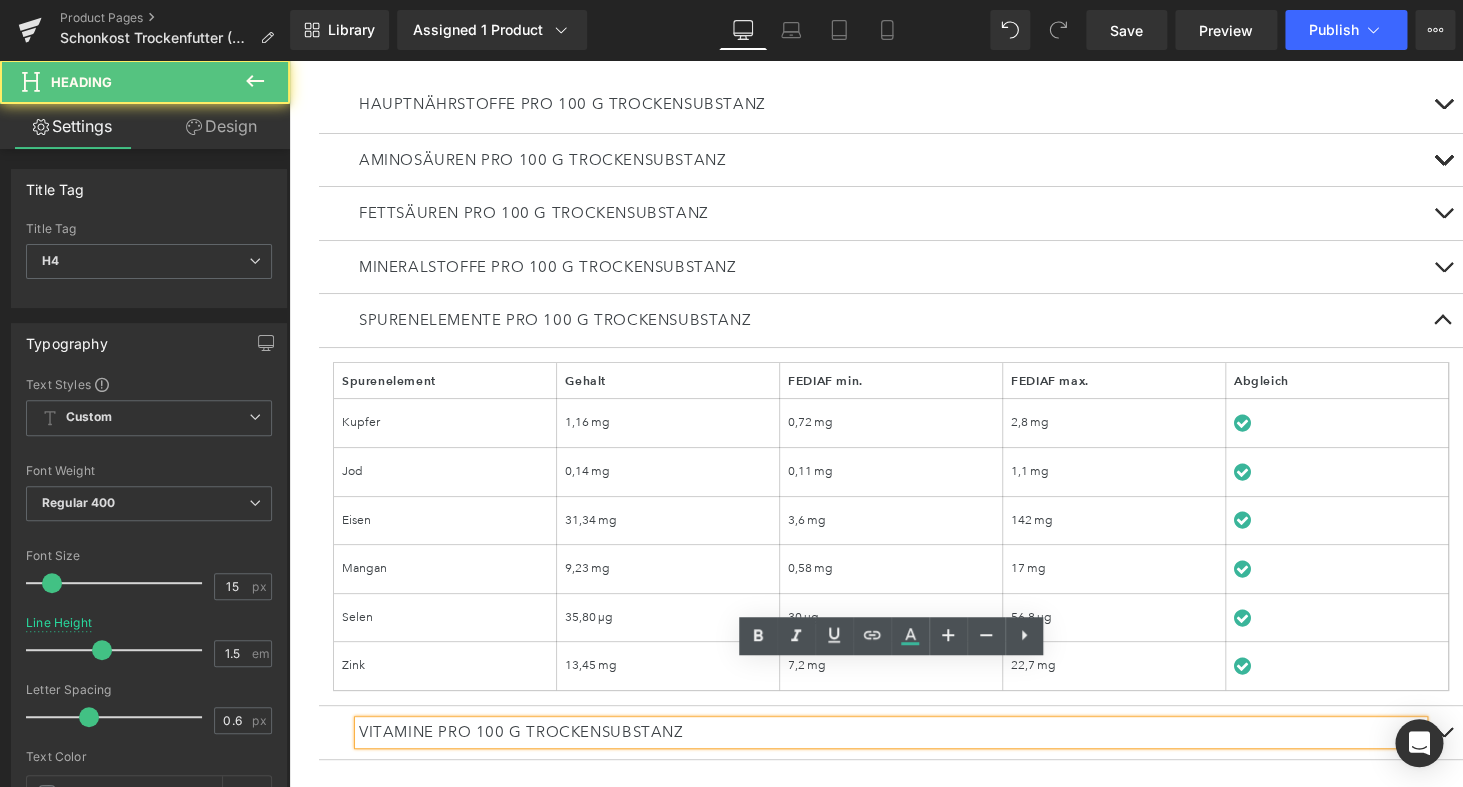 click on "Vitamine pro 100 g Trockensubstanz" at bounding box center [891, 732] 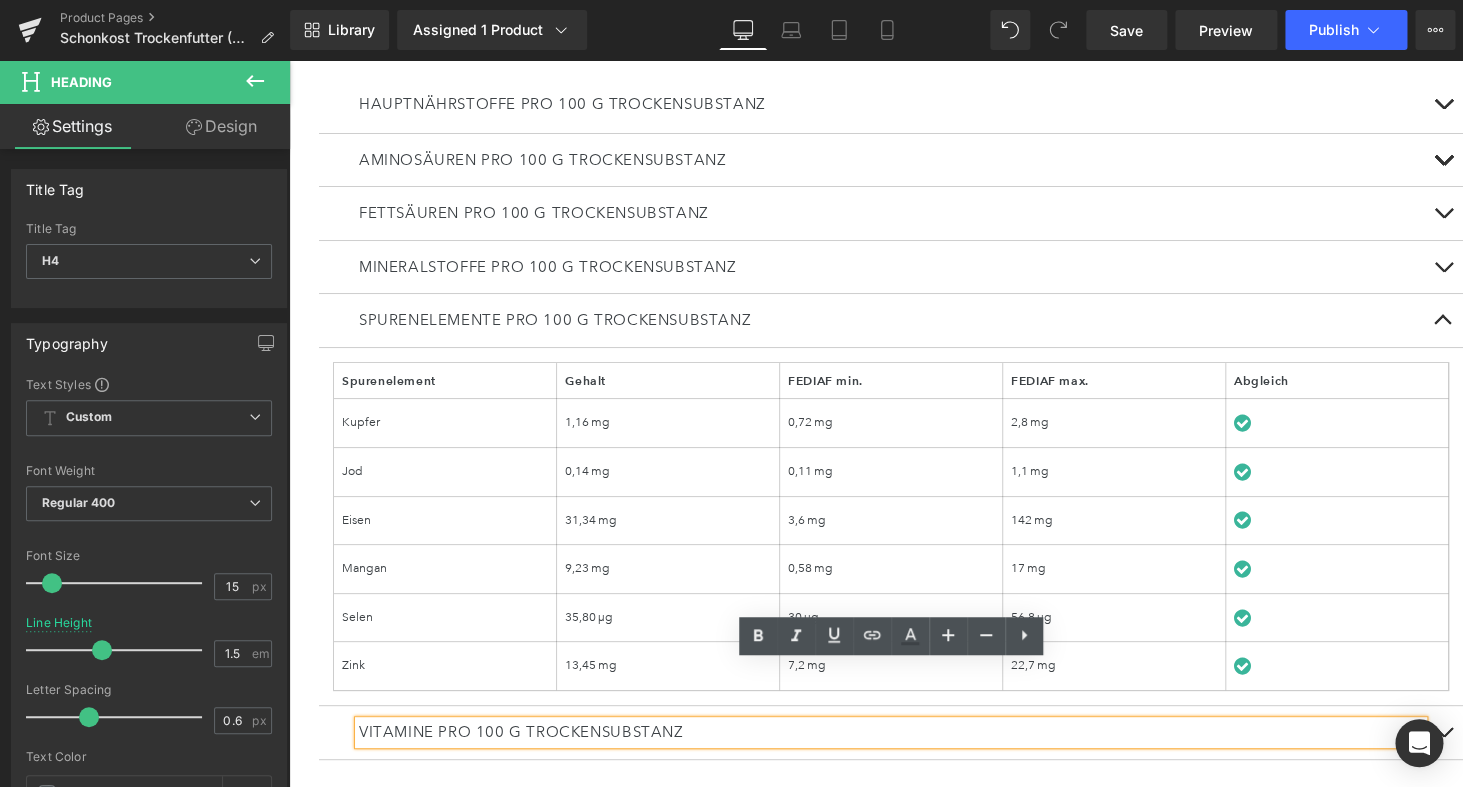 click at bounding box center (1443, 732) 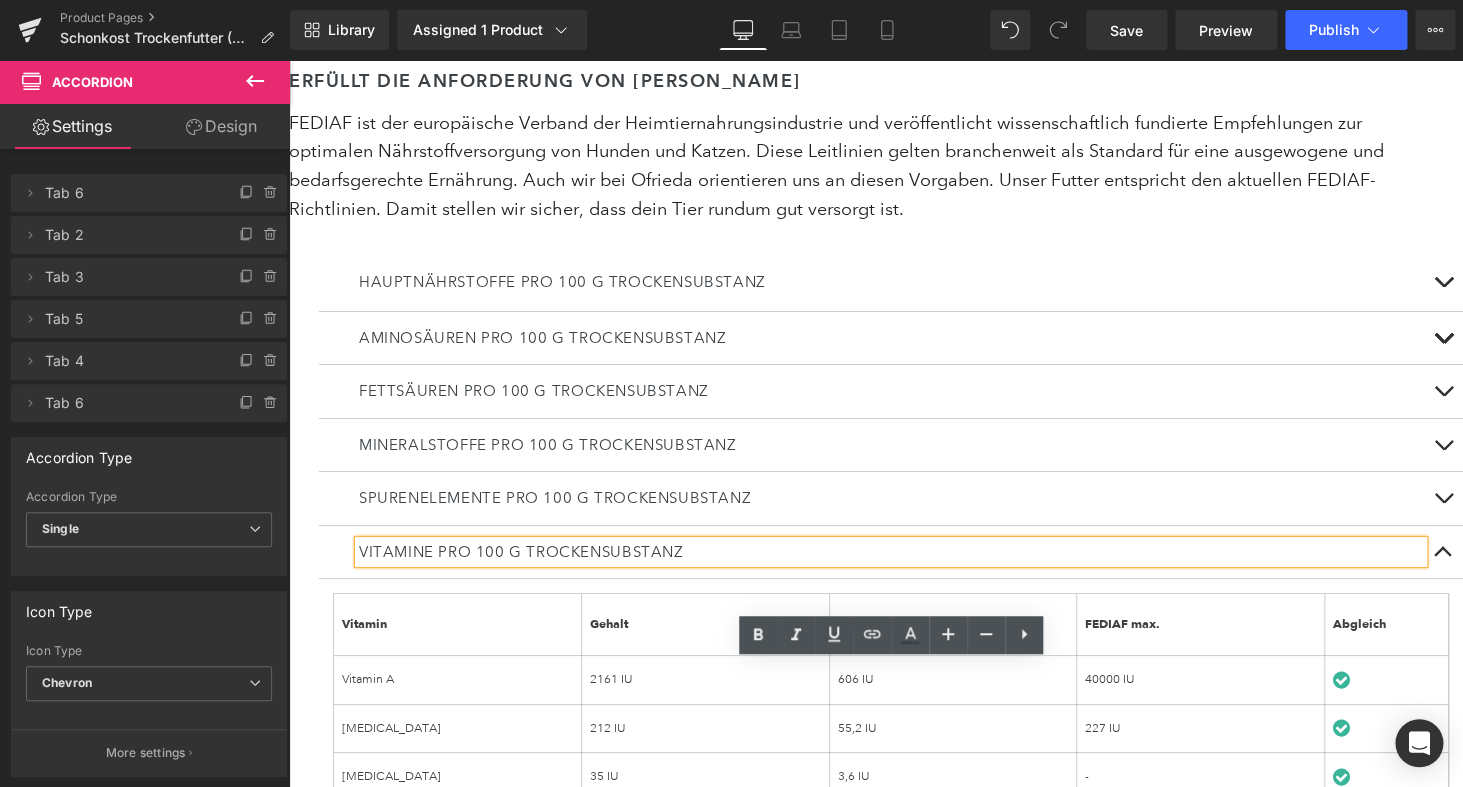 scroll, scrollTop: 5825, scrollLeft: 0, axis: vertical 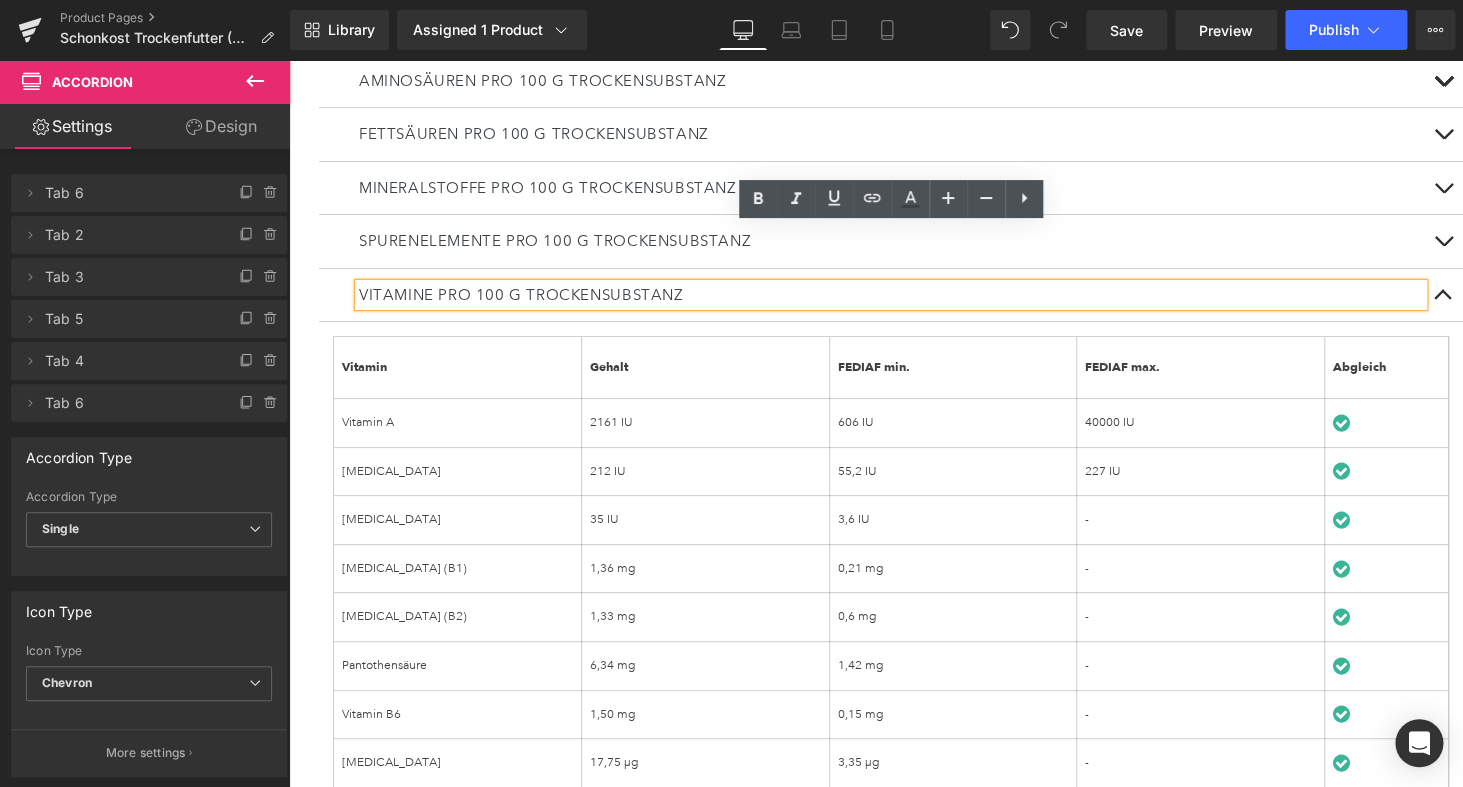click at bounding box center (1443, 241) 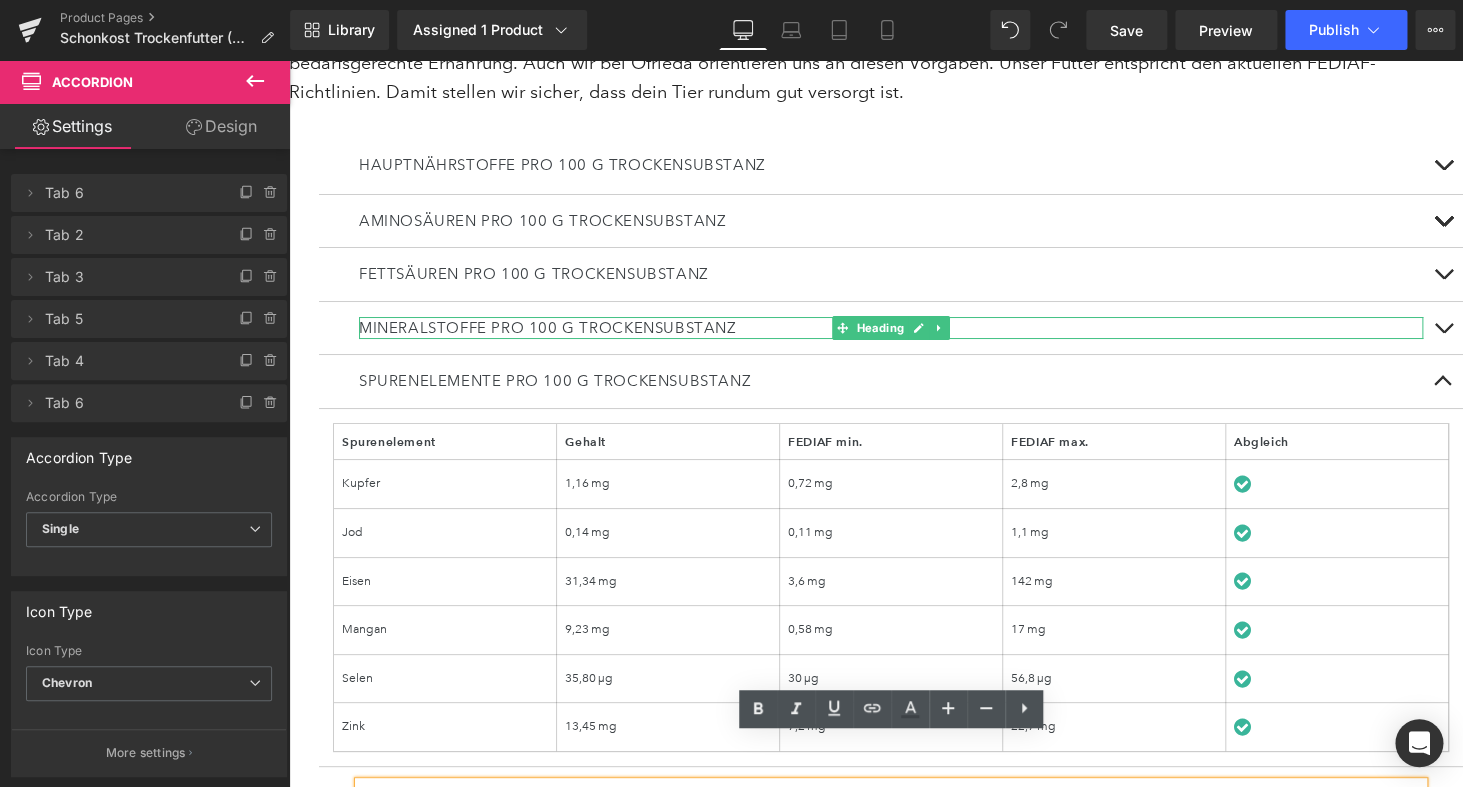 scroll, scrollTop: 5673, scrollLeft: 0, axis: vertical 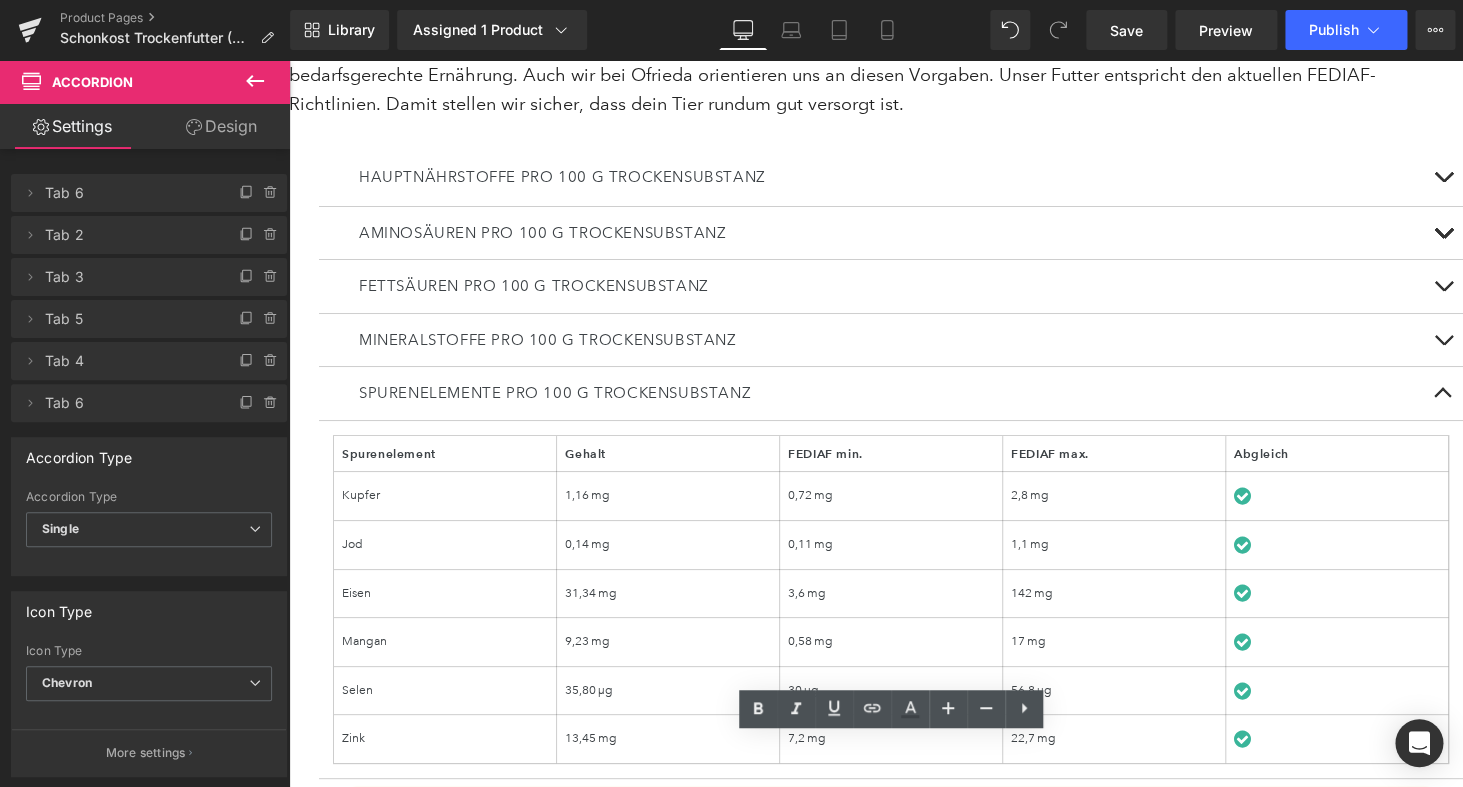 click at bounding box center (1443, 340) 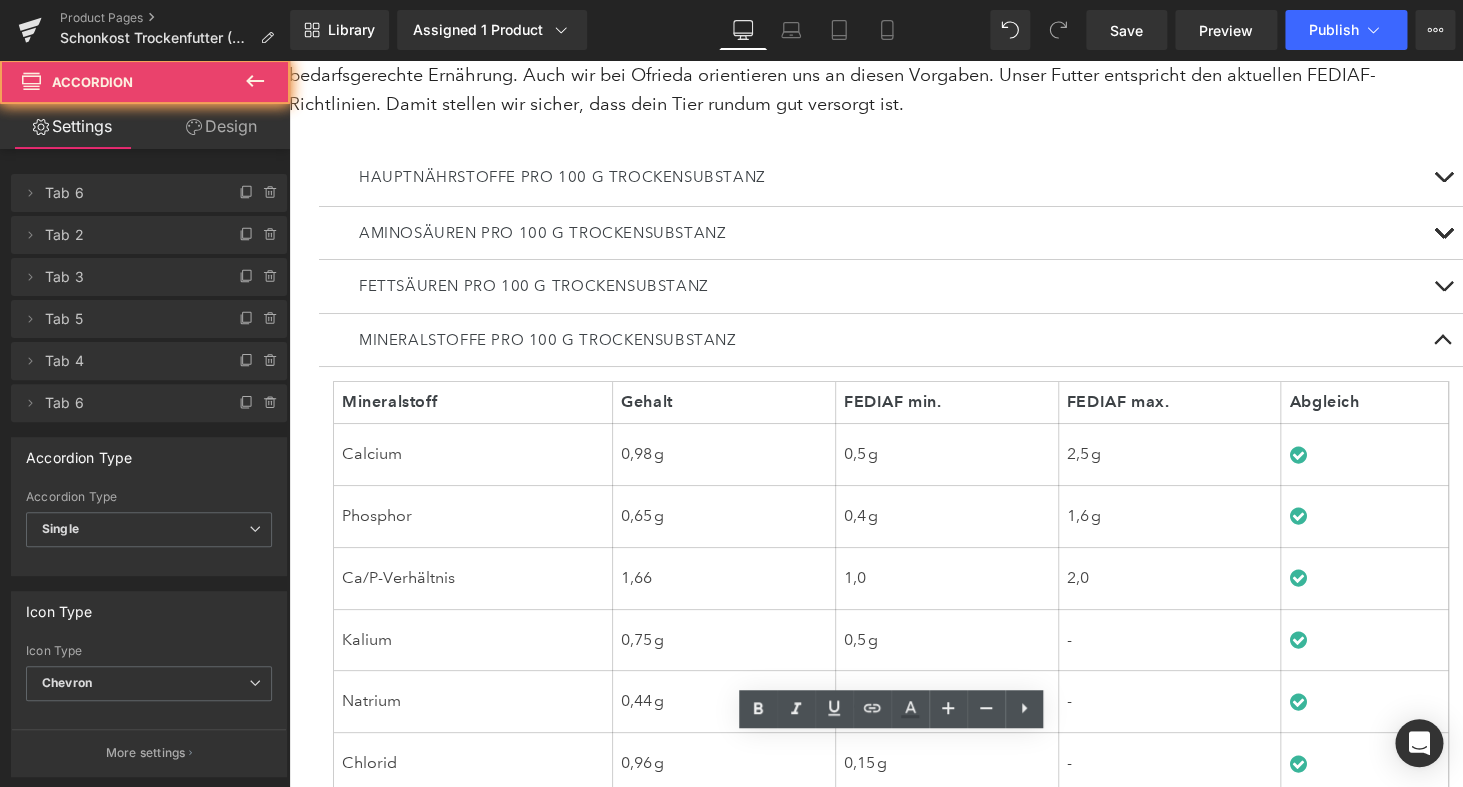 click at bounding box center (1443, 286) 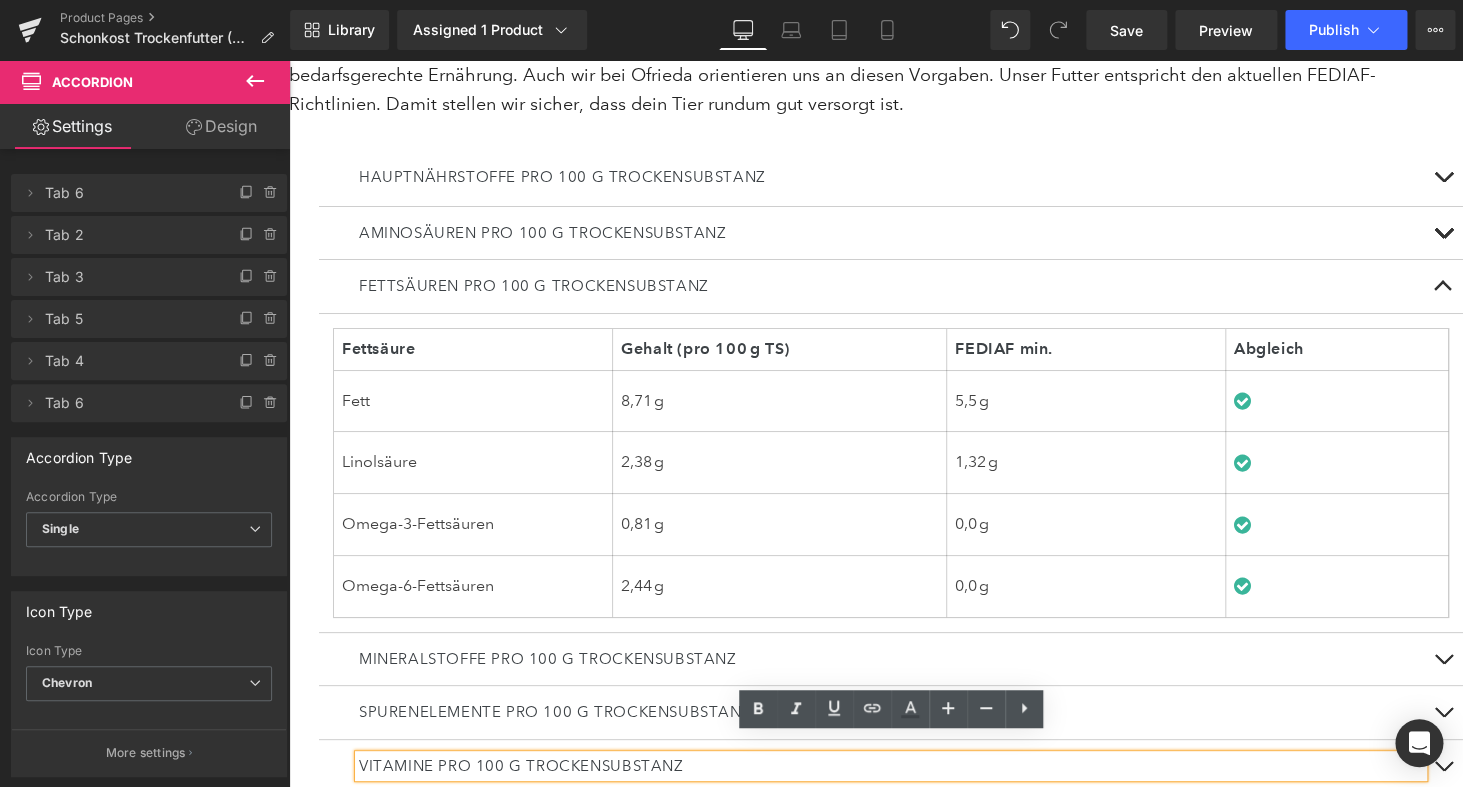 click at bounding box center [1443, 233] 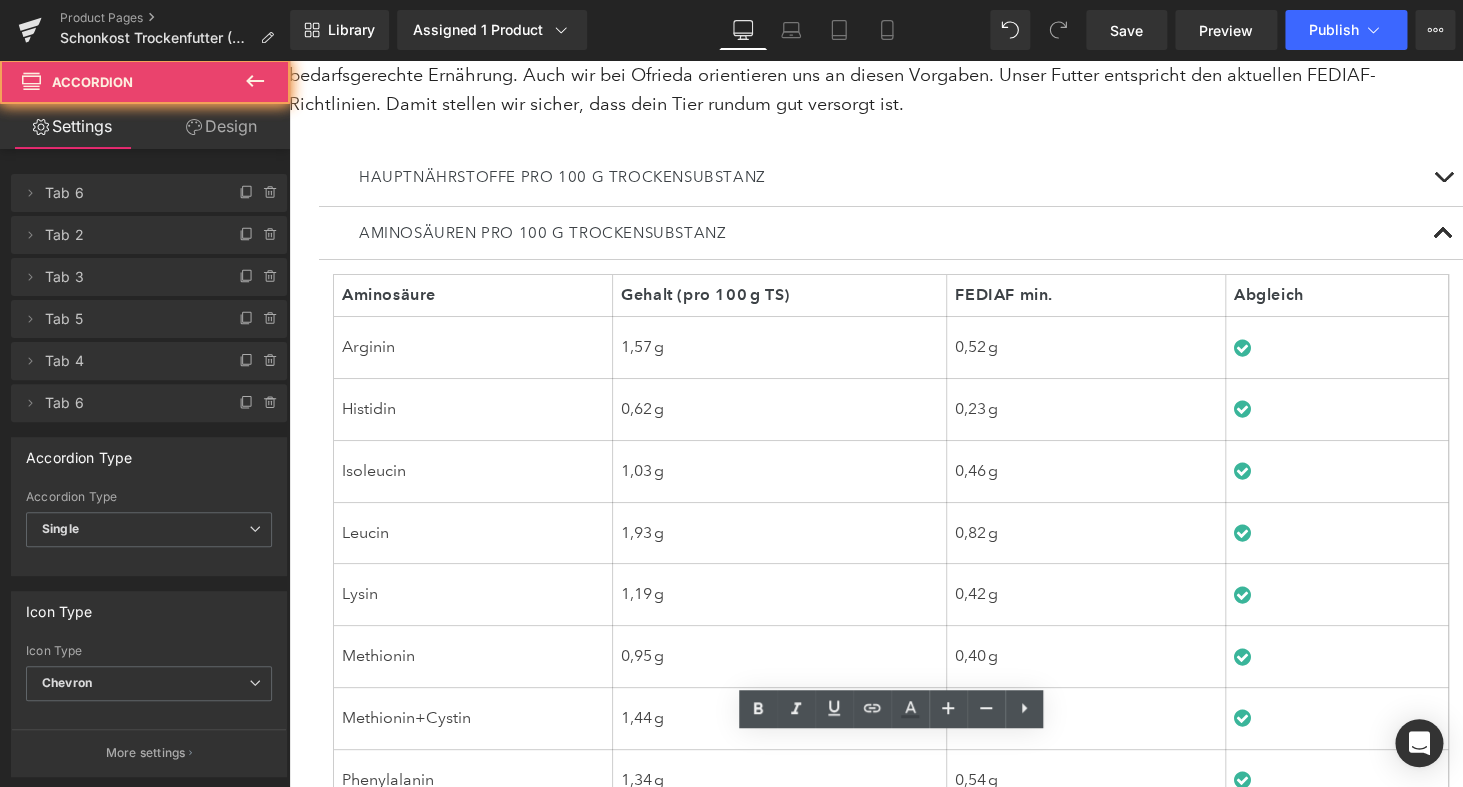 click at bounding box center [1443, 177] 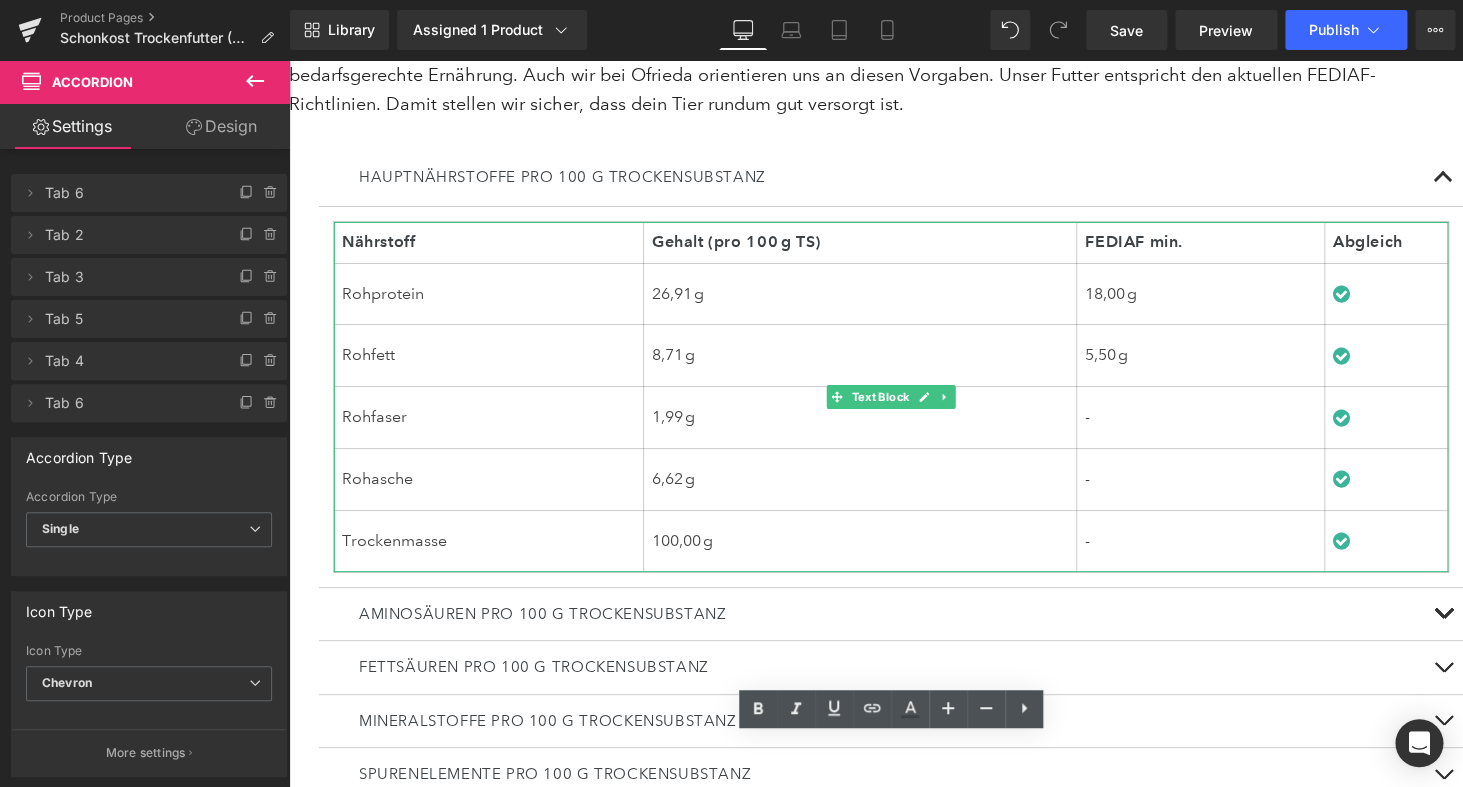 scroll, scrollTop: 5671, scrollLeft: 0, axis: vertical 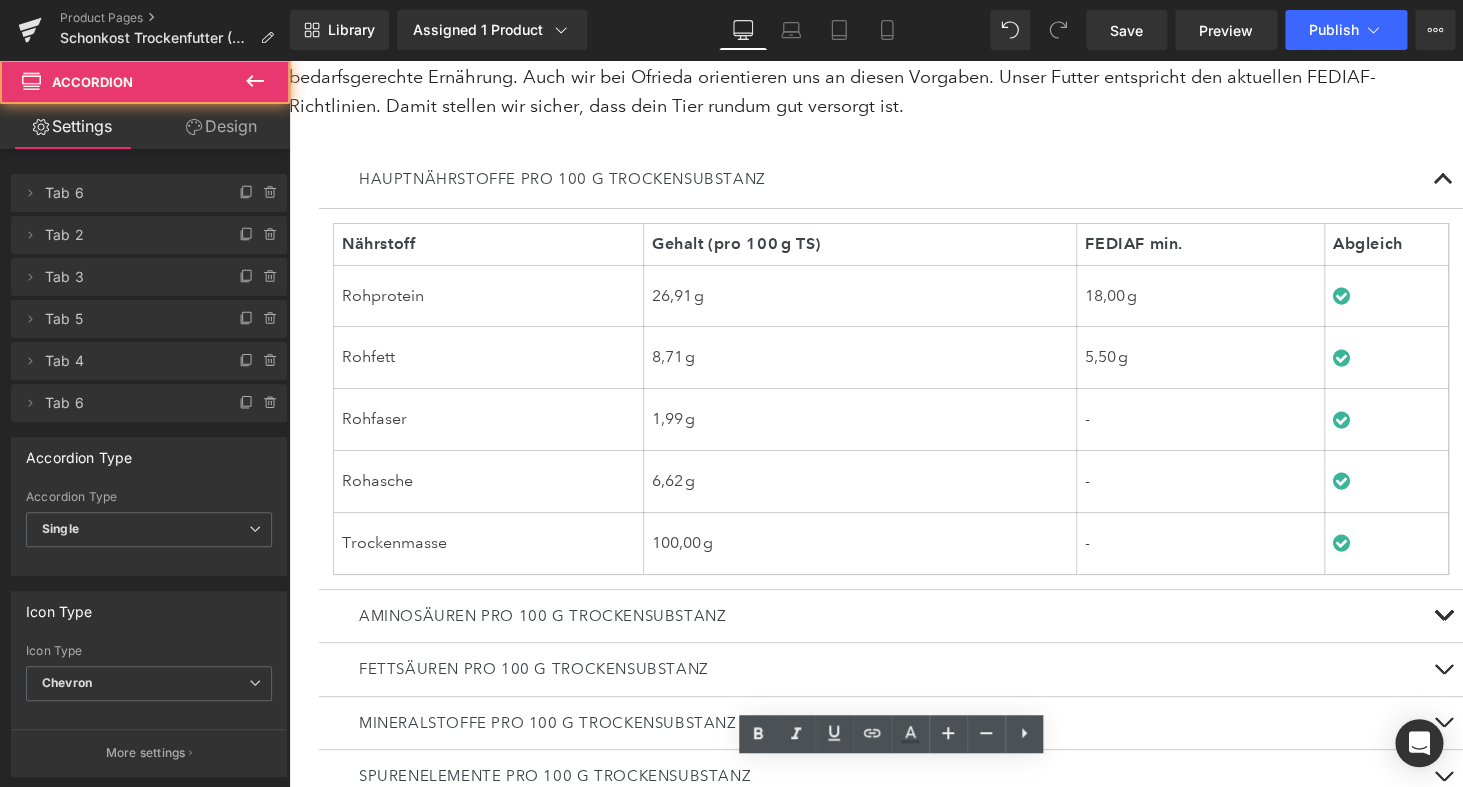 click at bounding box center (1443, 179) 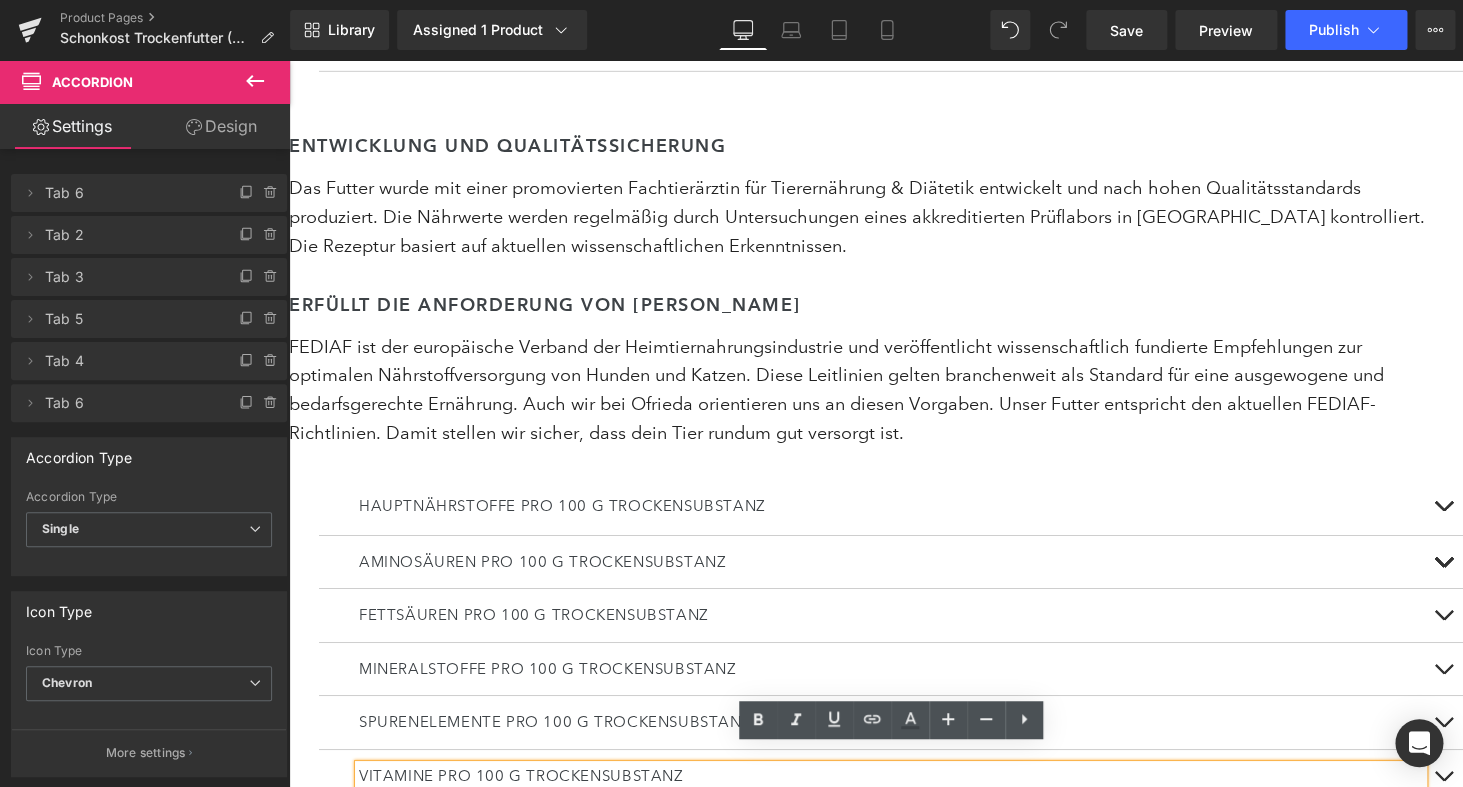 scroll, scrollTop: 5250, scrollLeft: 0, axis: vertical 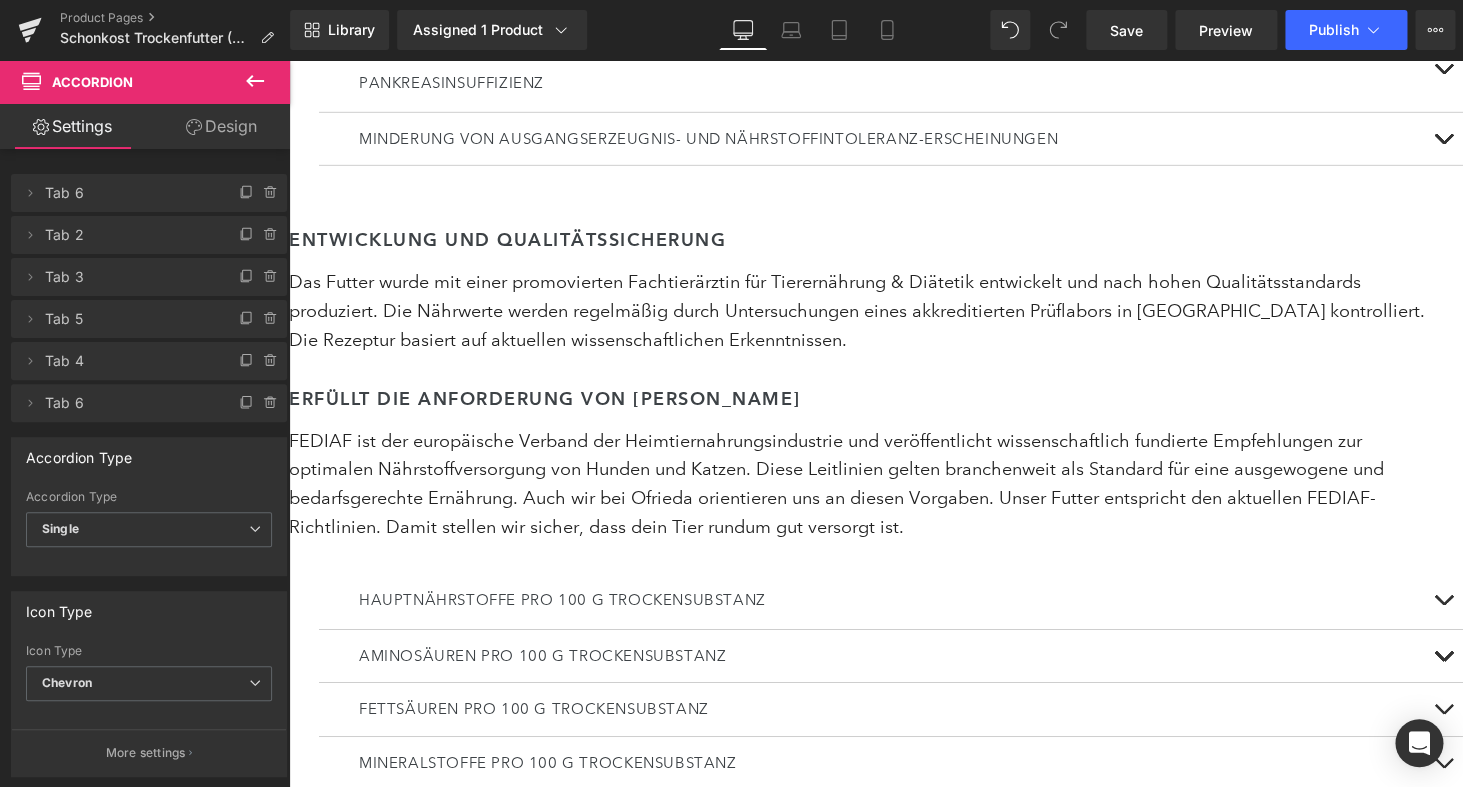 click 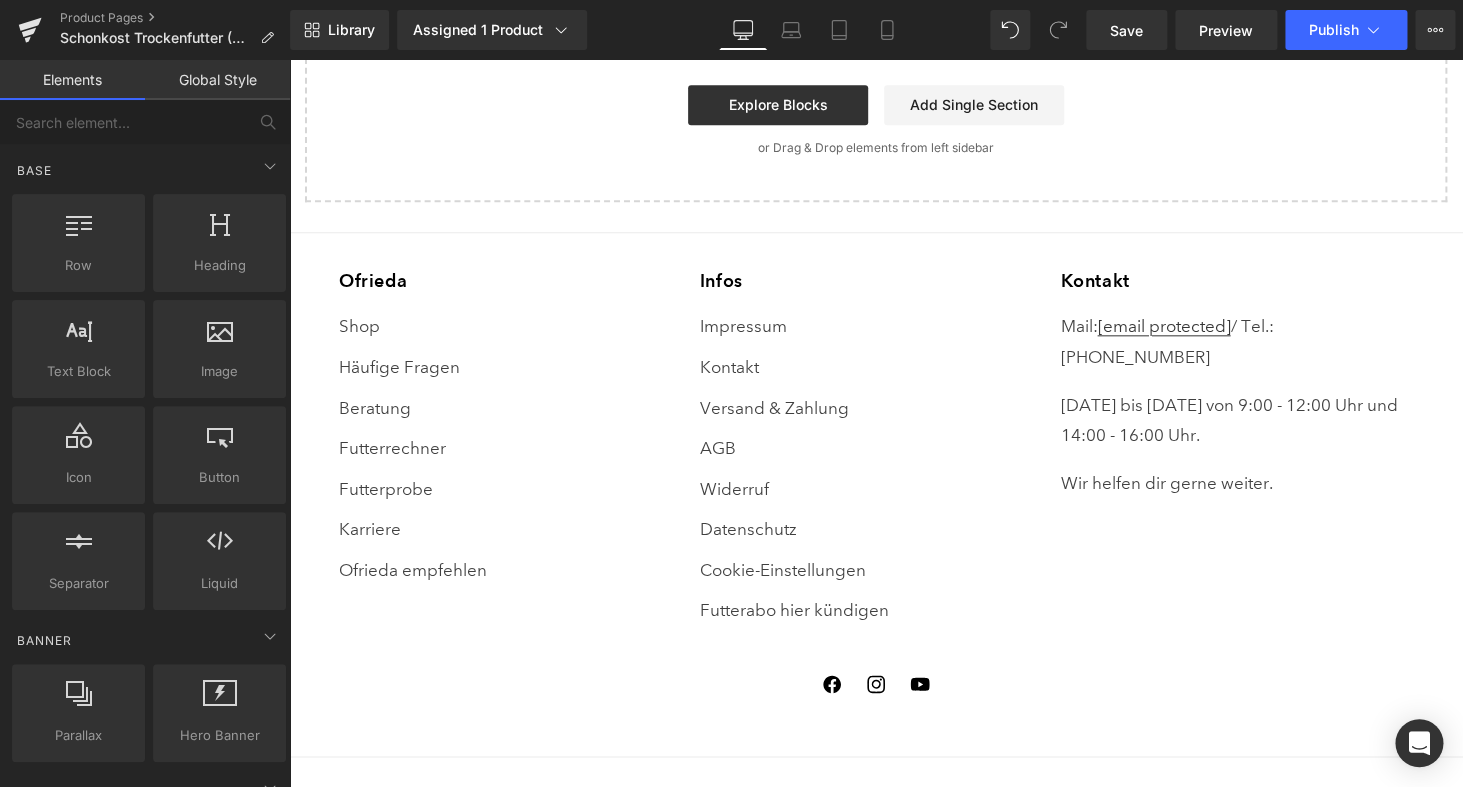 scroll, scrollTop: 6531, scrollLeft: 0, axis: vertical 